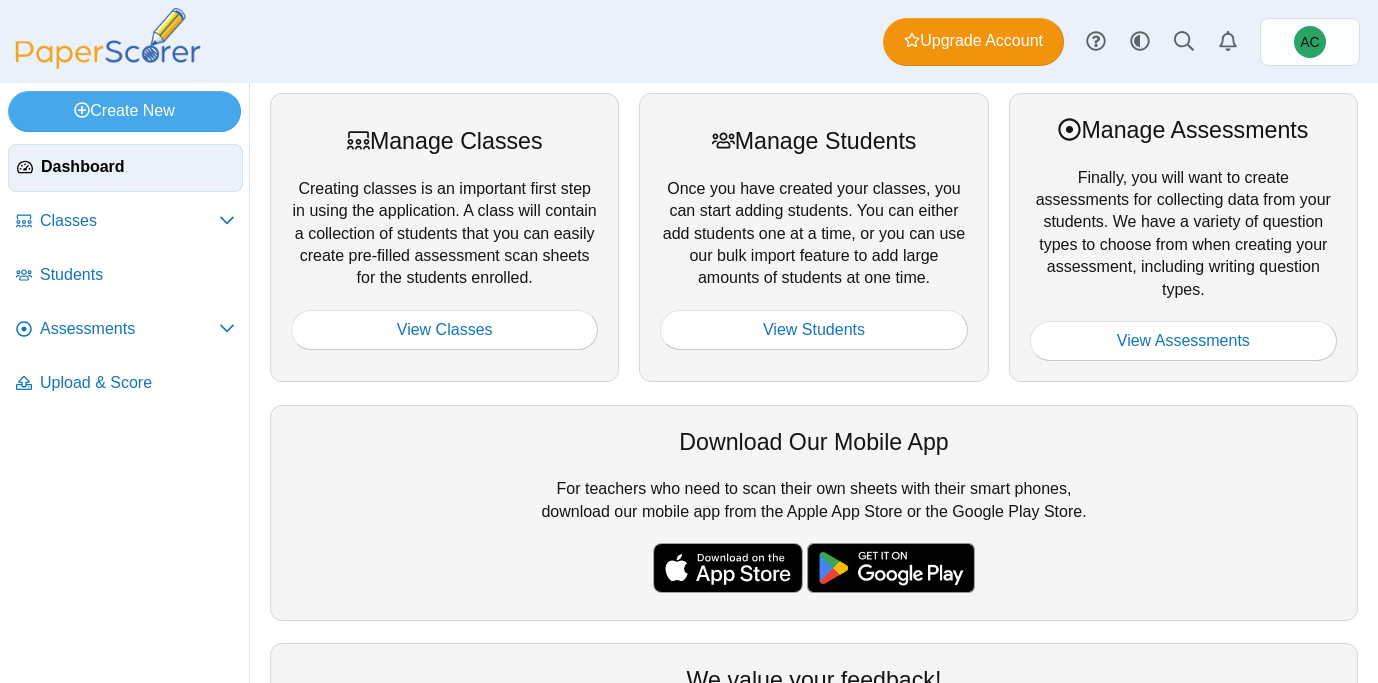 scroll, scrollTop: 0, scrollLeft: 0, axis: both 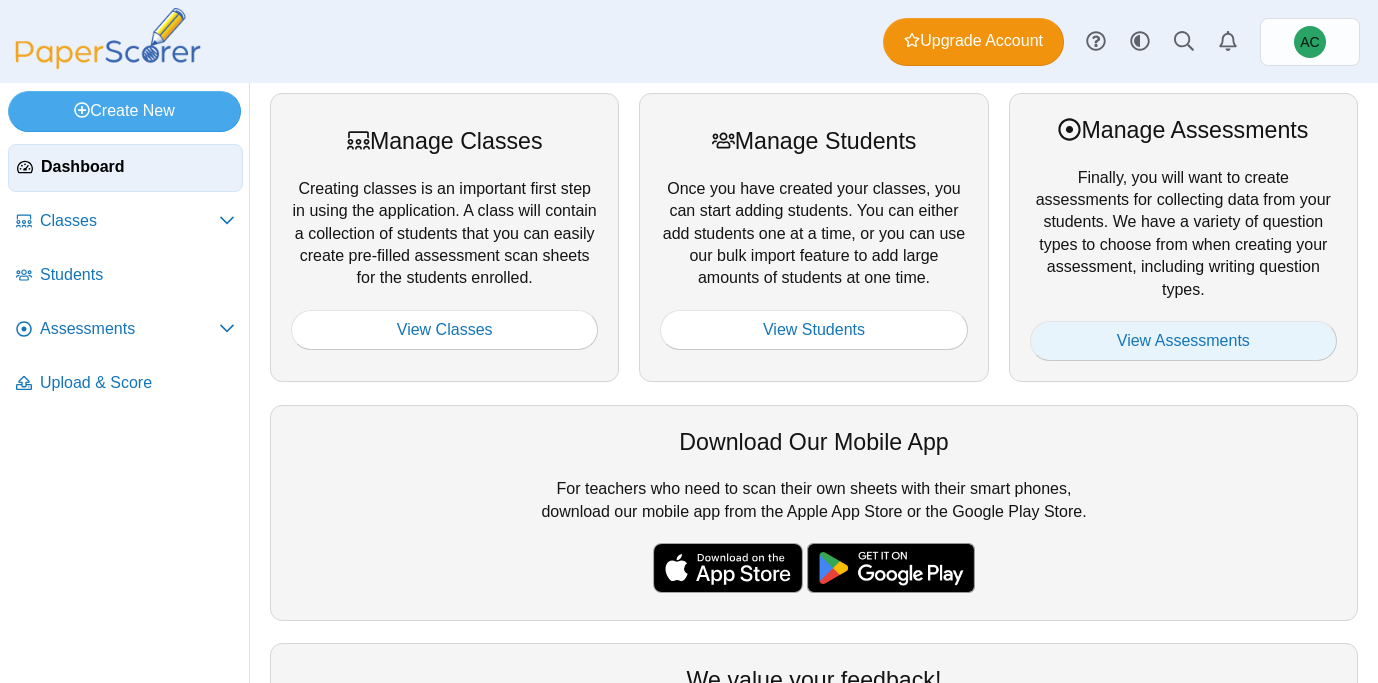 click on "View Assessments" at bounding box center (1183, 341) 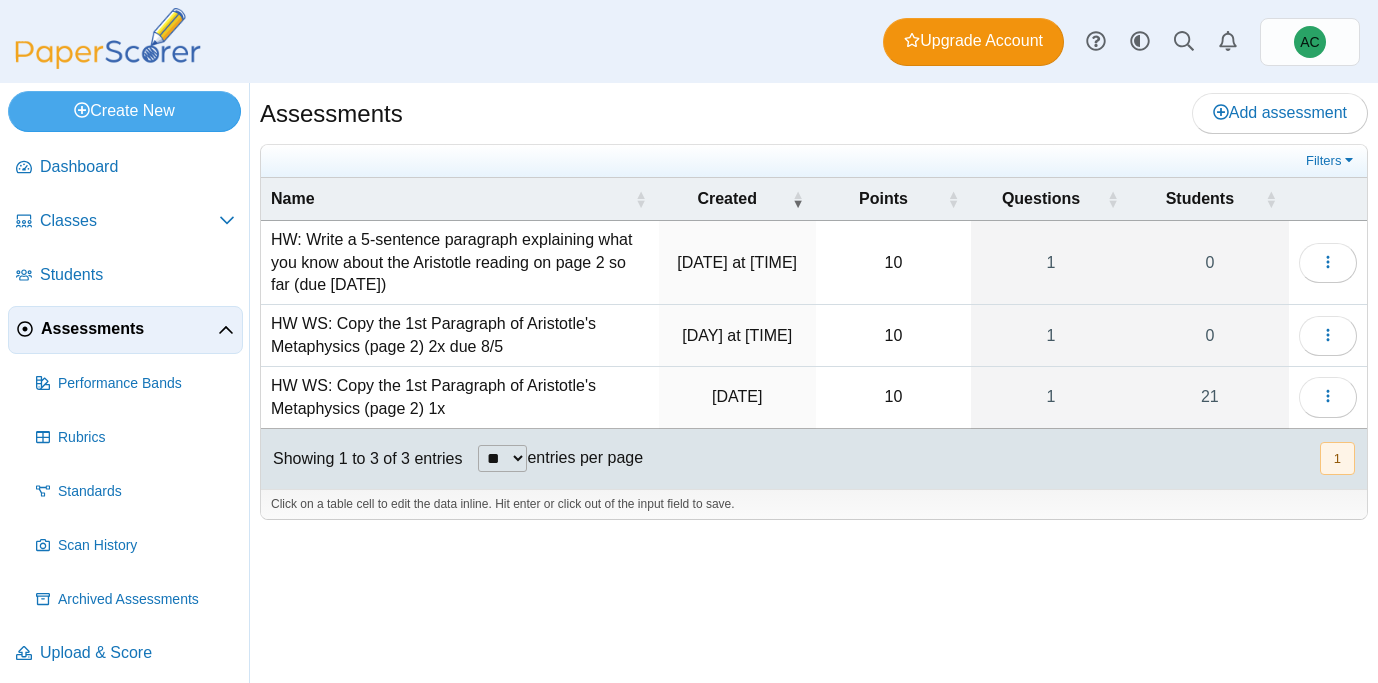 scroll, scrollTop: 0, scrollLeft: 0, axis: both 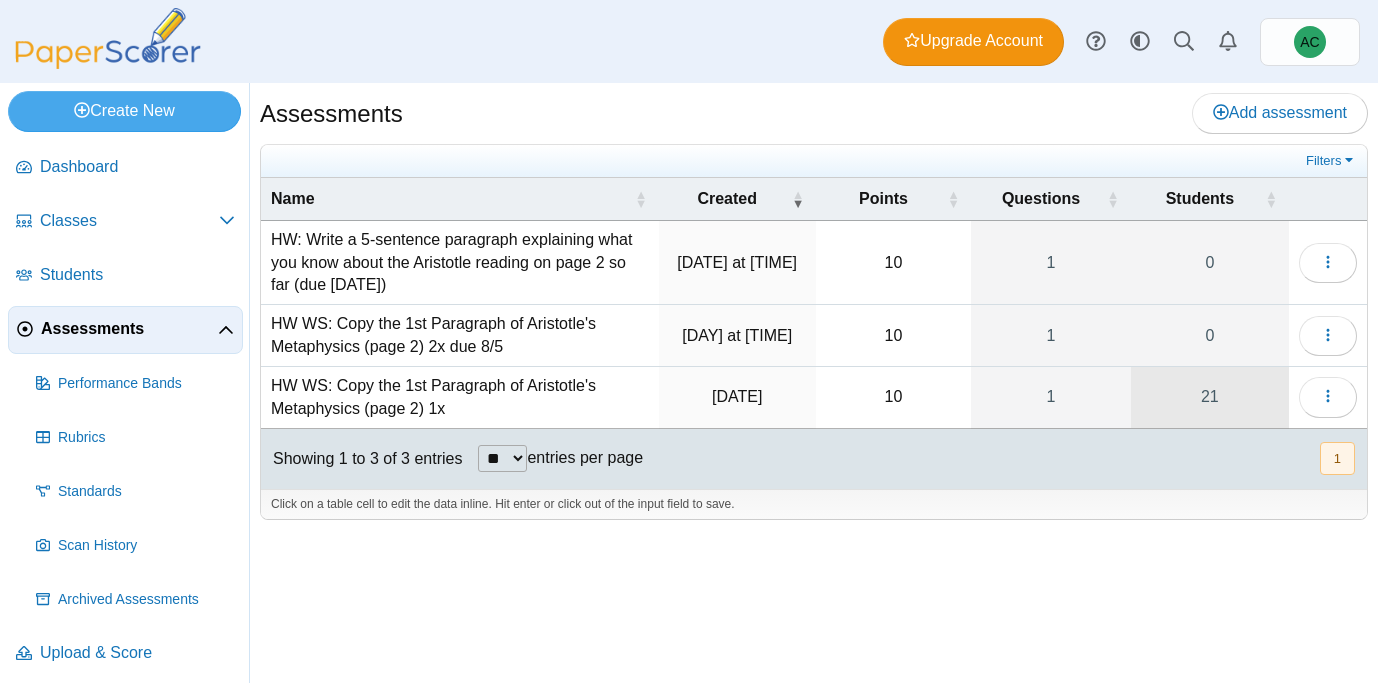 click on "21" at bounding box center [1210, 397] 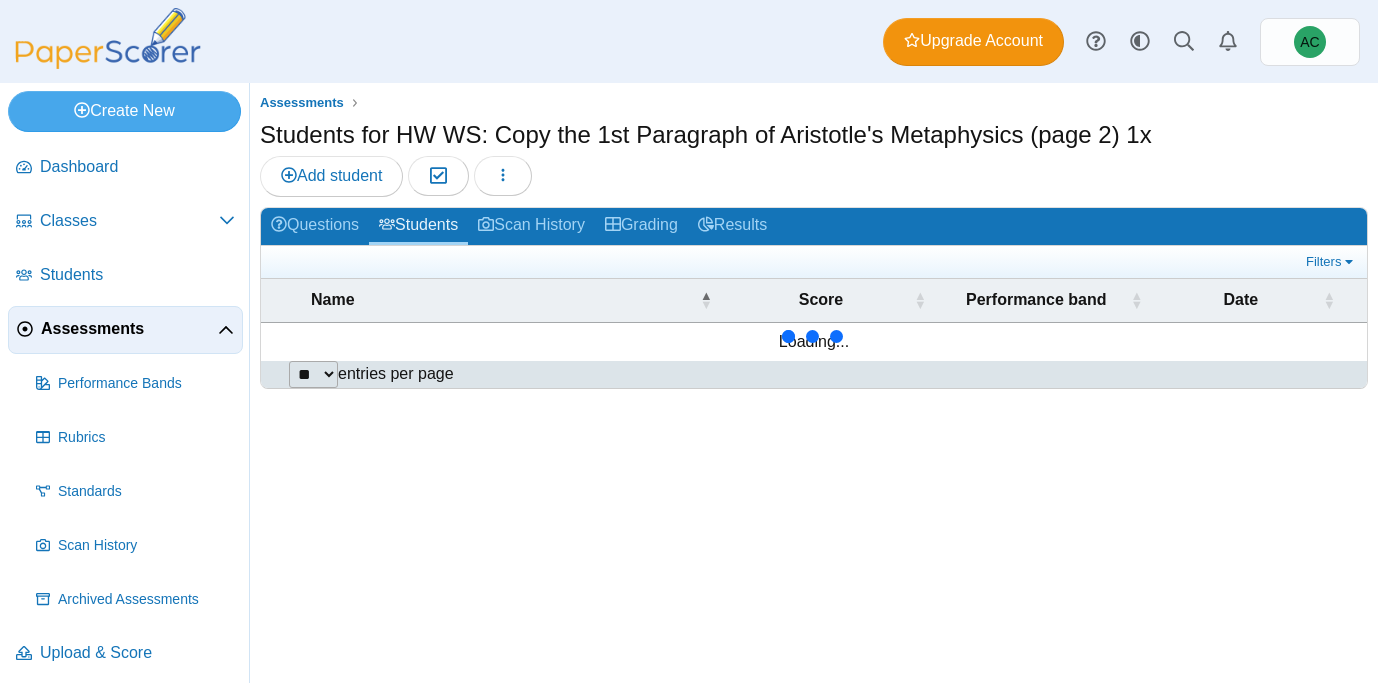 scroll, scrollTop: 0, scrollLeft: 0, axis: both 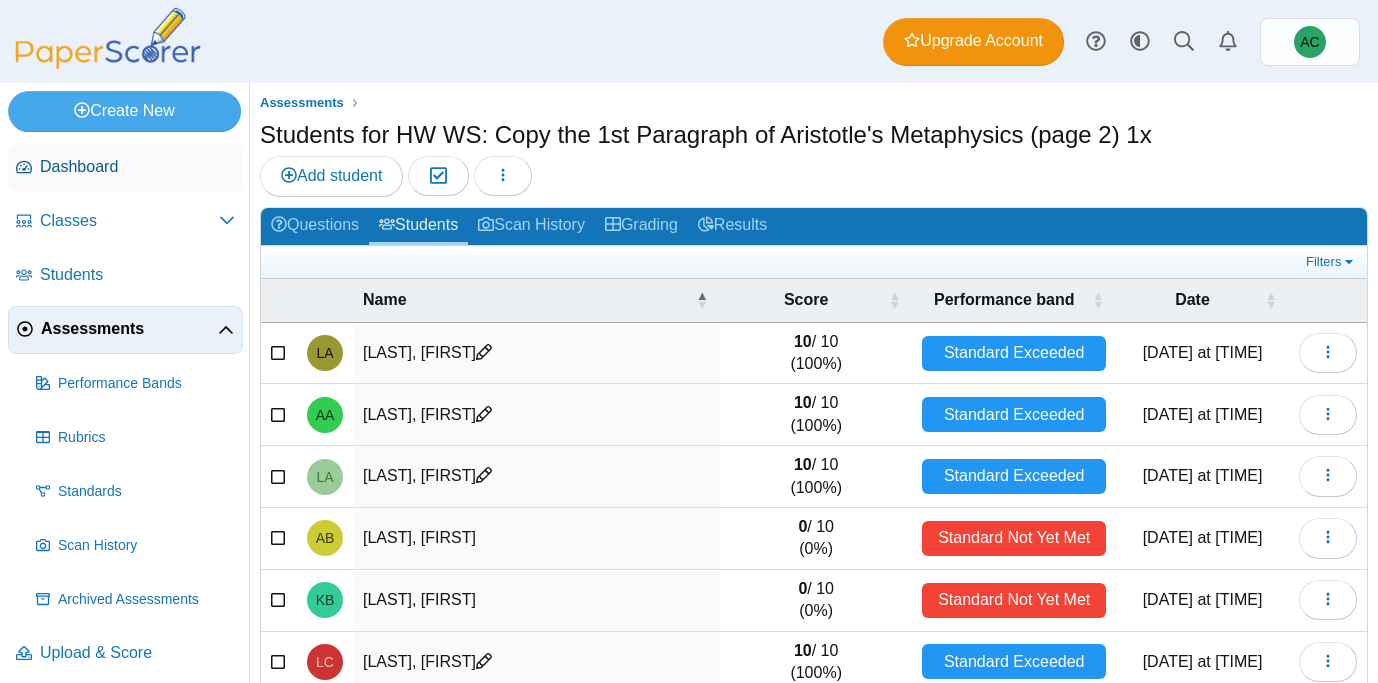 click on "Dashboard" at bounding box center [137, 167] 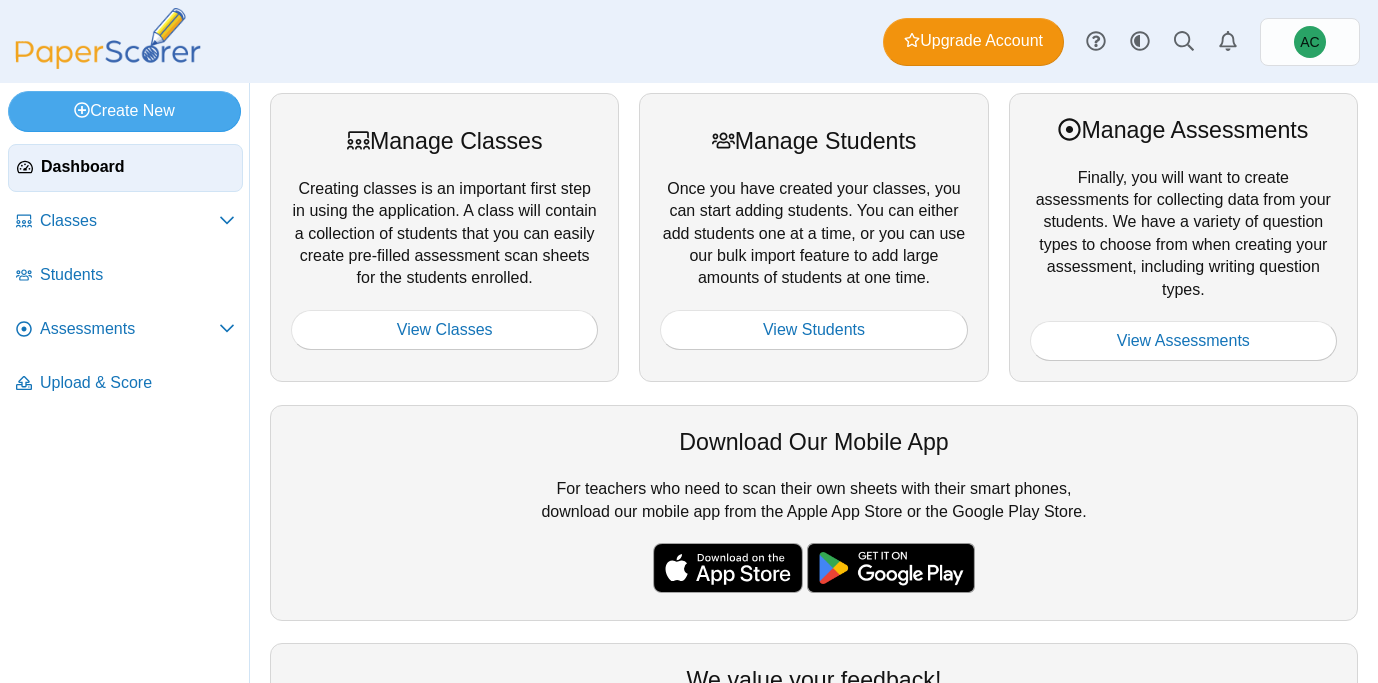 scroll, scrollTop: 0, scrollLeft: 0, axis: both 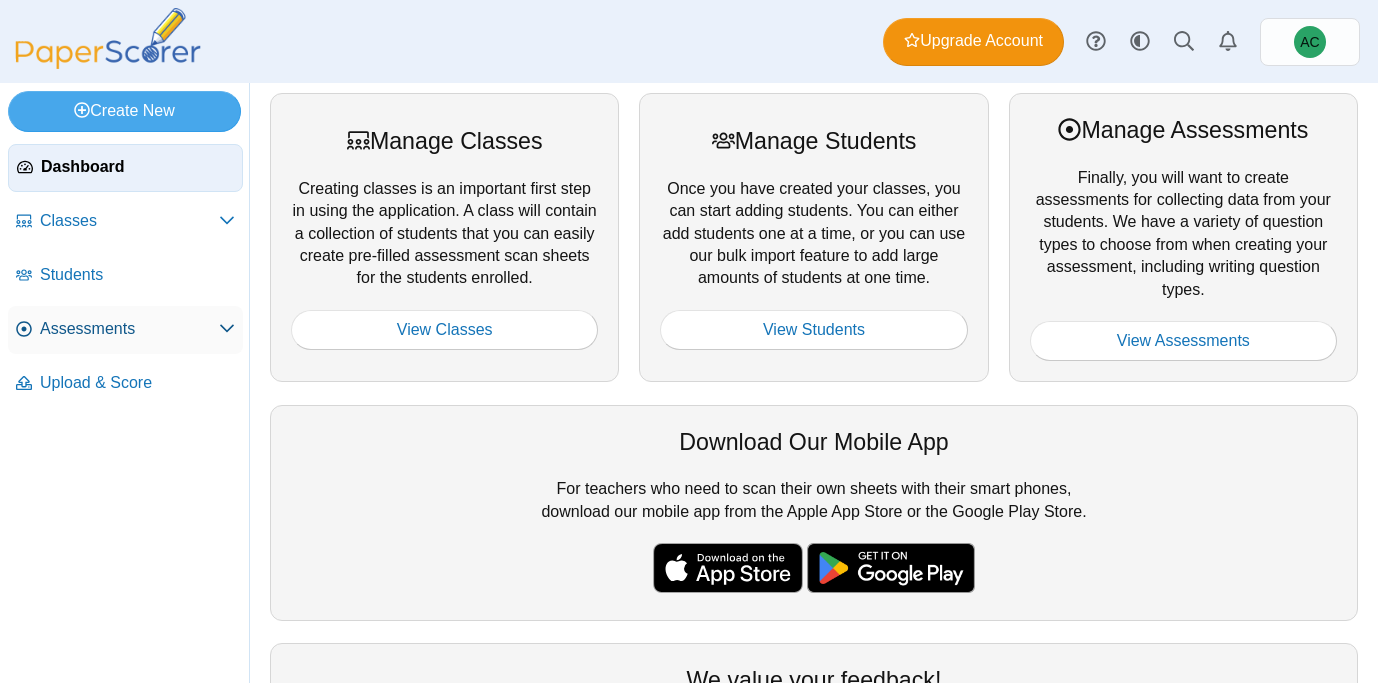 click on "Assessments" at bounding box center [129, 329] 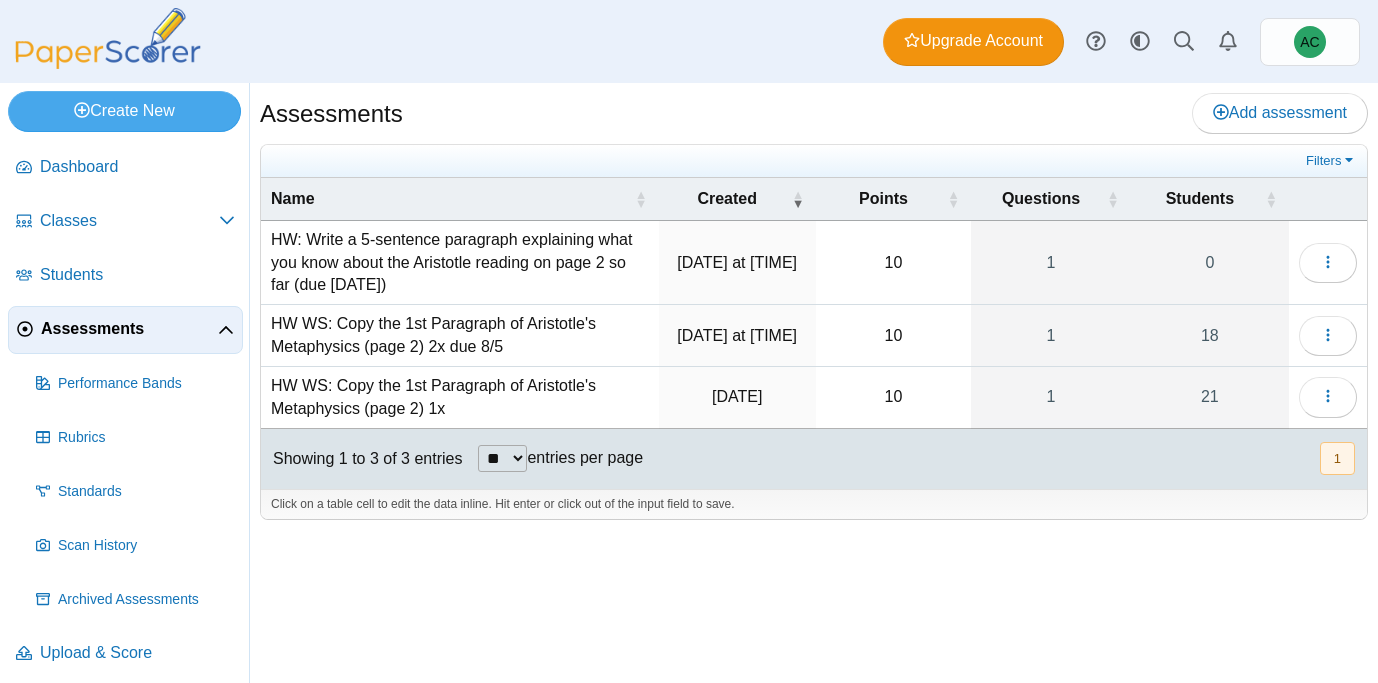 scroll, scrollTop: 0, scrollLeft: 0, axis: both 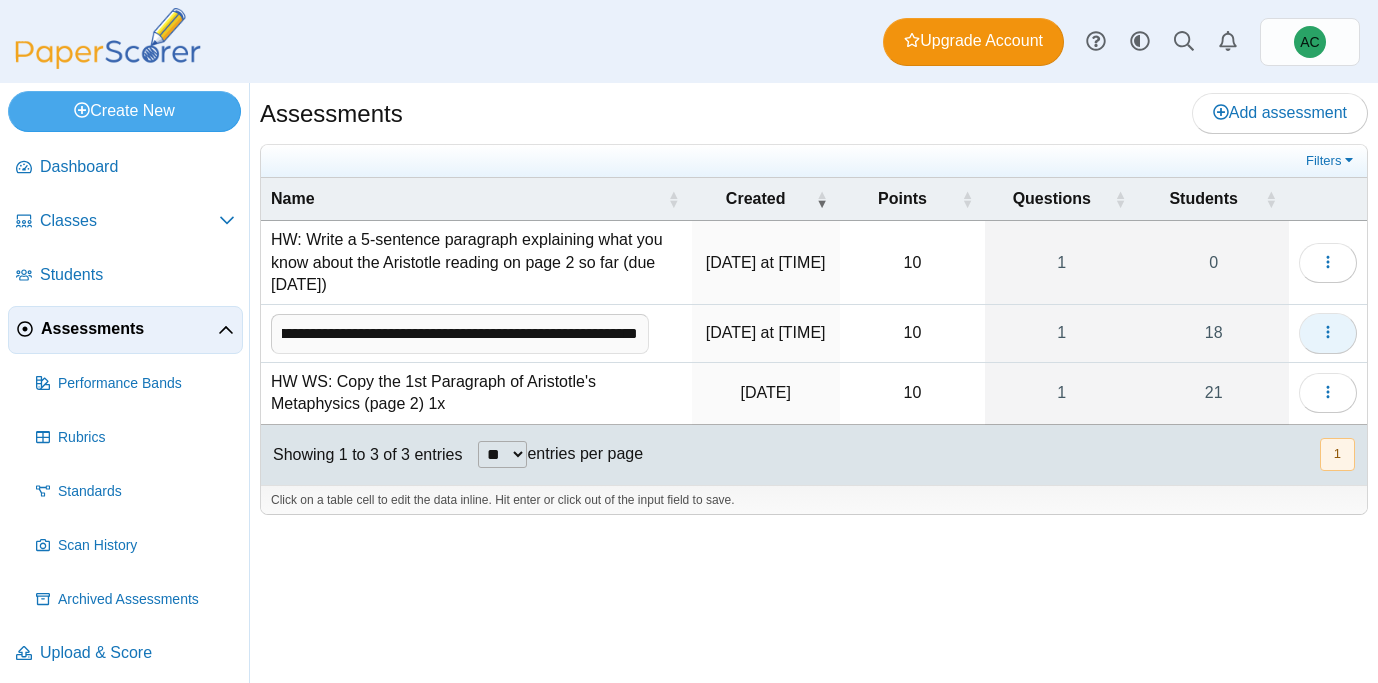 click at bounding box center (1328, 333) 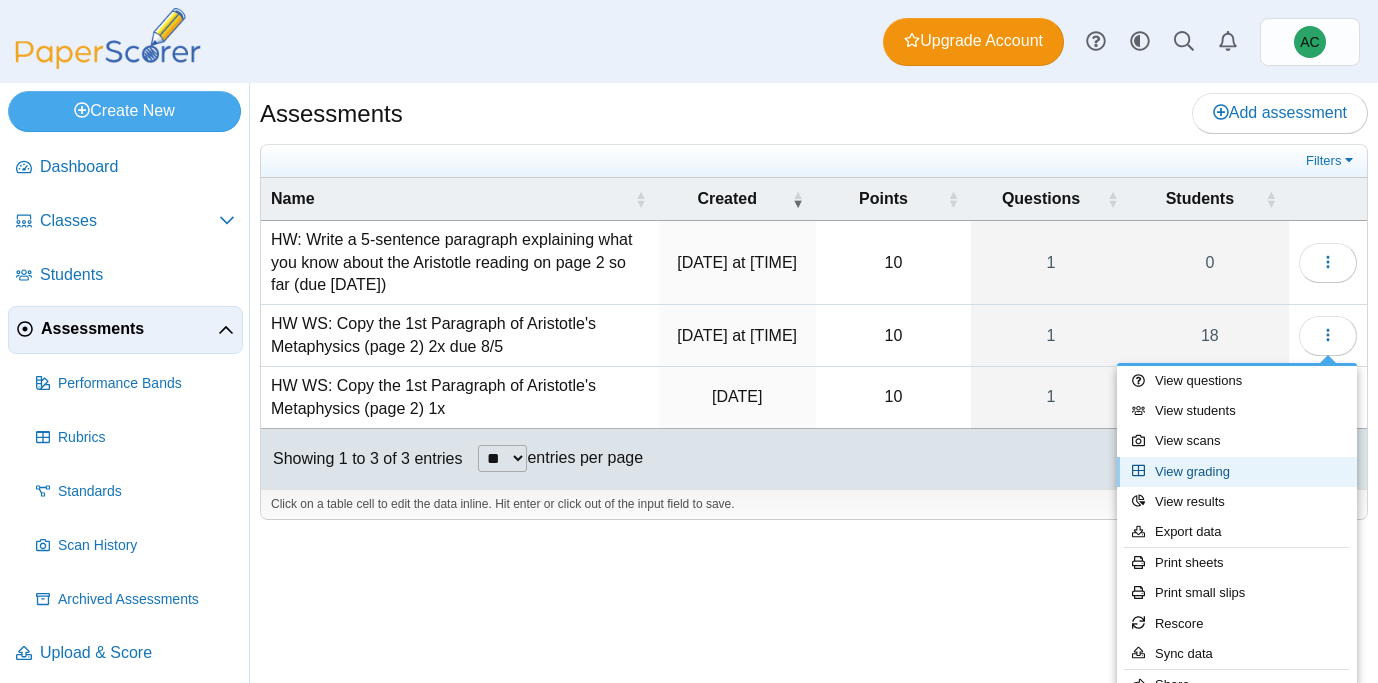 click on "View grading" at bounding box center [1237, 472] 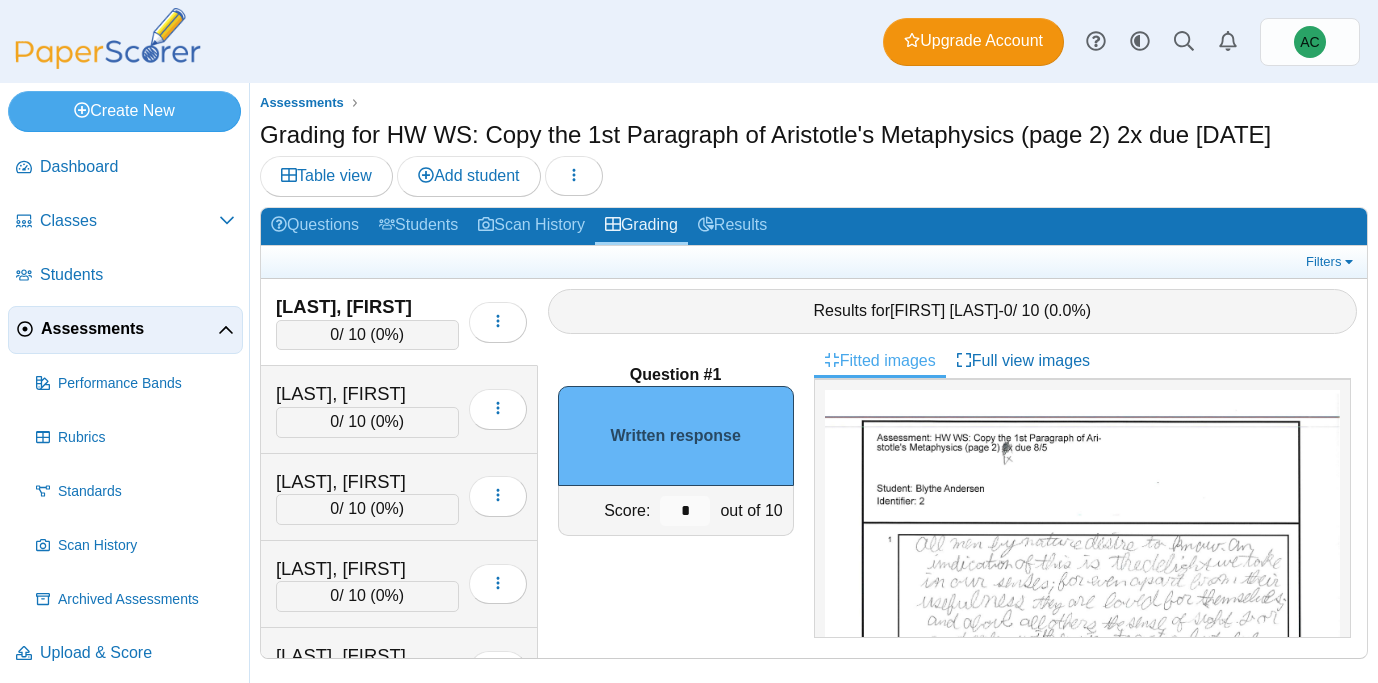 scroll, scrollTop: 0, scrollLeft: 0, axis: both 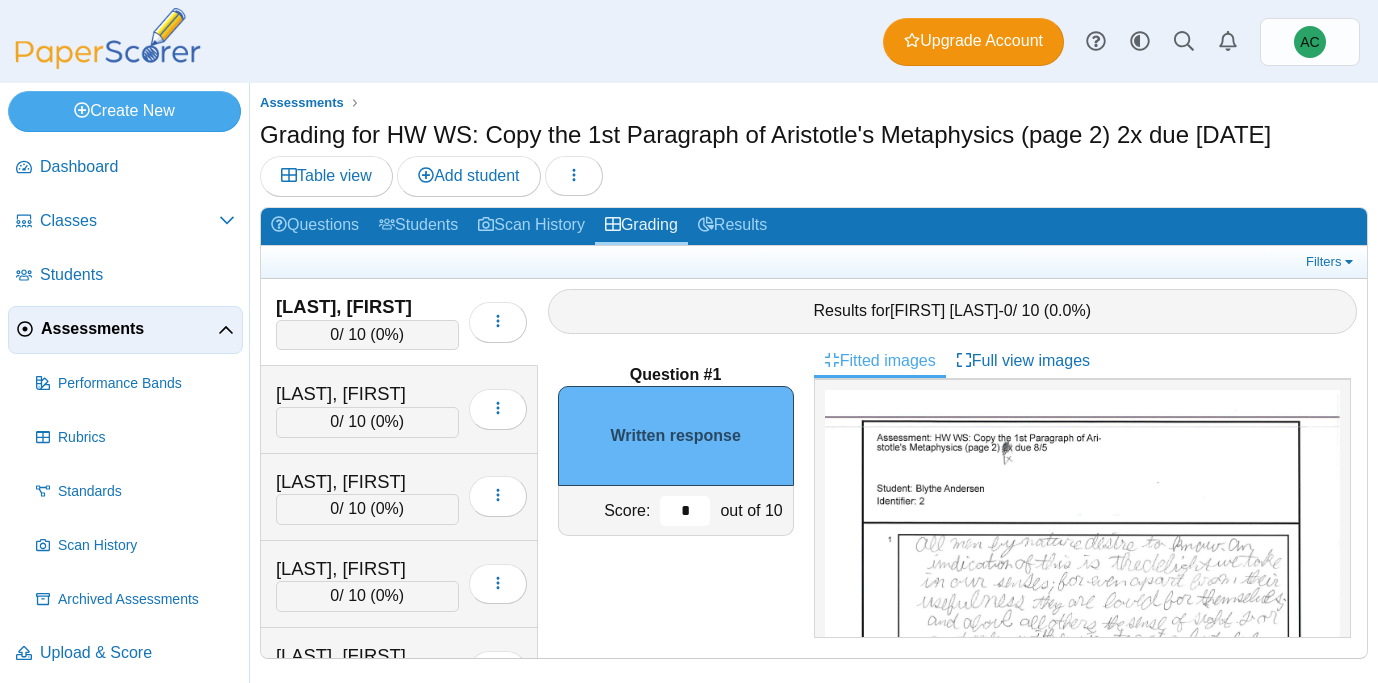 click on "*" at bounding box center [685, 511] 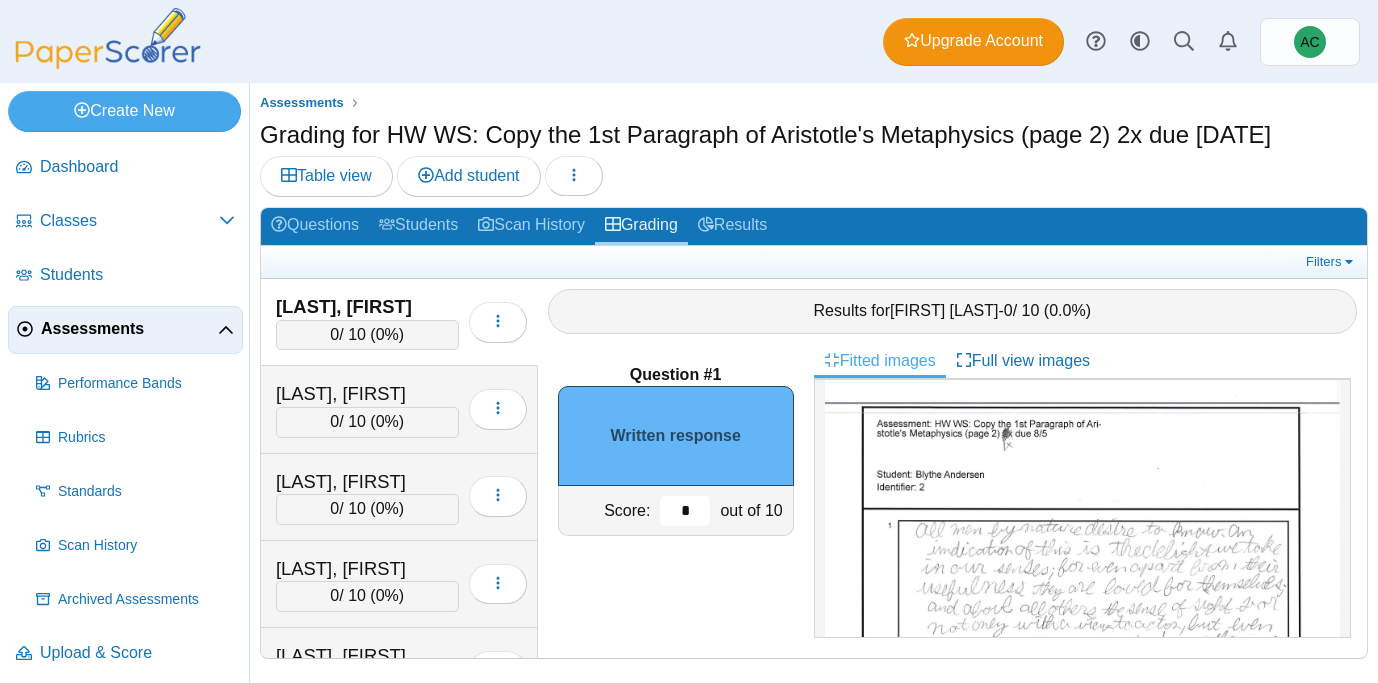 scroll, scrollTop: 12, scrollLeft: 0, axis: vertical 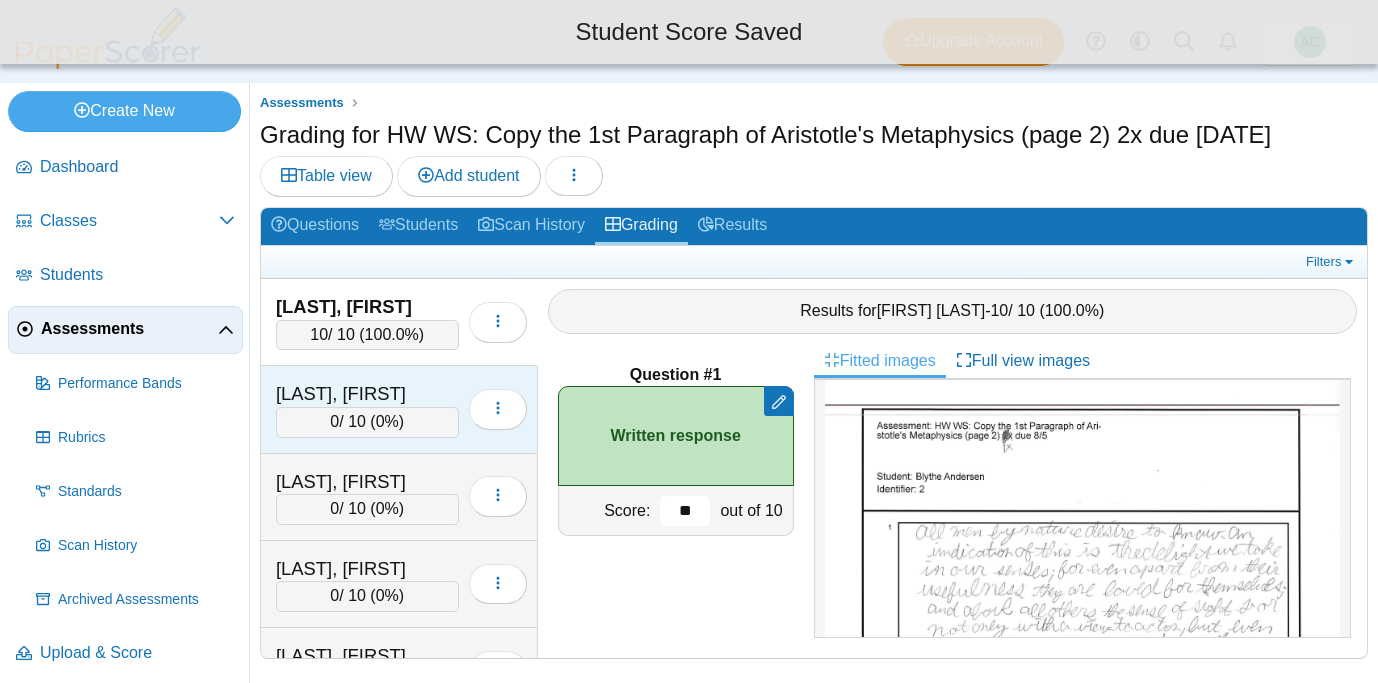 type on "**" 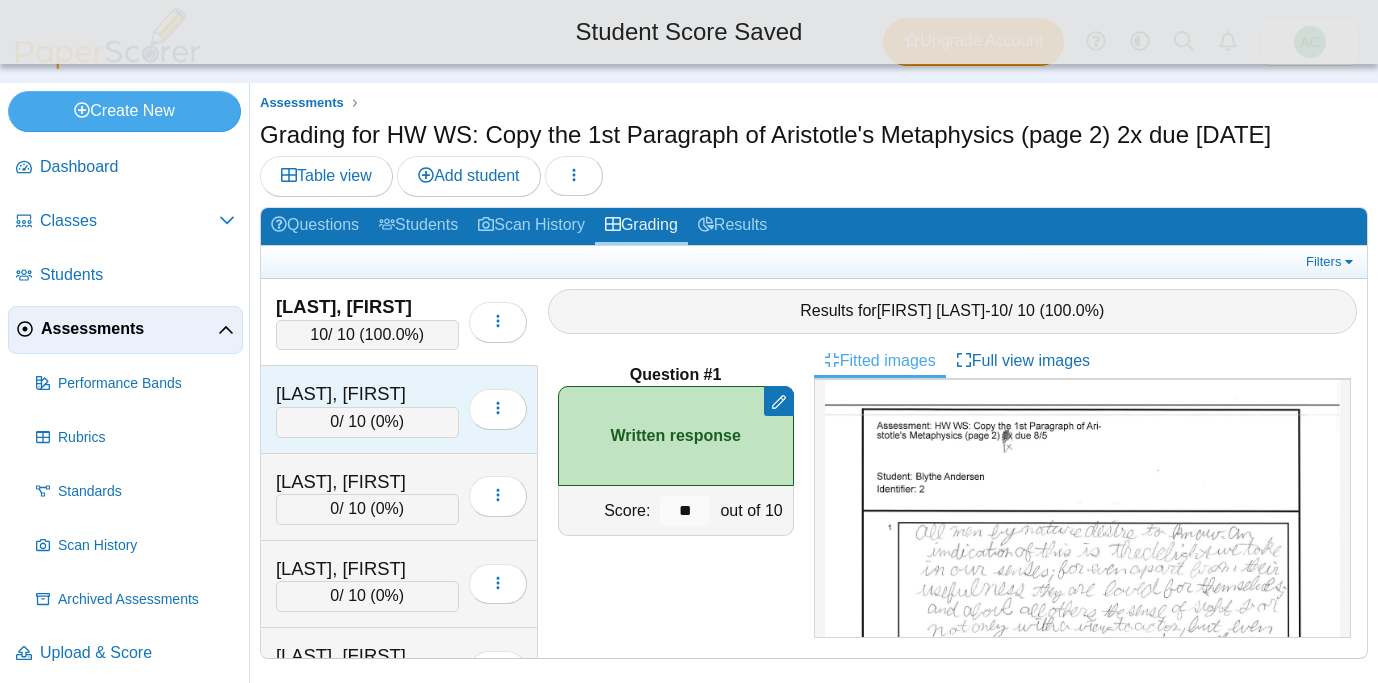 click on "[LAST], [FIRST]" at bounding box center (367, 394) 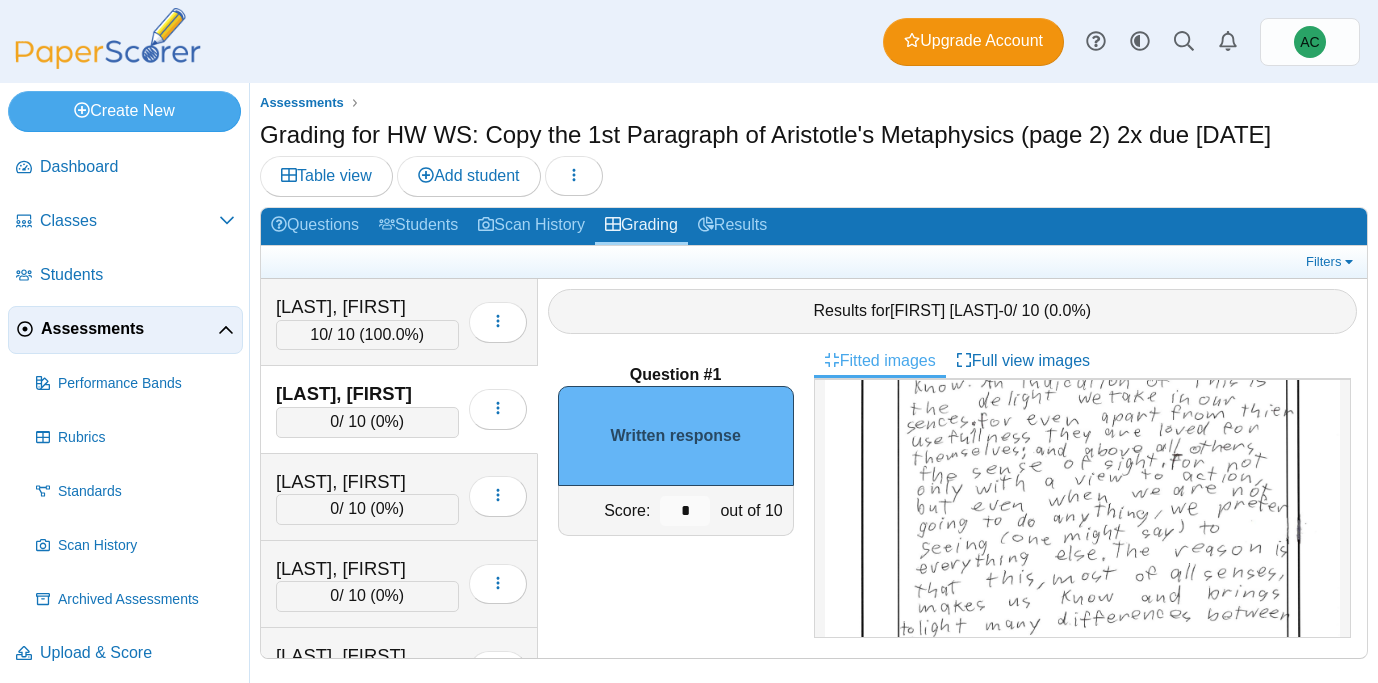 scroll, scrollTop: 343, scrollLeft: 0, axis: vertical 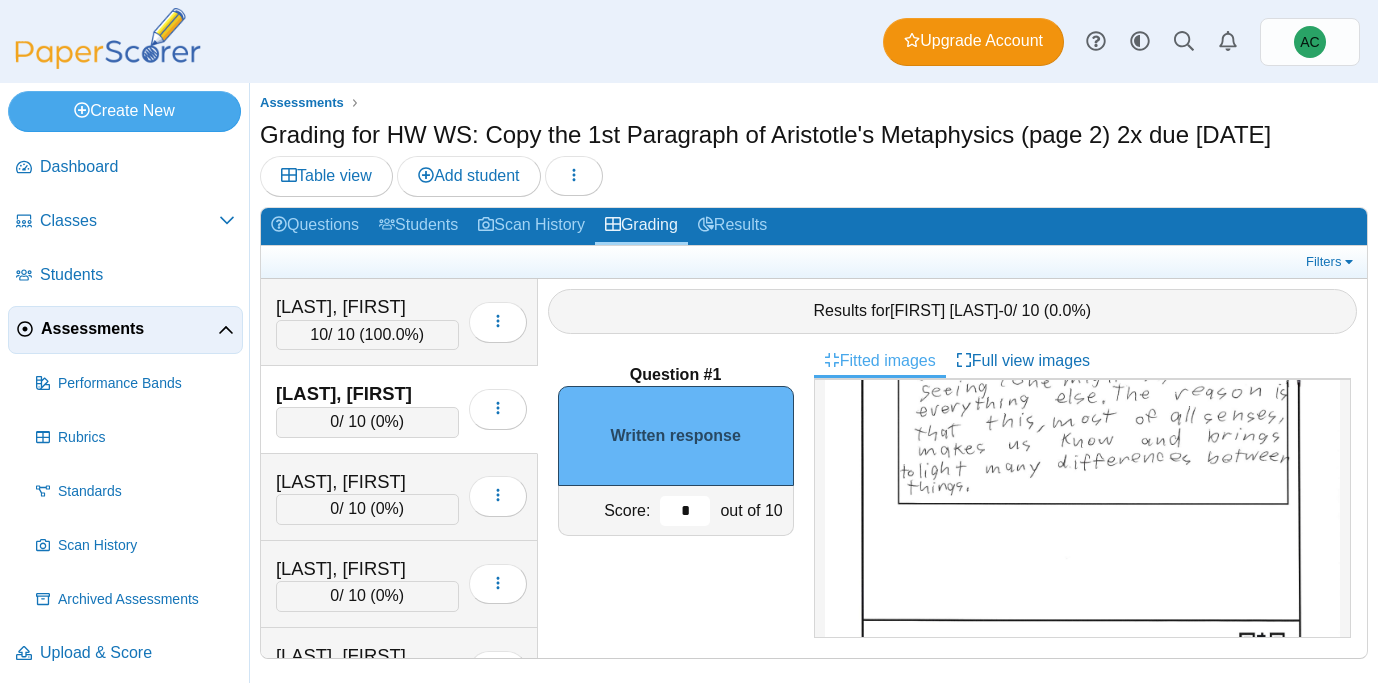 click on "*" at bounding box center (685, 511) 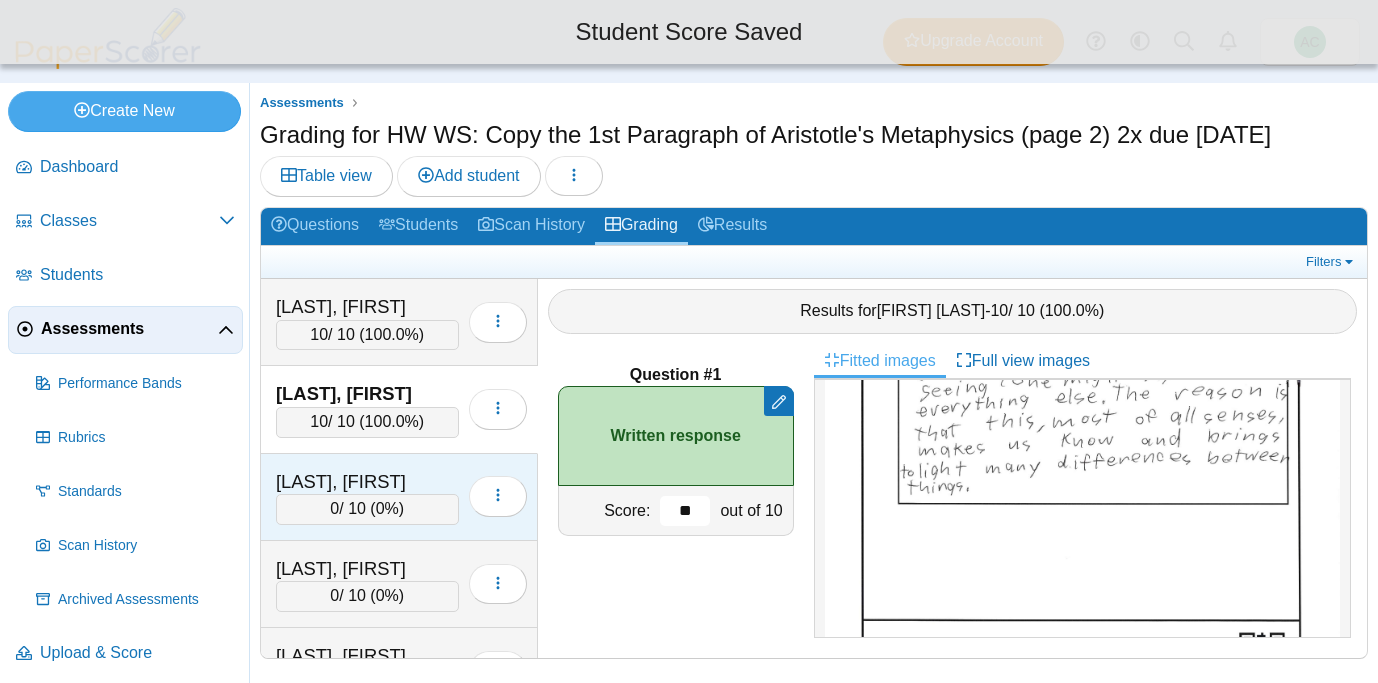 type on "**" 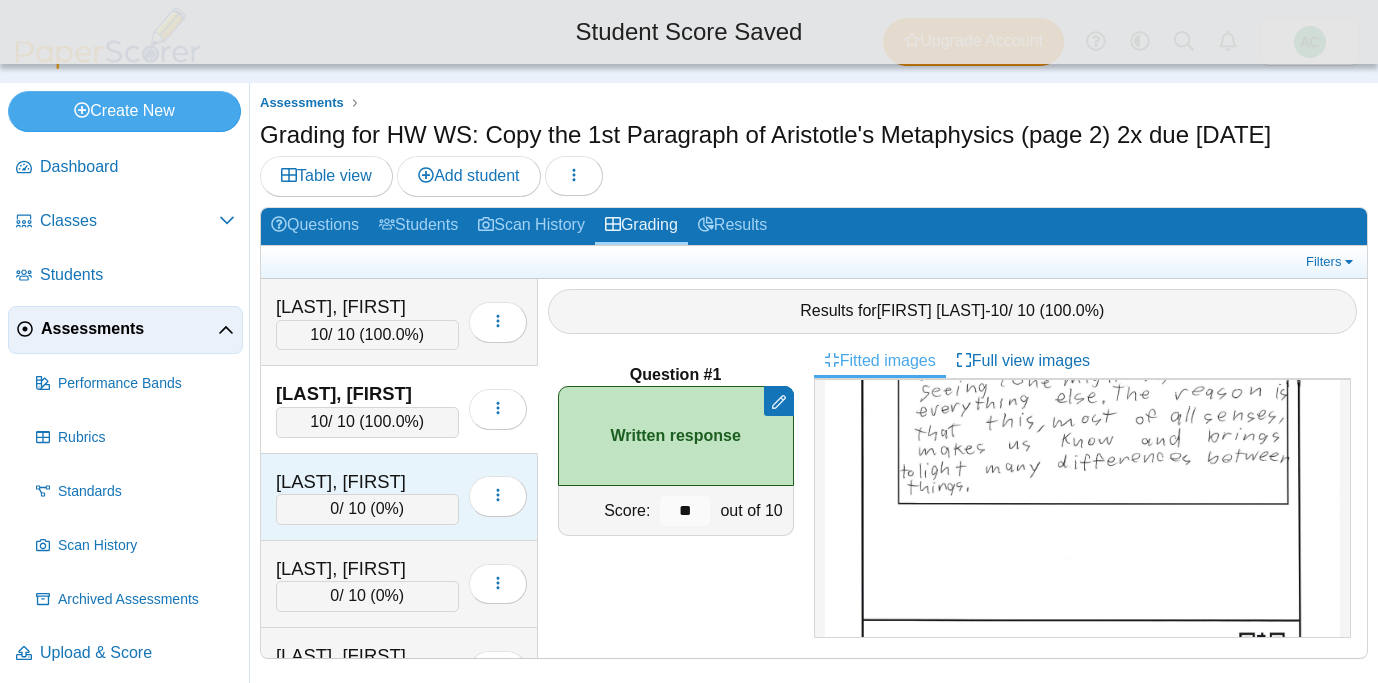 click on "[LAST], [FIRST]" at bounding box center [367, 482] 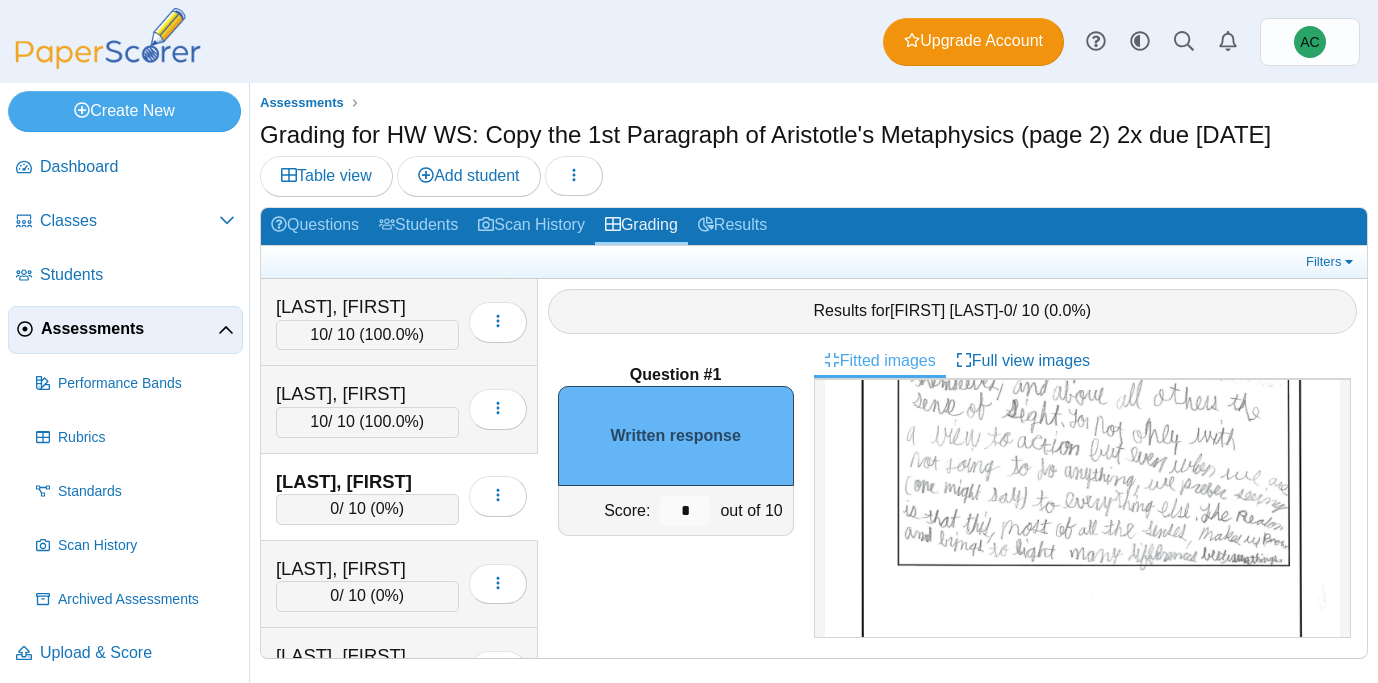 scroll, scrollTop: 294, scrollLeft: 0, axis: vertical 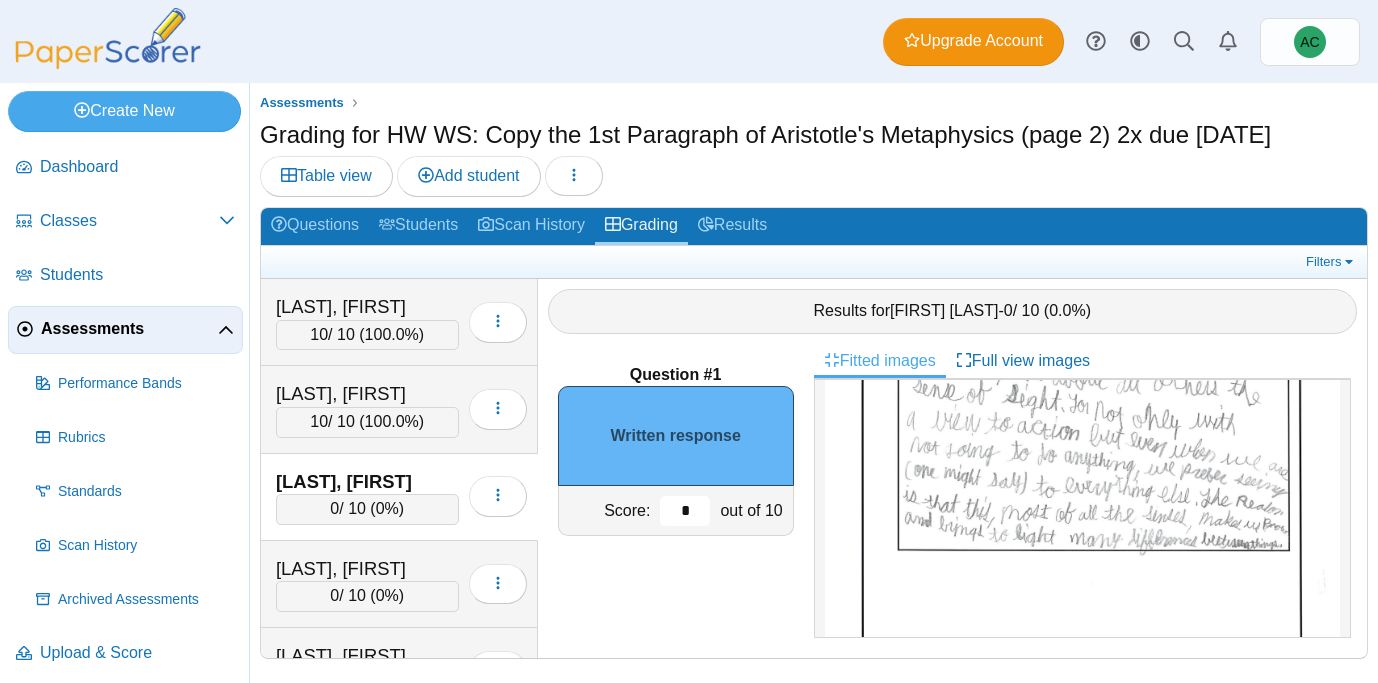 click on "*" at bounding box center (685, 511) 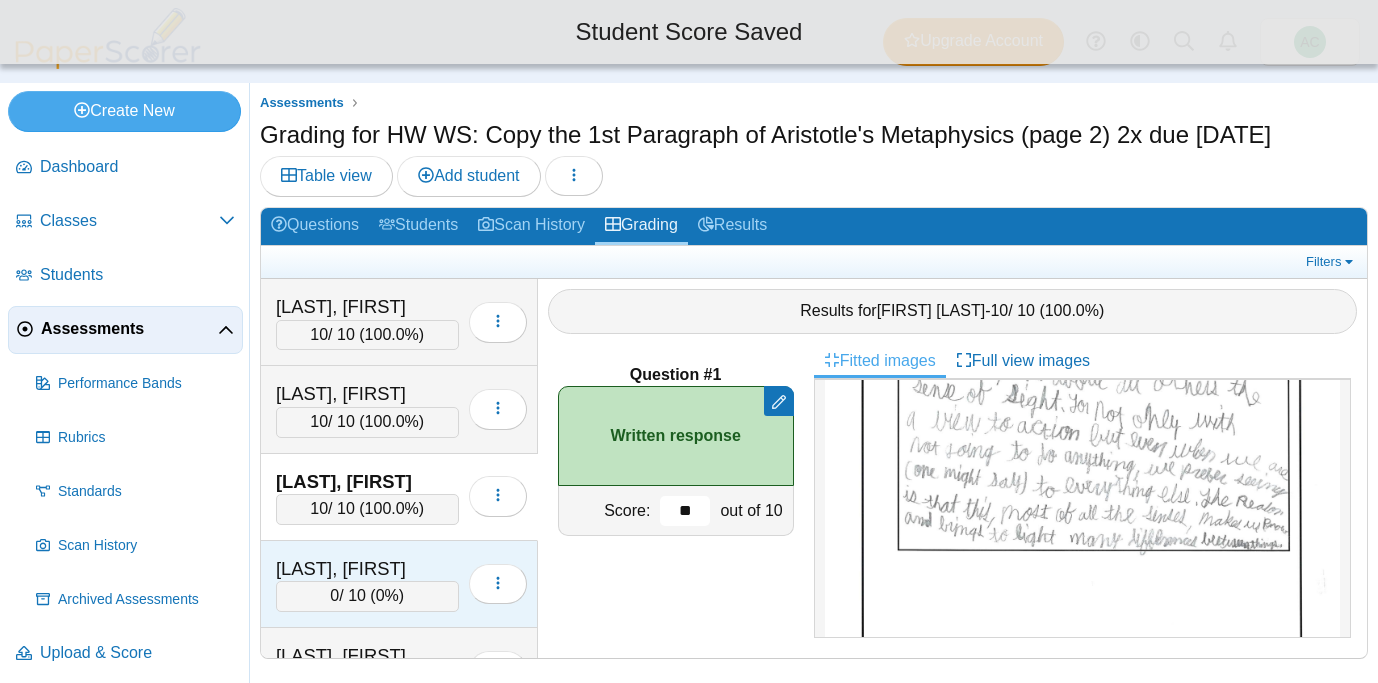 type on "**" 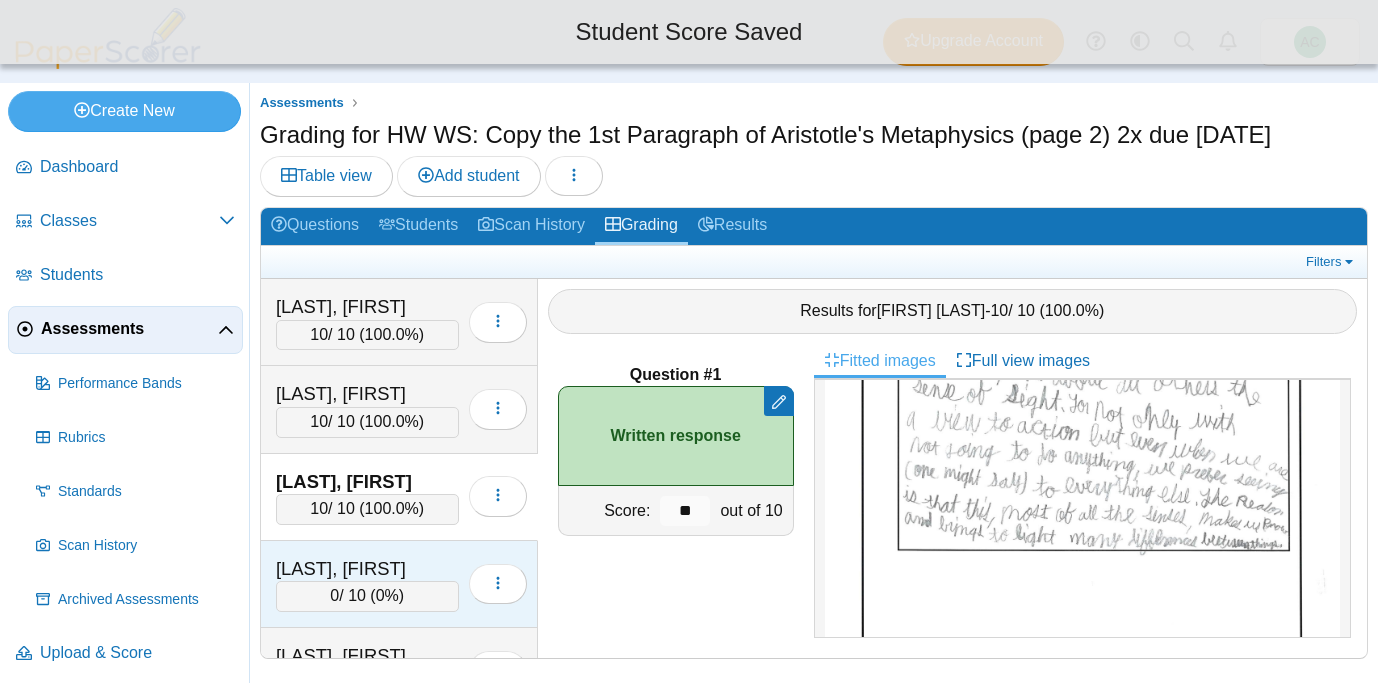 click on "Beyschau, Adelynn" at bounding box center (367, 569) 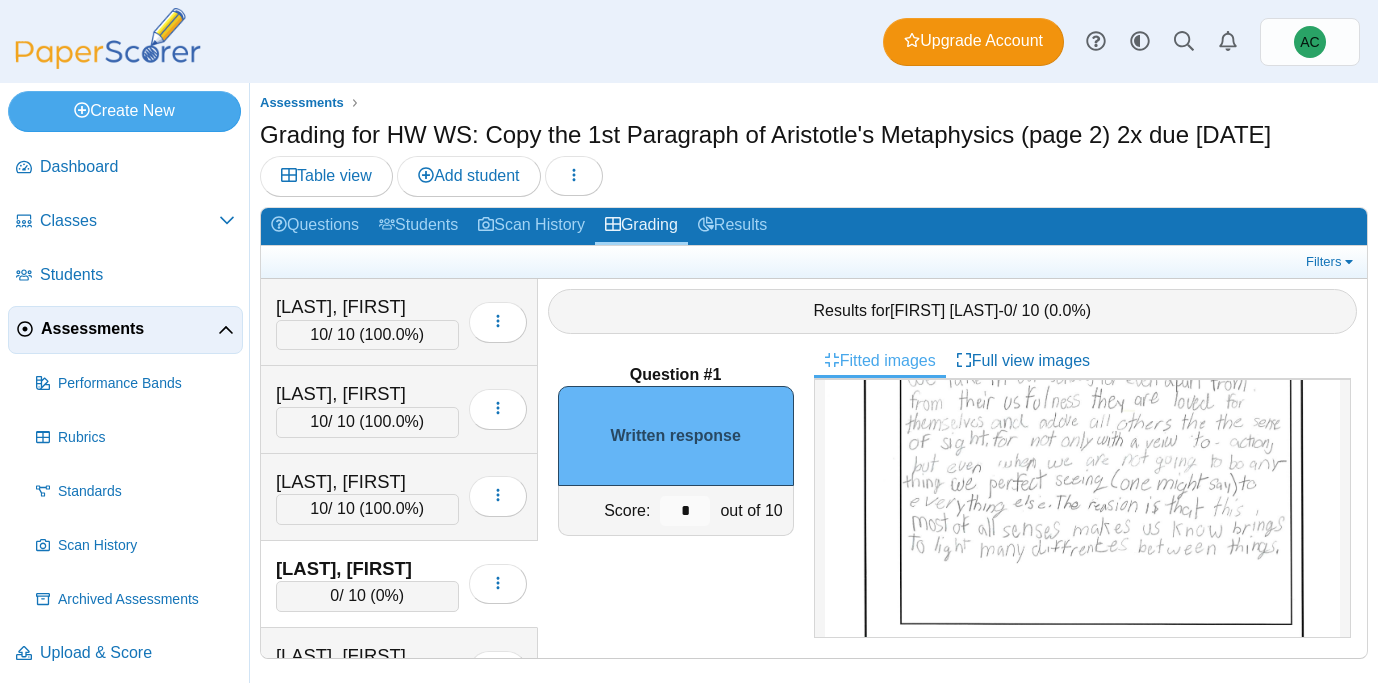scroll, scrollTop: 341, scrollLeft: 0, axis: vertical 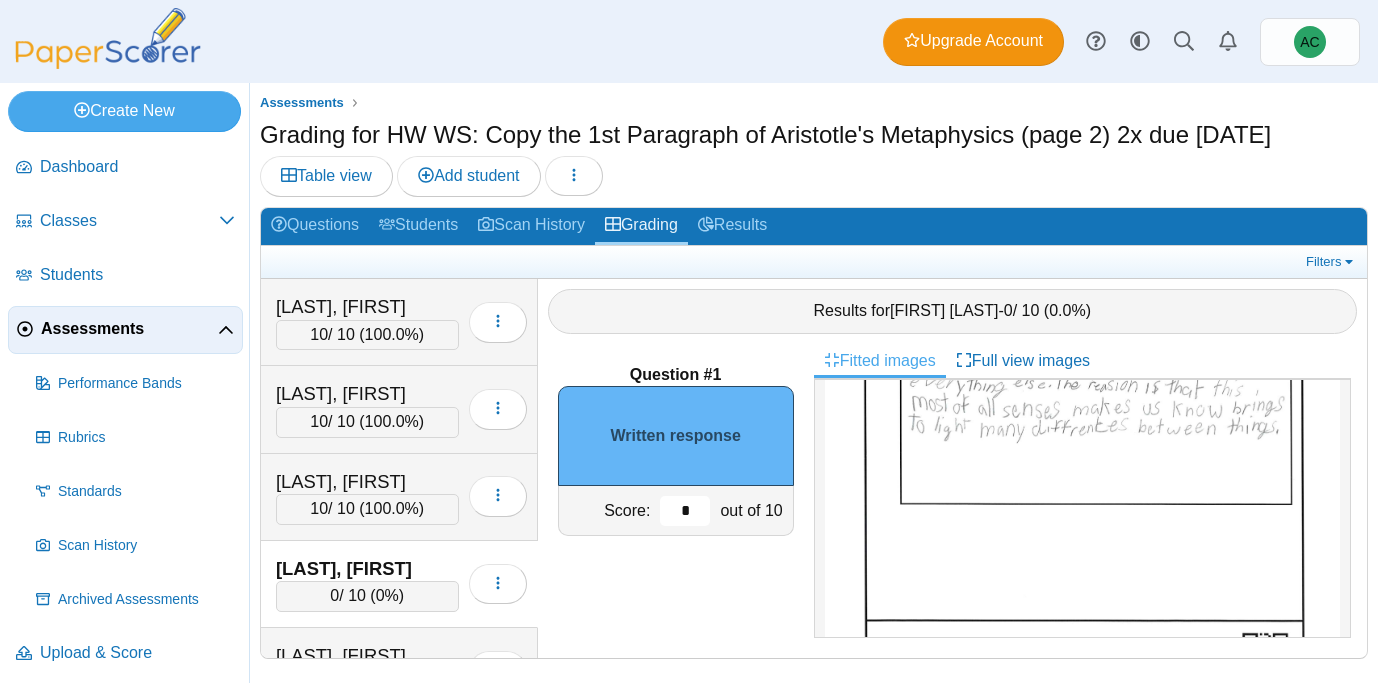 click on "*" at bounding box center (685, 511) 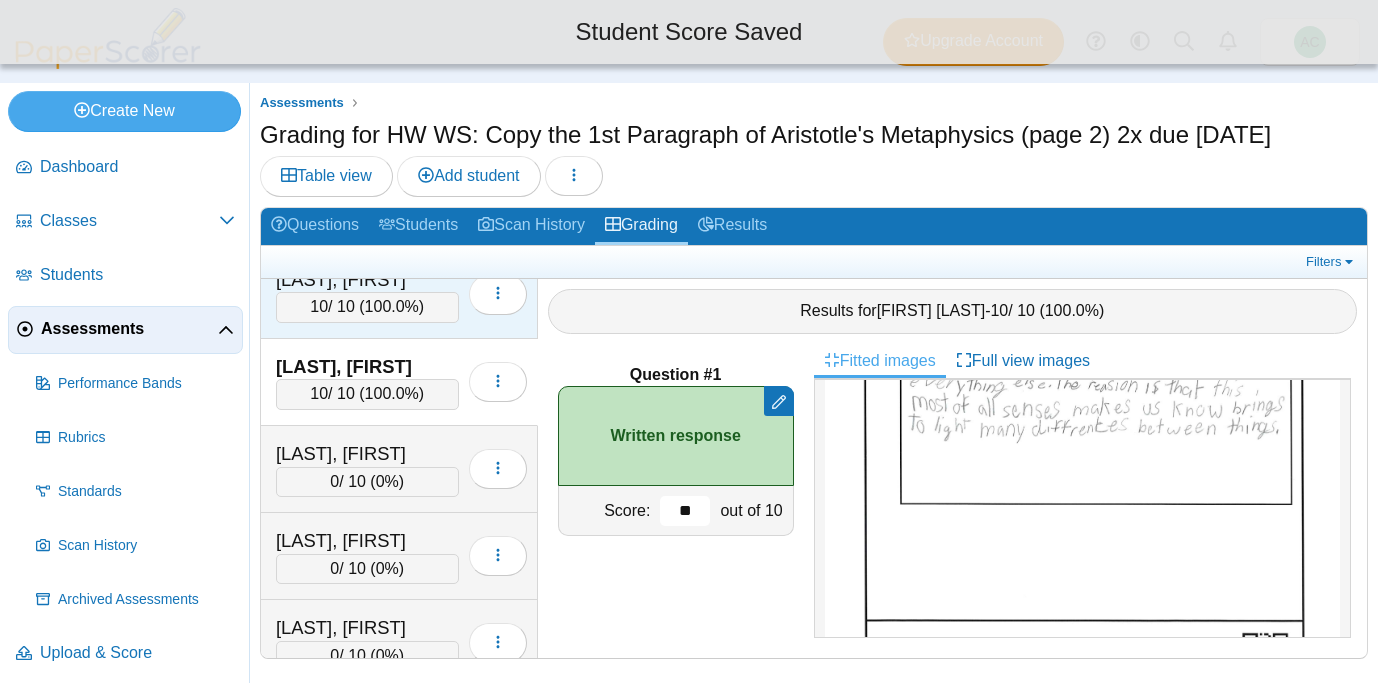 scroll, scrollTop: 204, scrollLeft: 0, axis: vertical 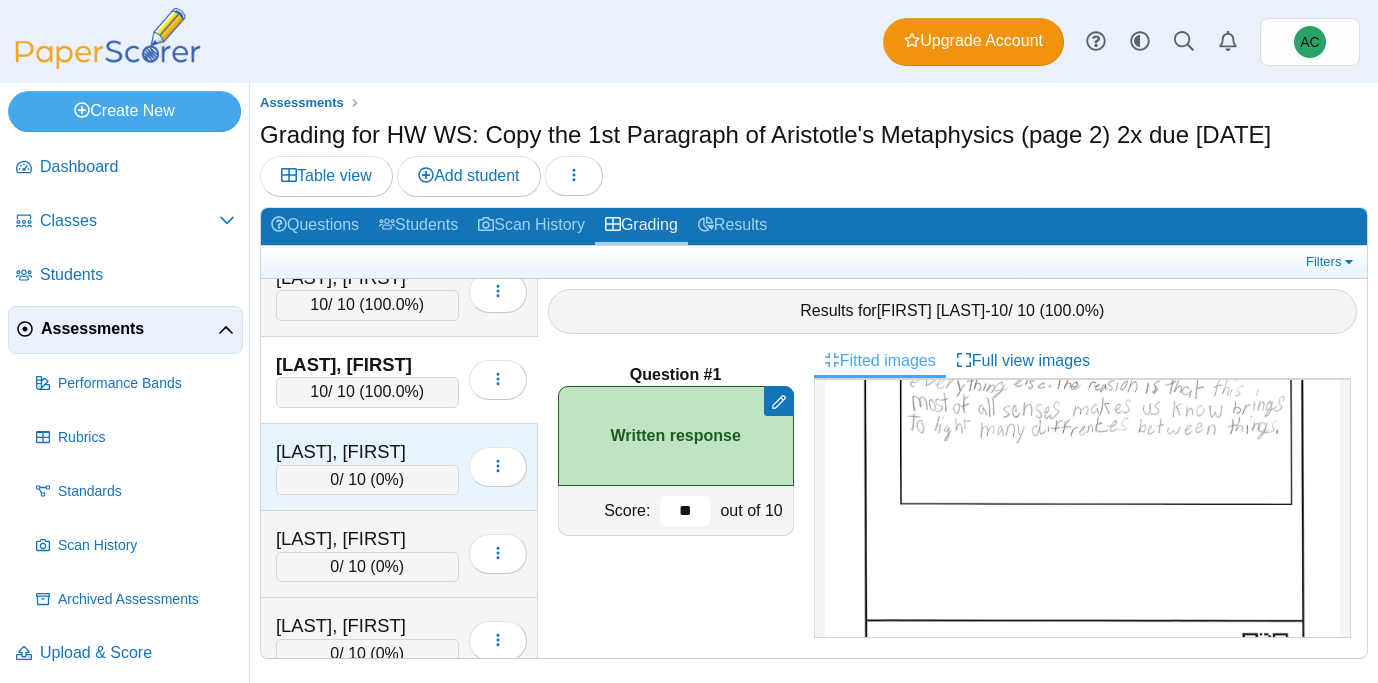 type on "**" 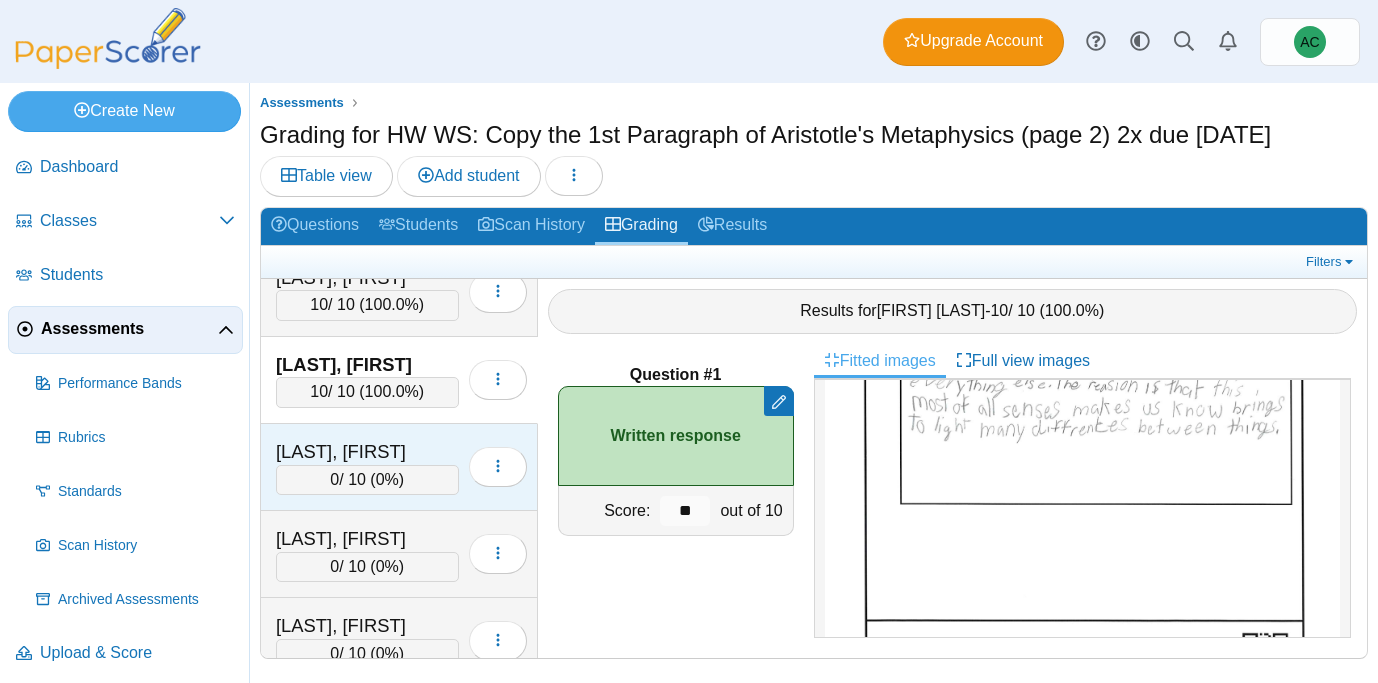 click on "Brooker, Kinsley" at bounding box center (367, 452) 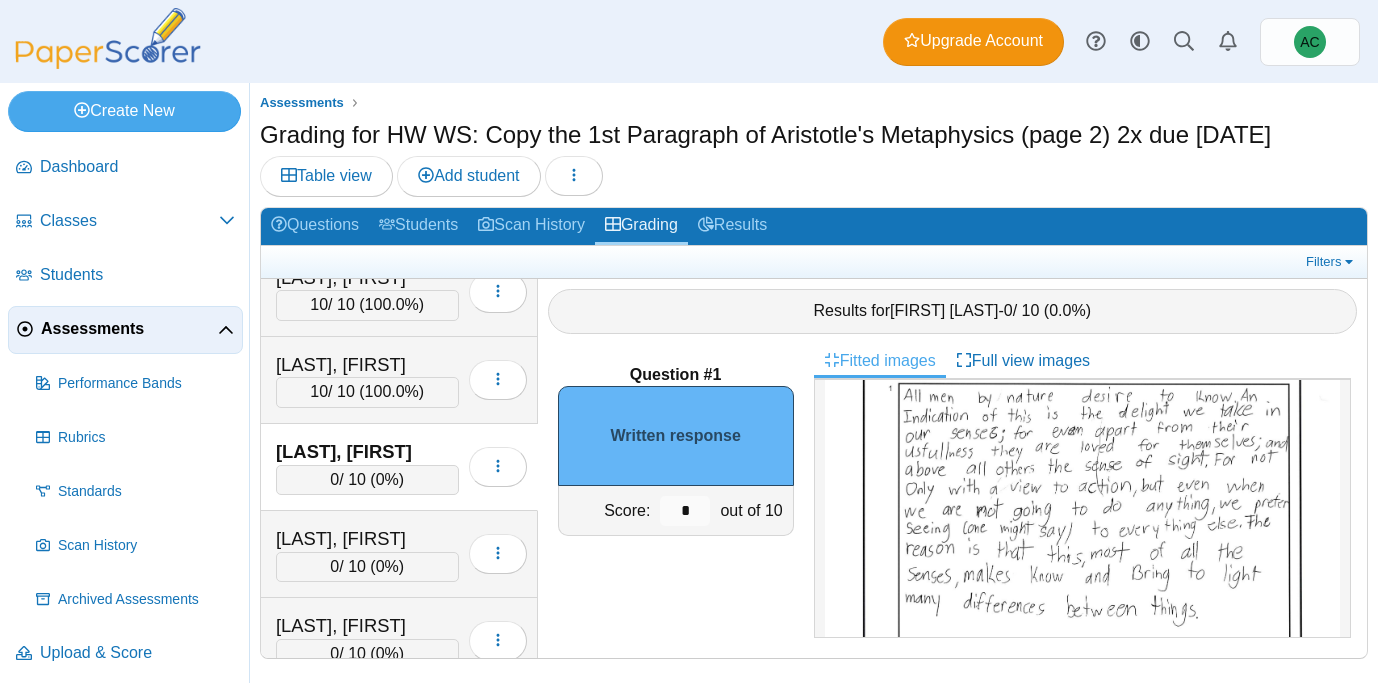 scroll, scrollTop: 219, scrollLeft: 0, axis: vertical 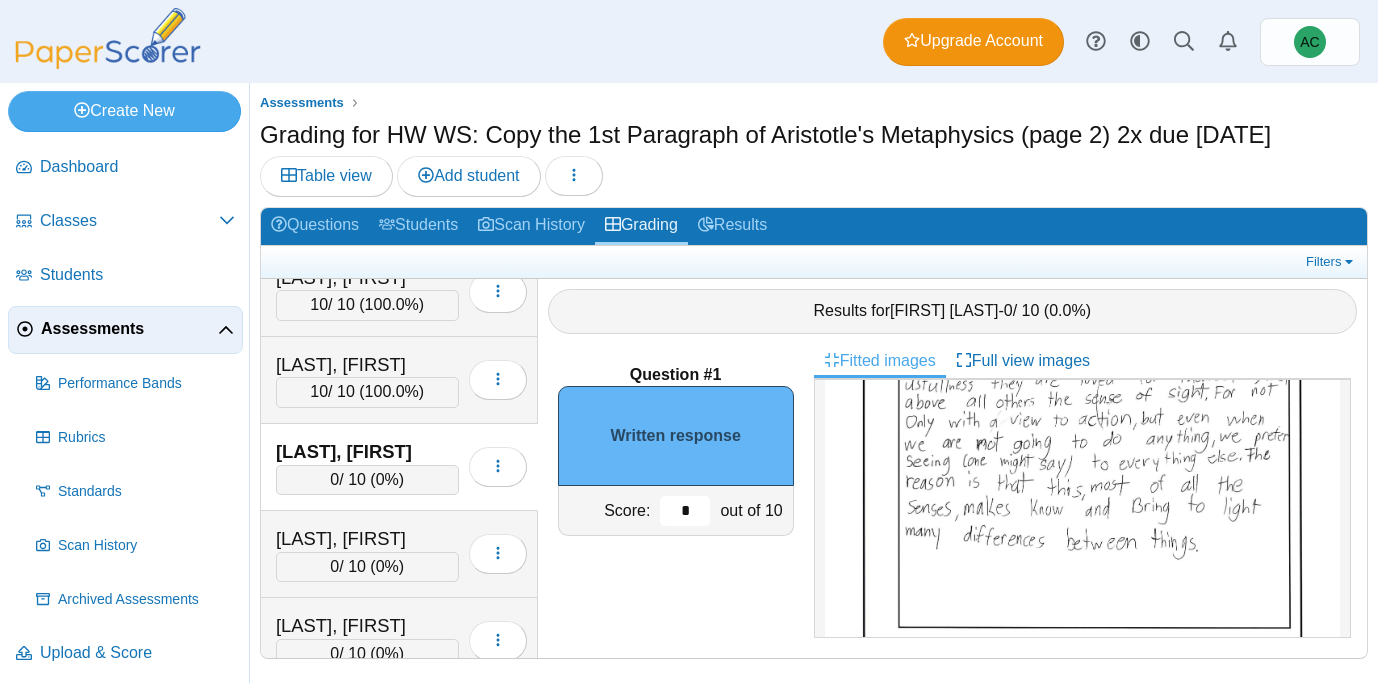 click on "*" at bounding box center (685, 511) 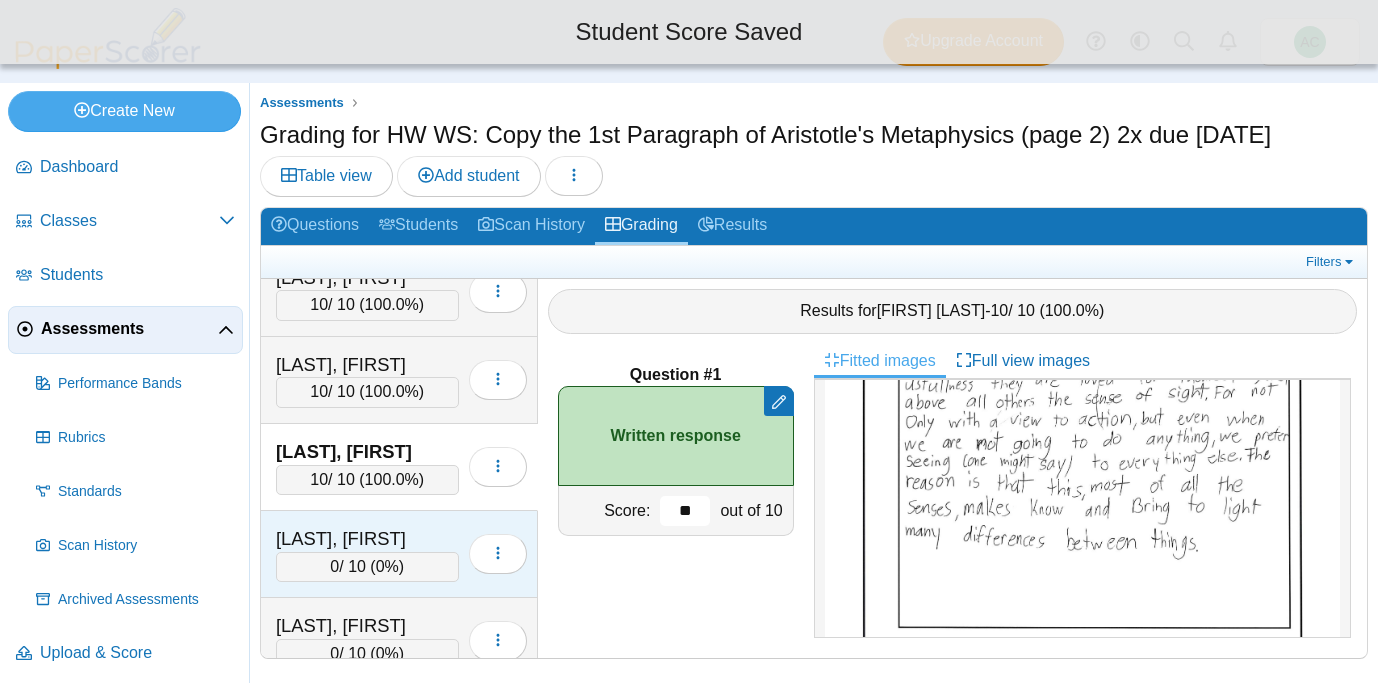 type on "**" 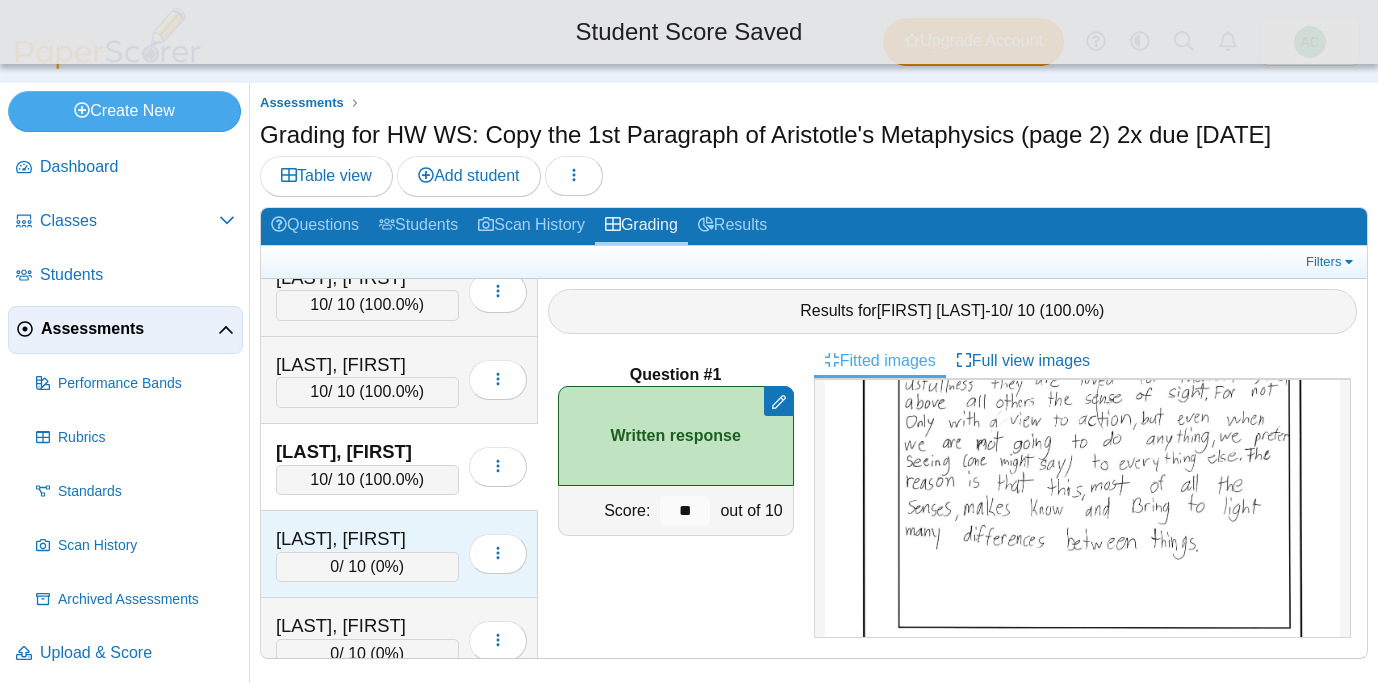click on "[LAST], [FIRST]" at bounding box center (367, 539) 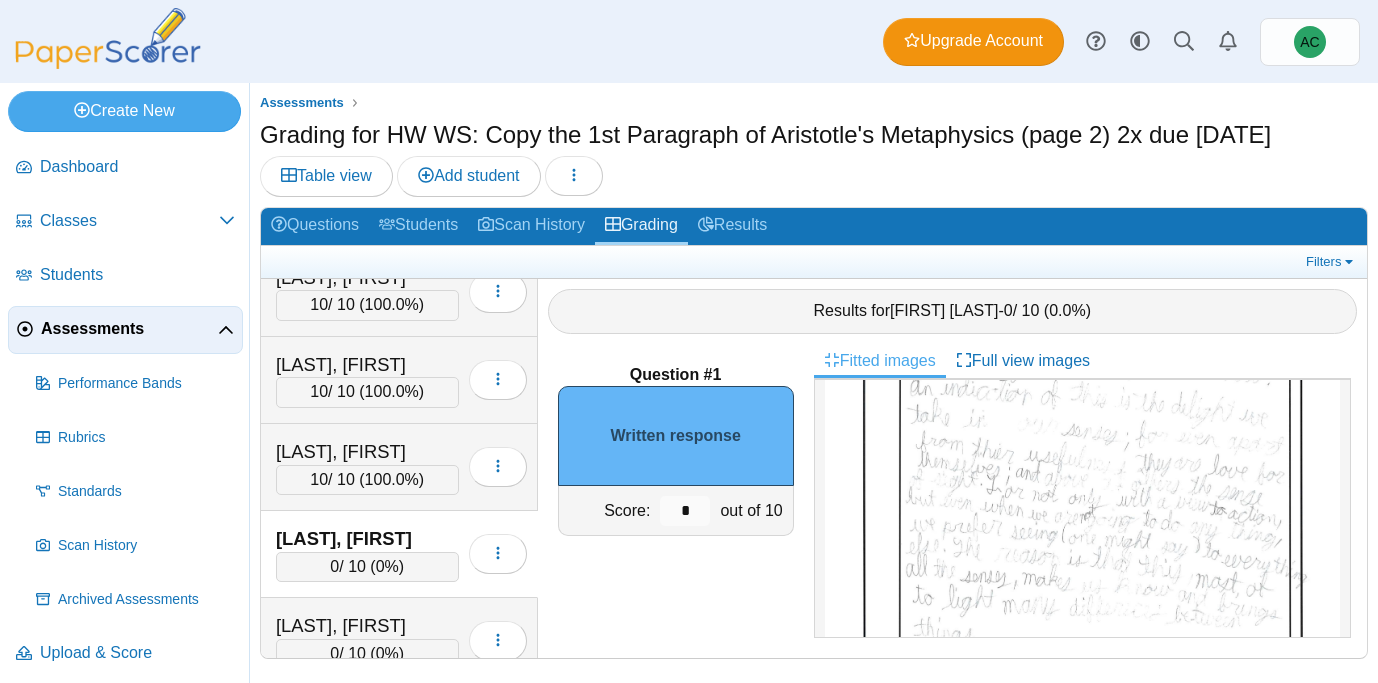 scroll, scrollTop: 293, scrollLeft: 0, axis: vertical 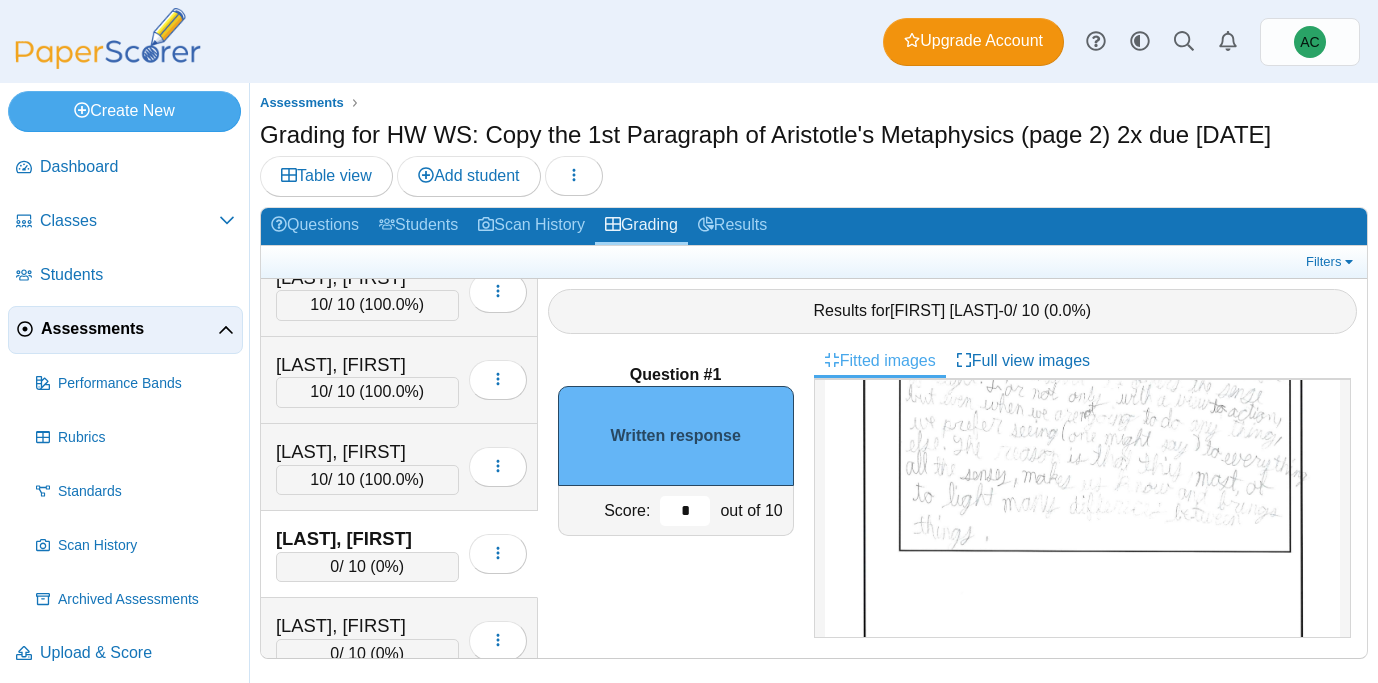 click on "*" at bounding box center [685, 511] 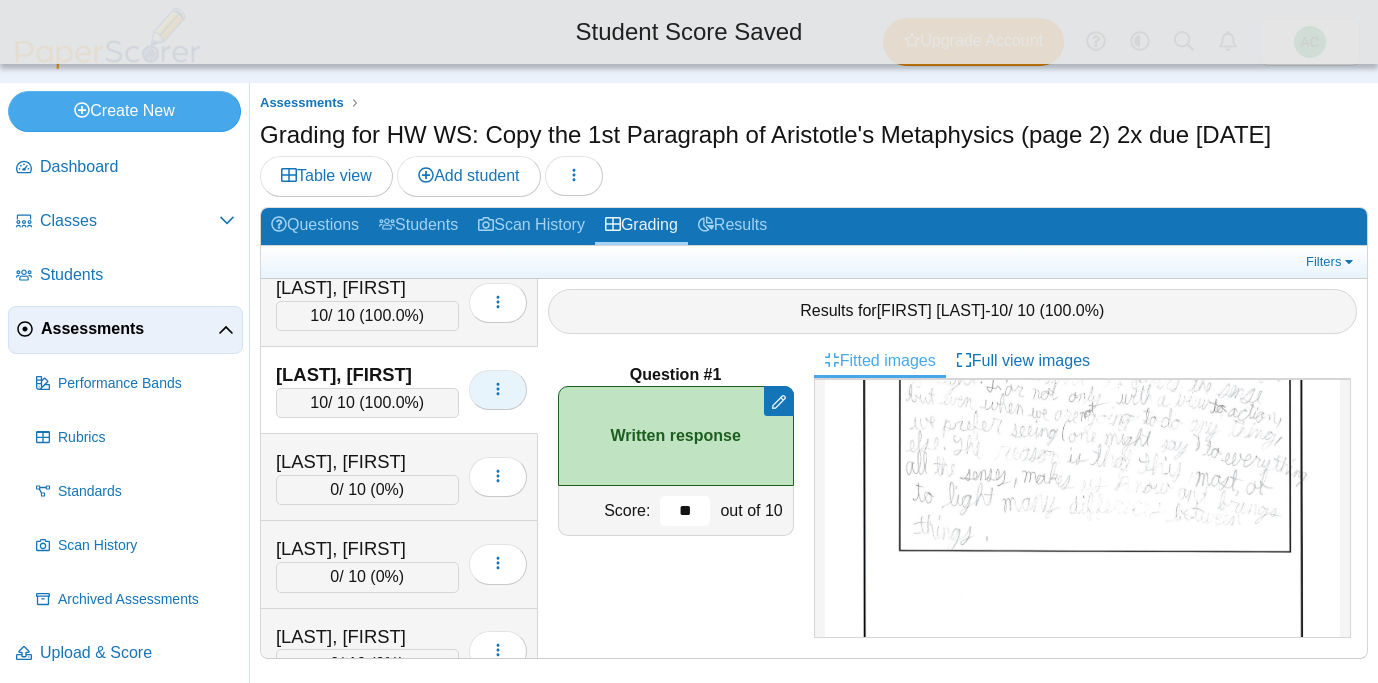 scroll, scrollTop: 380, scrollLeft: 0, axis: vertical 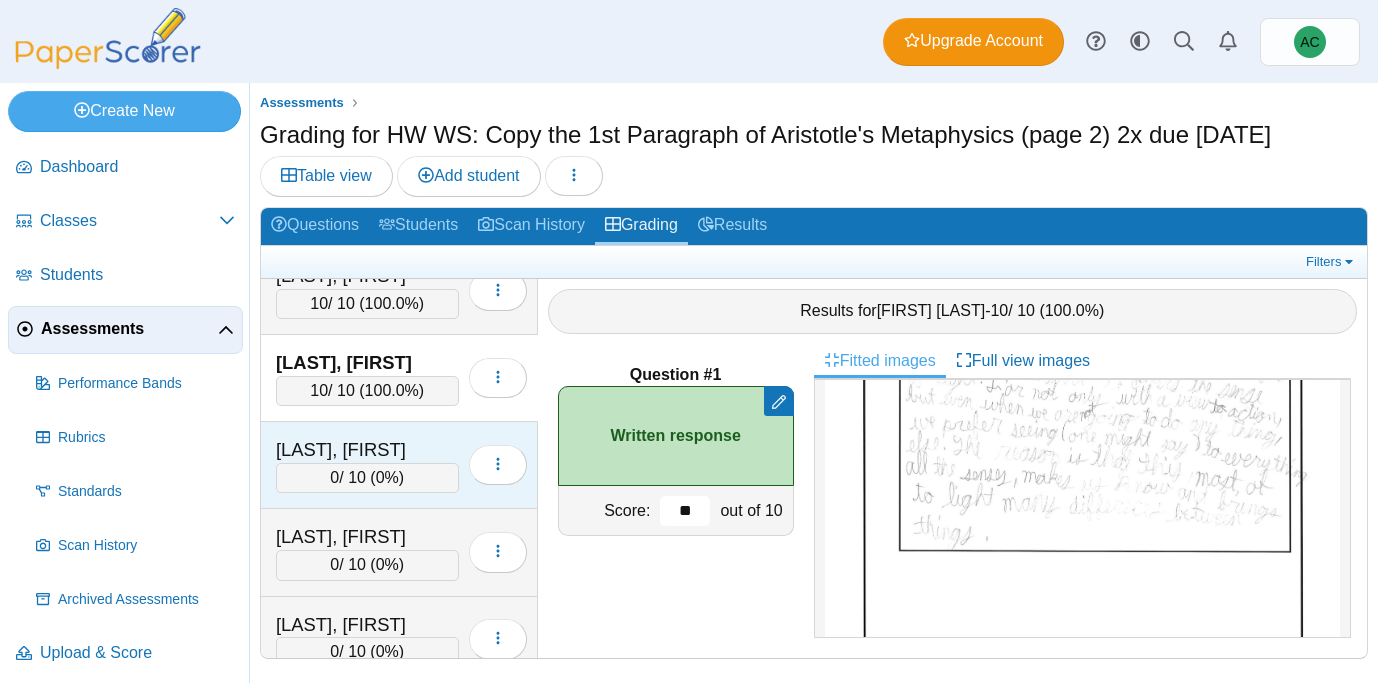 type on "**" 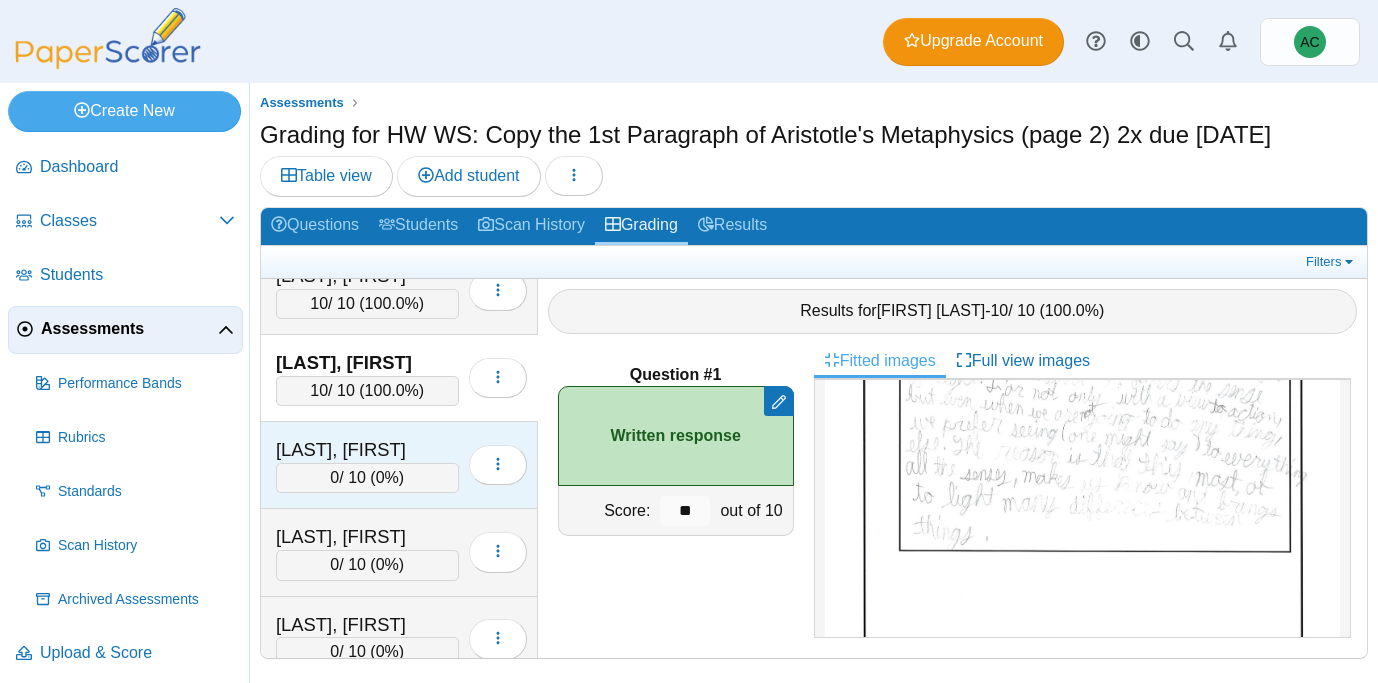 click on "[LAST], [FIRST]" at bounding box center [367, 450] 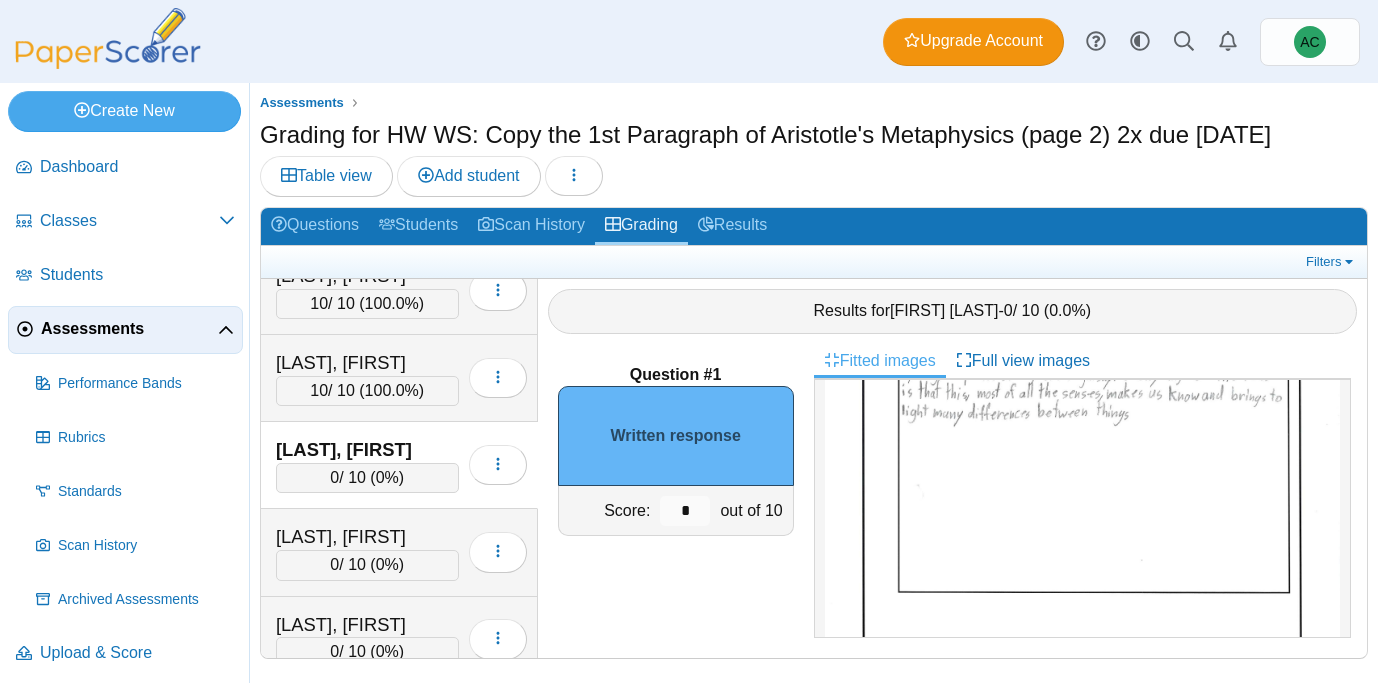 scroll, scrollTop: 256, scrollLeft: 0, axis: vertical 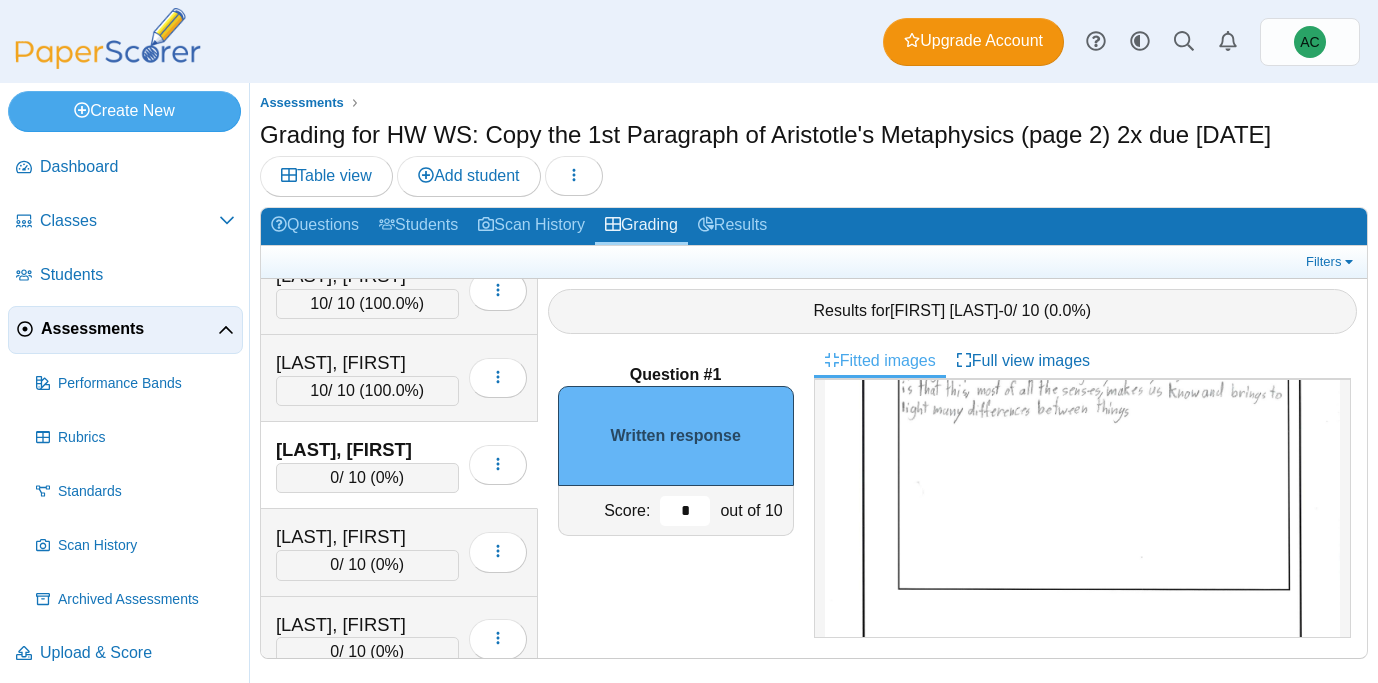click on "*" at bounding box center (685, 511) 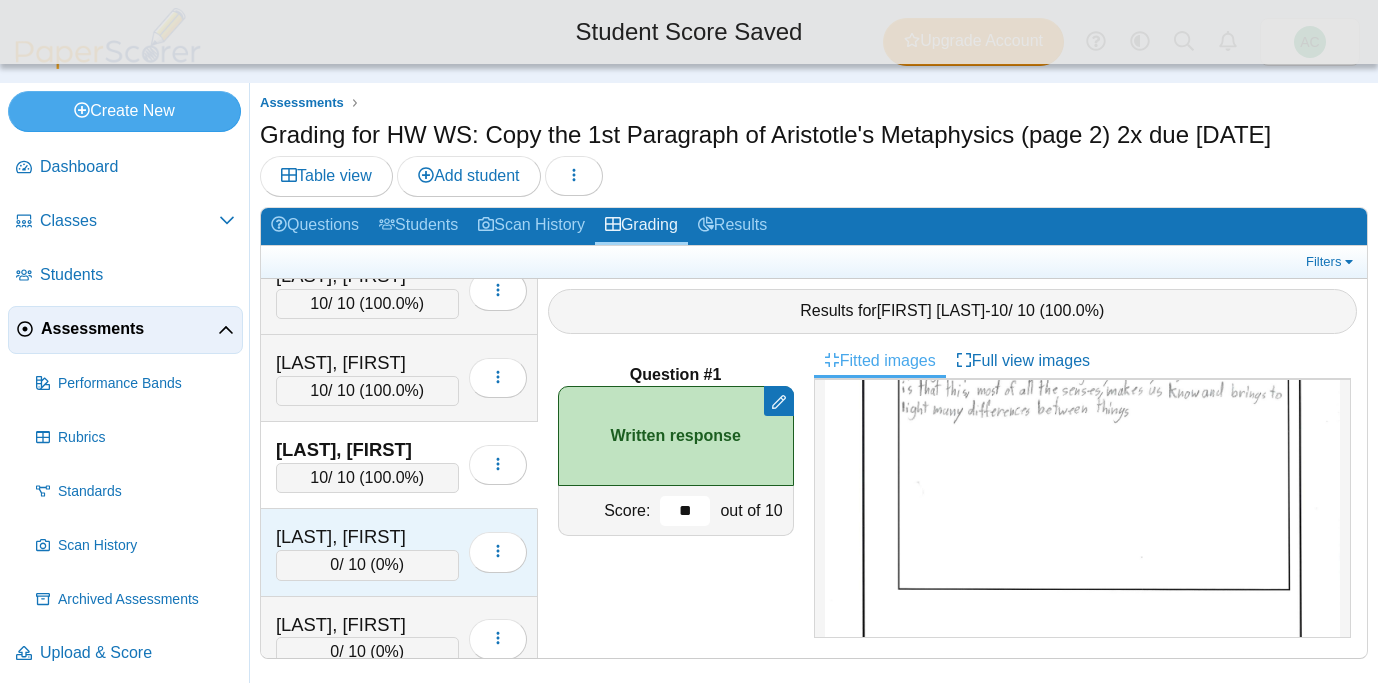 type on "**" 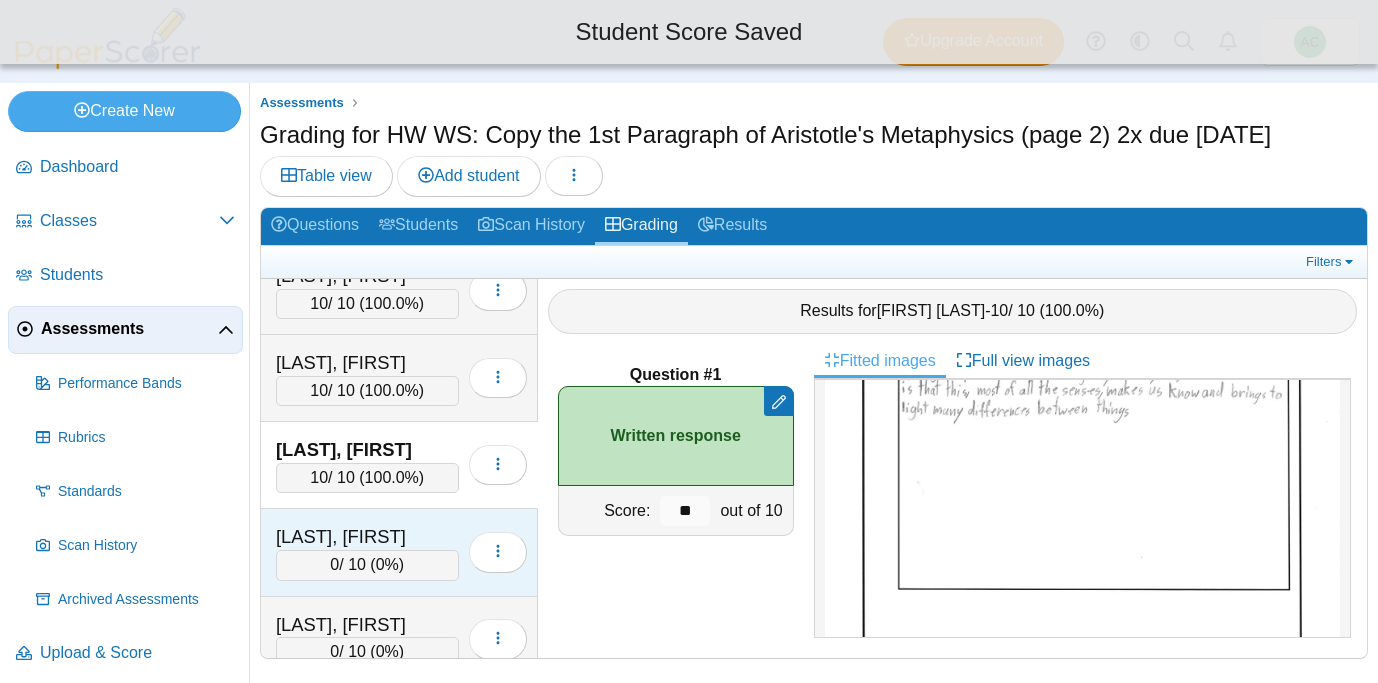 click on "Harrison, Helen" at bounding box center (367, 537) 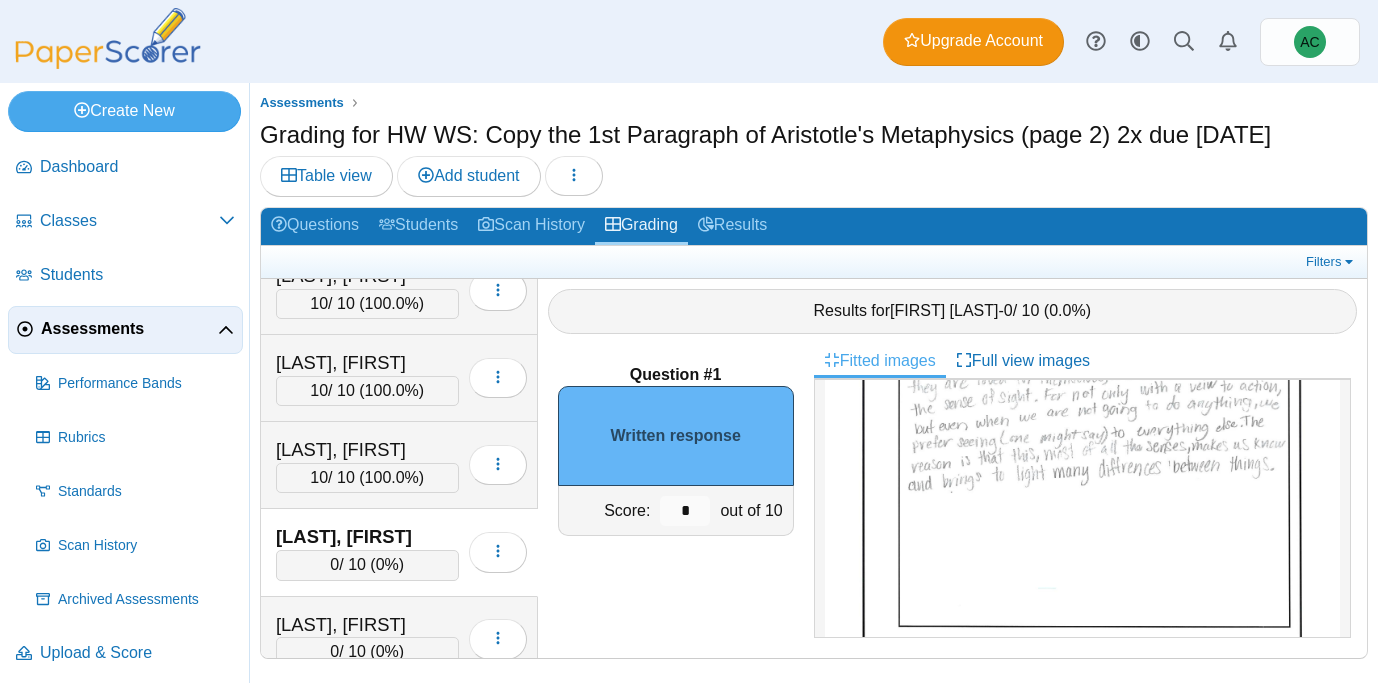 scroll, scrollTop: 313, scrollLeft: 0, axis: vertical 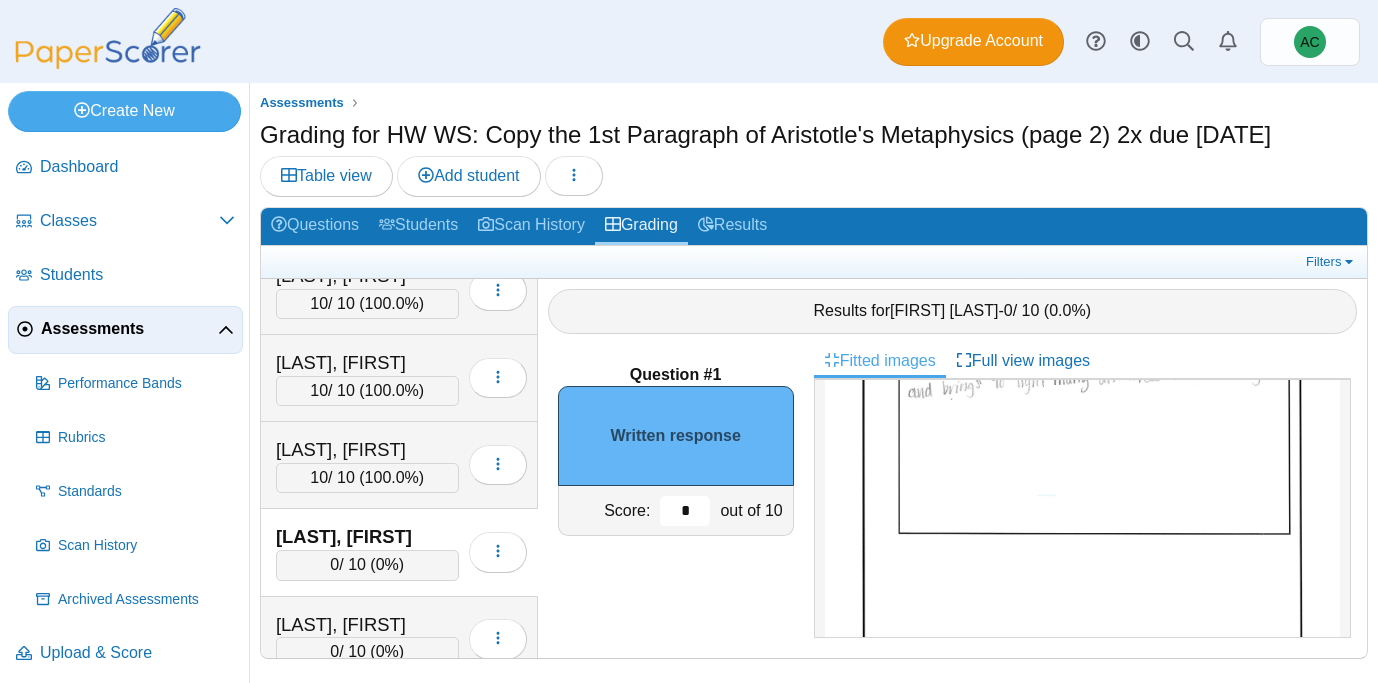 click on "*" at bounding box center [685, 511] 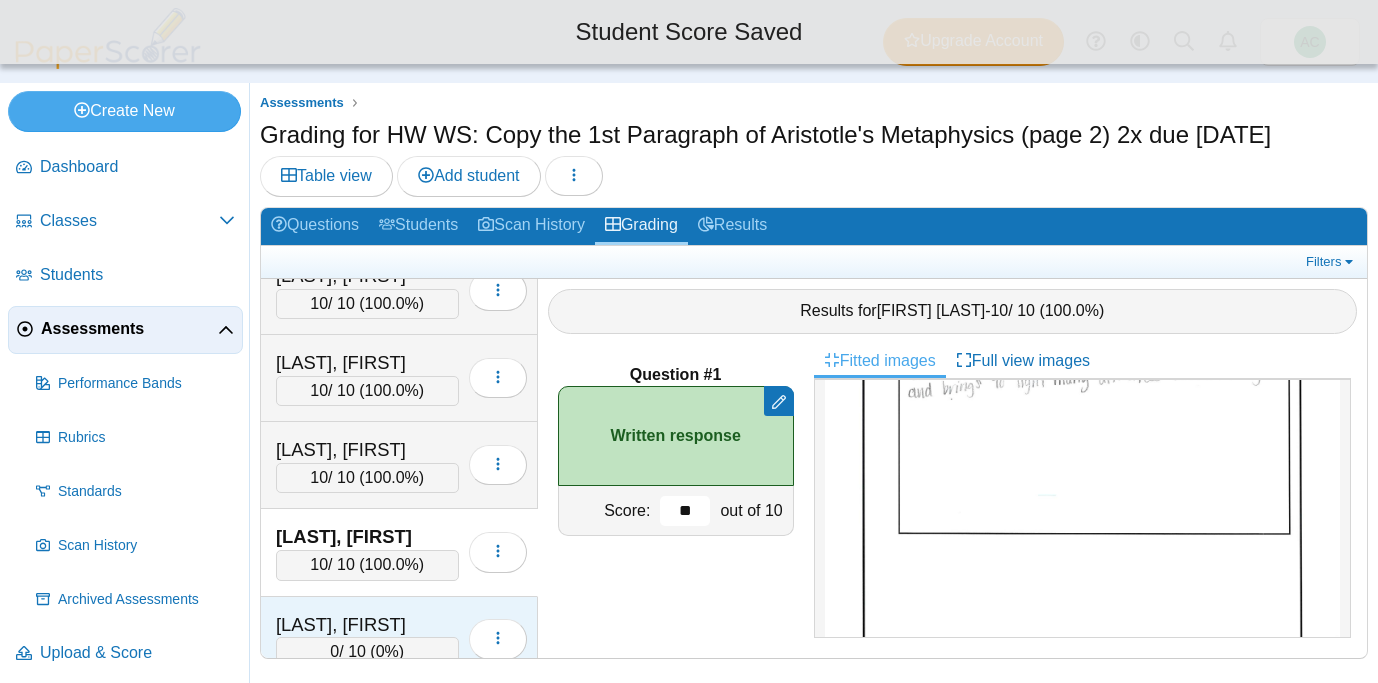 type on "**" 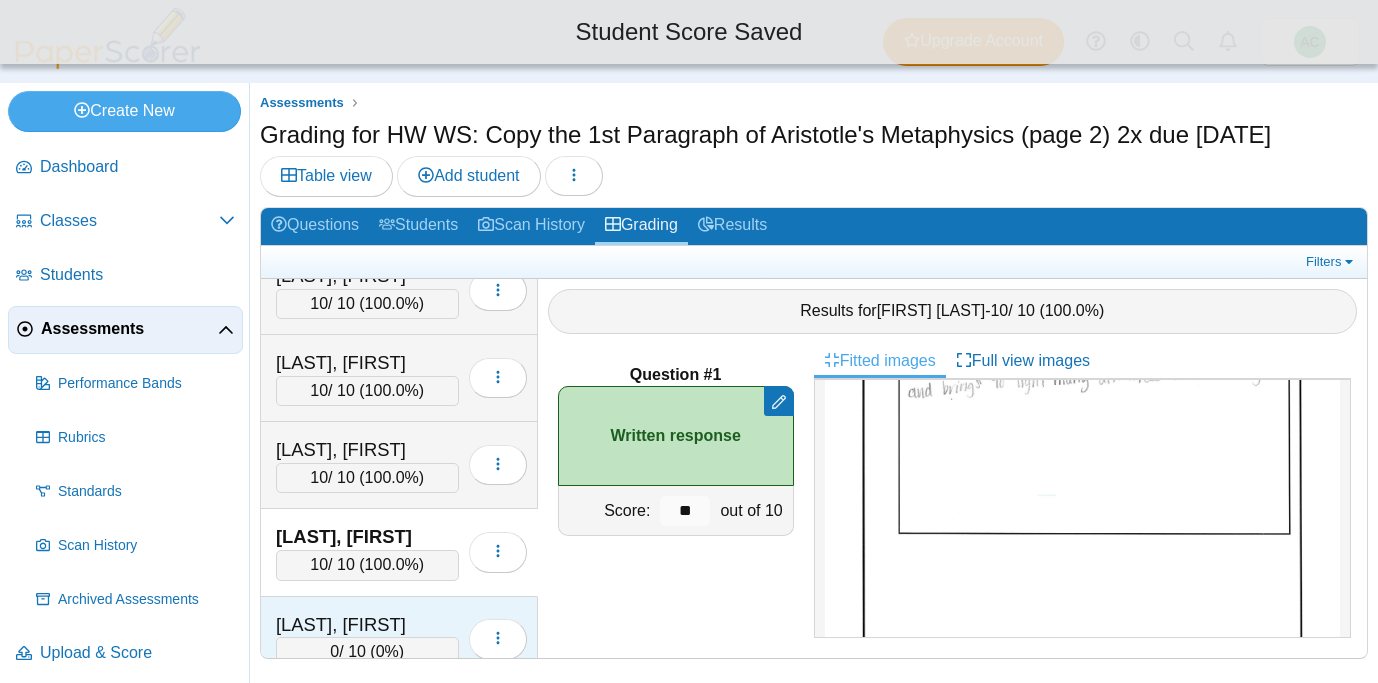 click on "Heiskell, Evelyn
0  / 10
( 0% )
Loading…" at bounding box center [399, 640] 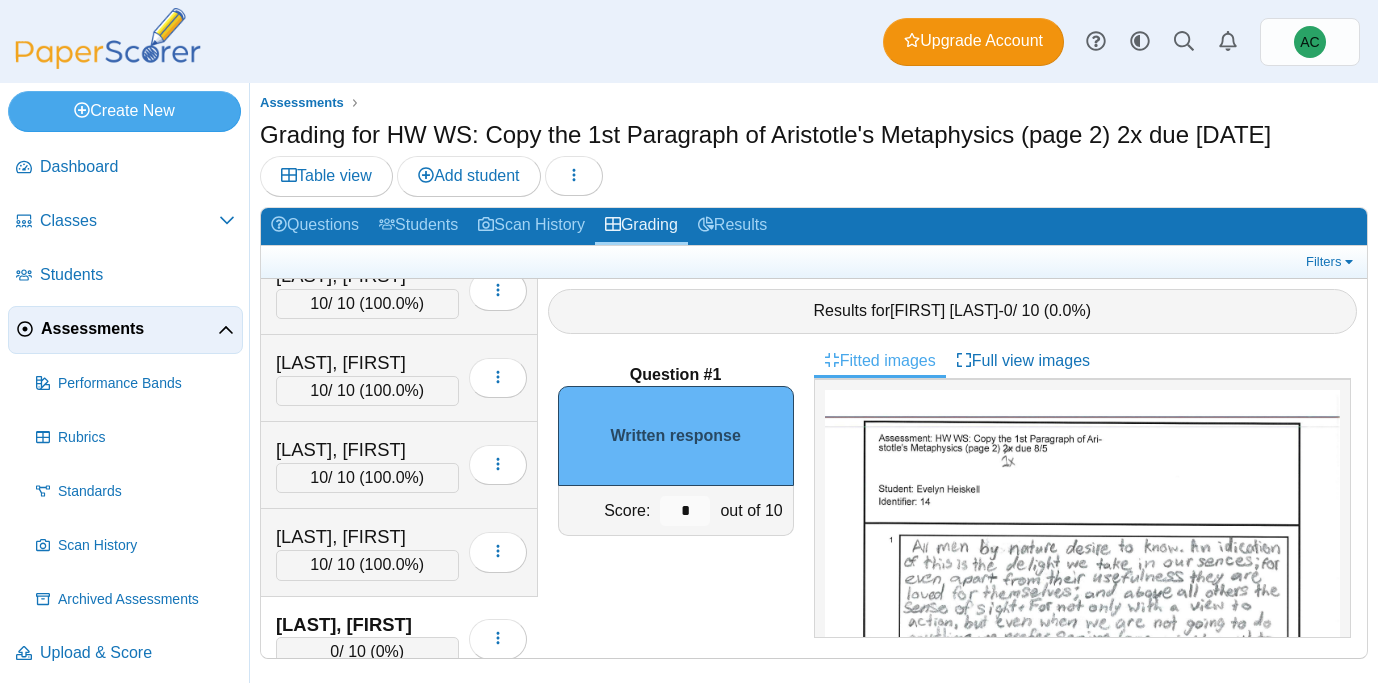 scroll, scrollTop: 241, scrollLeft: 0, axis: vertical 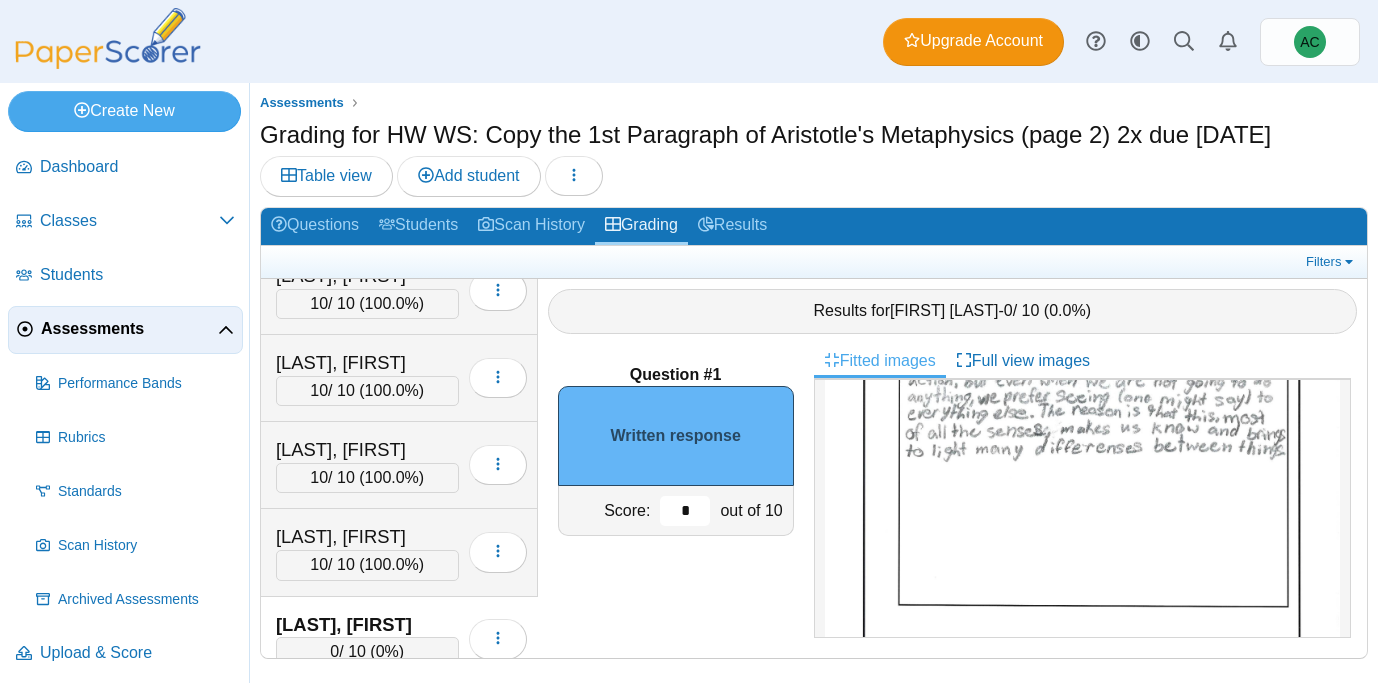 click on "*" at bounding box center (685, 511) 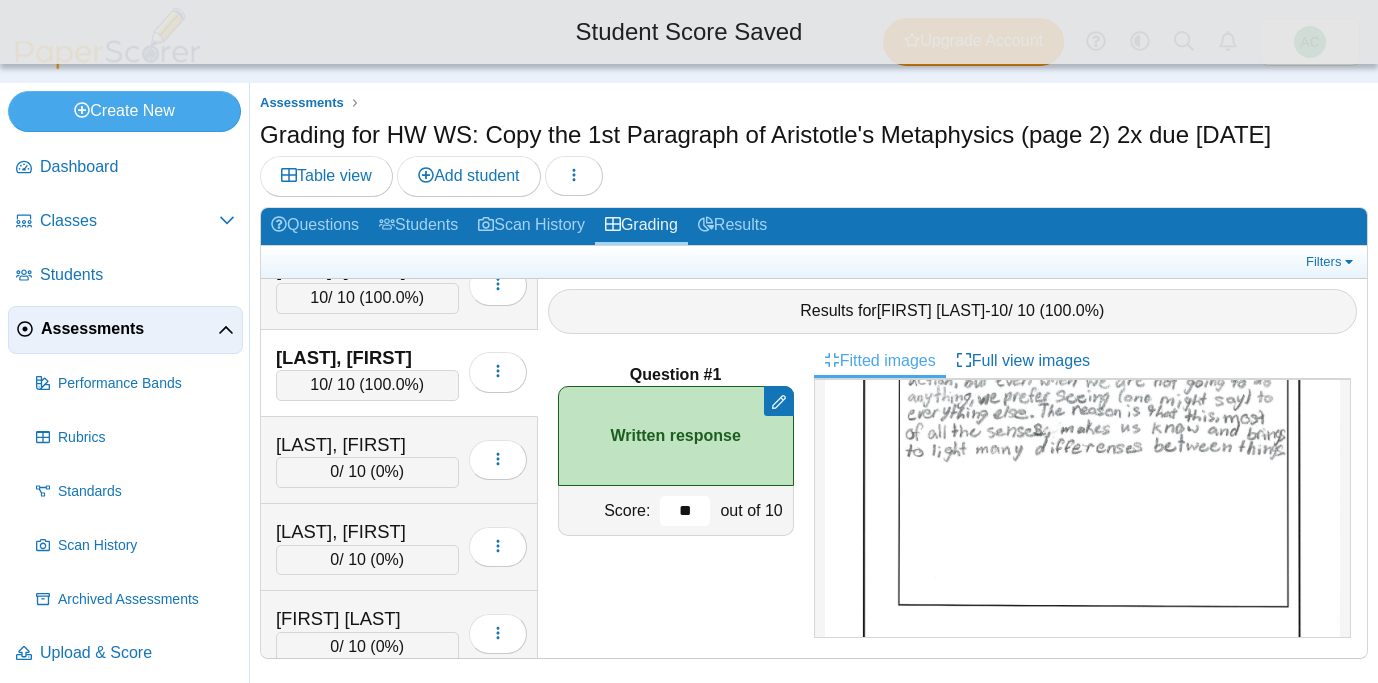 scroll, scrollTop: 681, scrollLeft: 0, axis: vertical 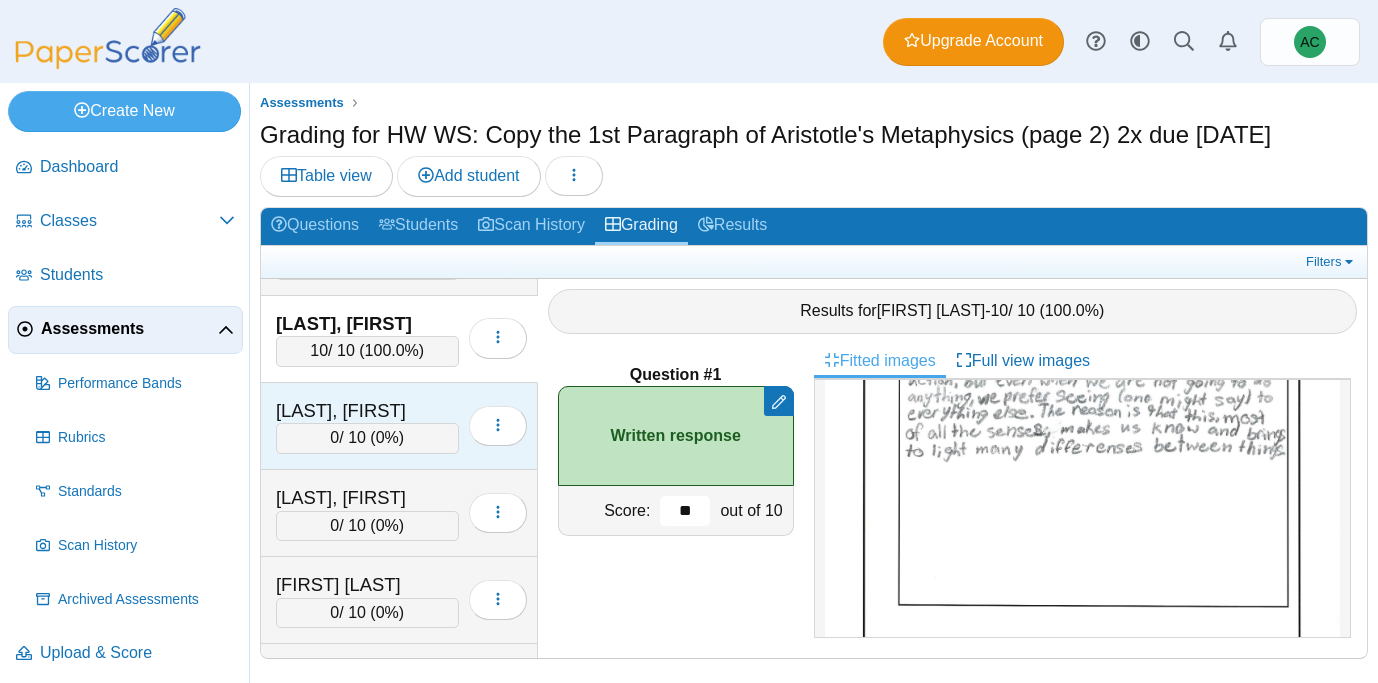 type on "**" 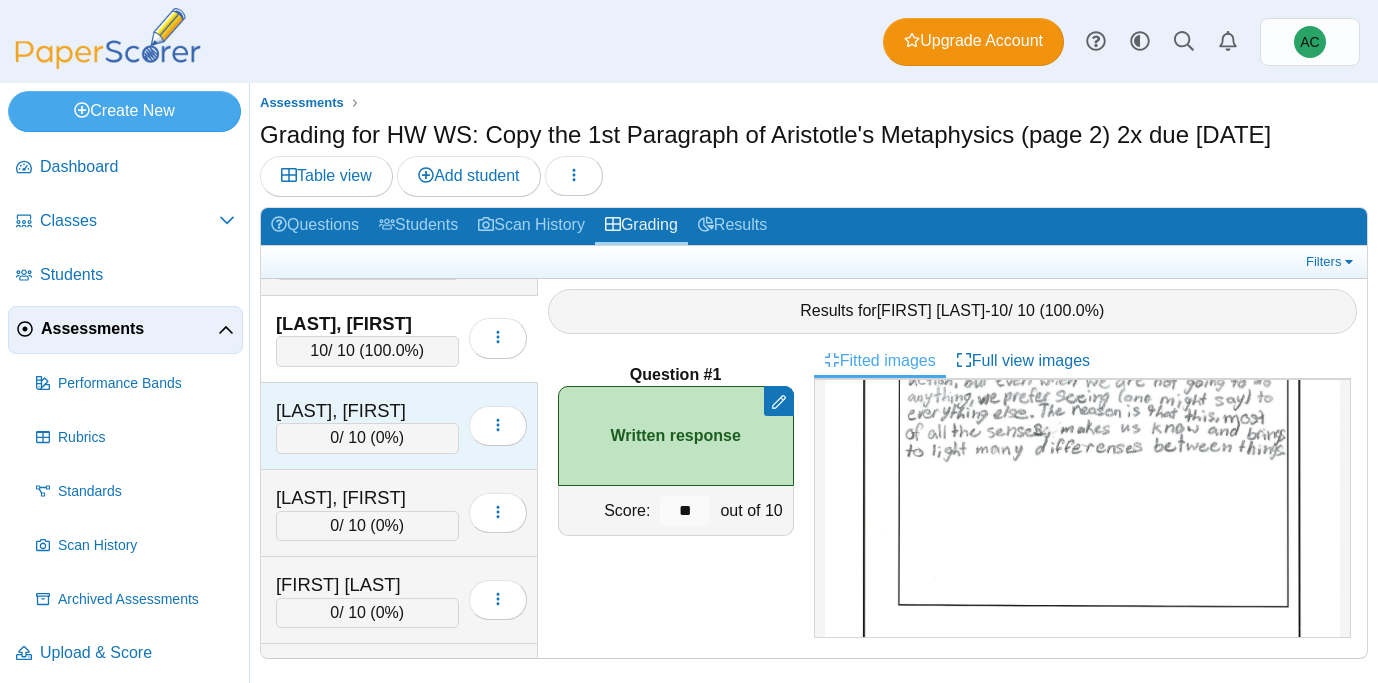 click on "James, Ion" at bounding box center [367, 411] 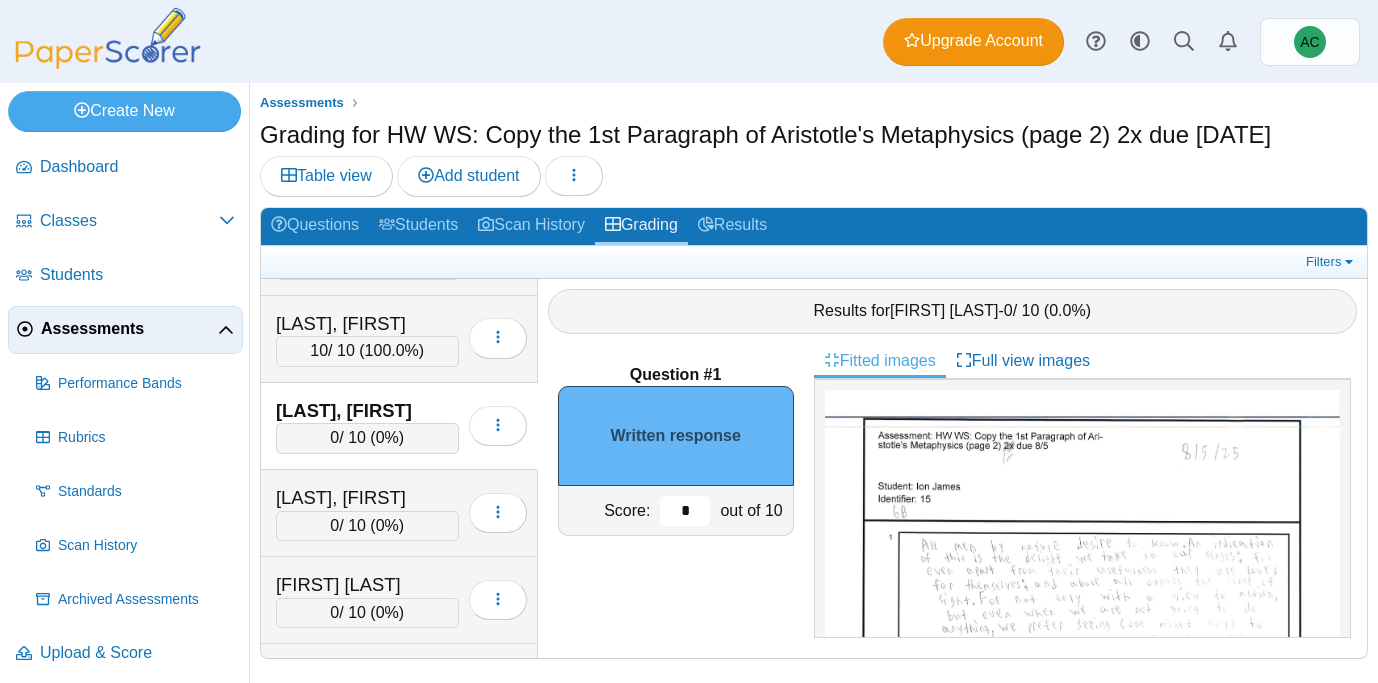 click on "*" at bounding box center [685, 511] 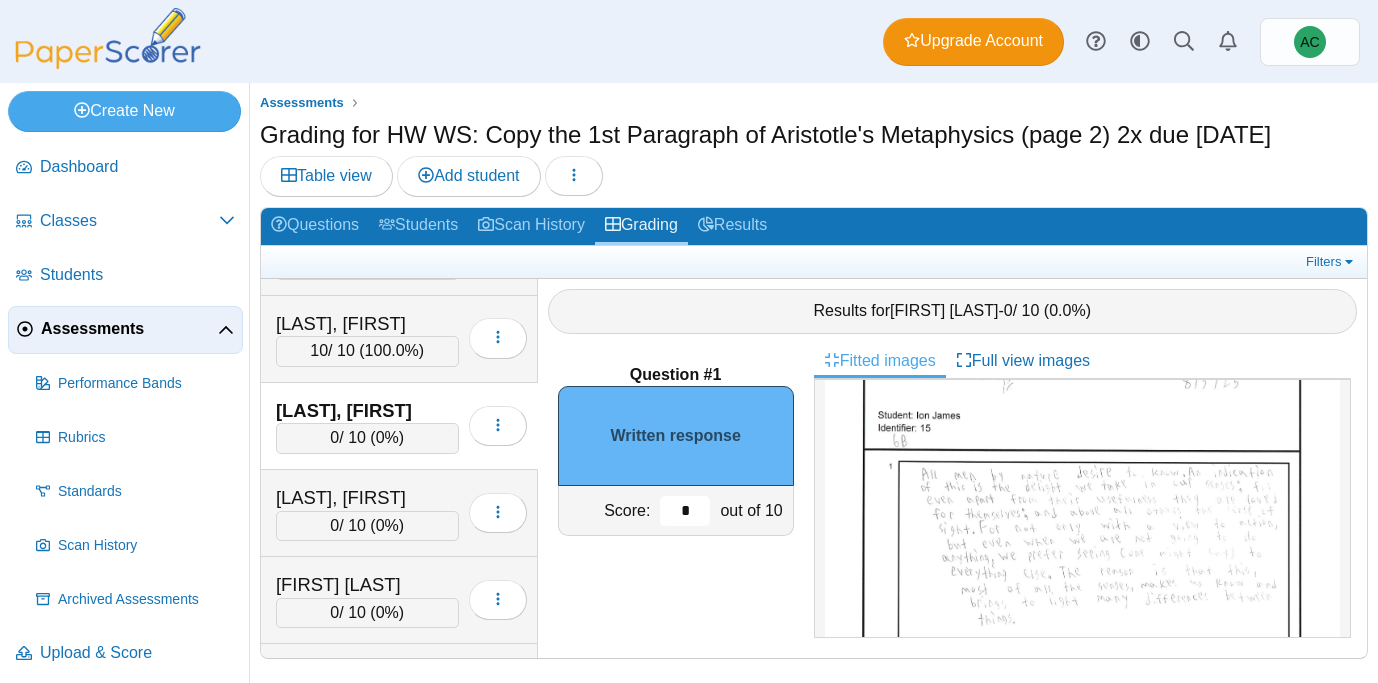 scroll, scrollTop: 70, scrollLeft: 0, axis: vertical 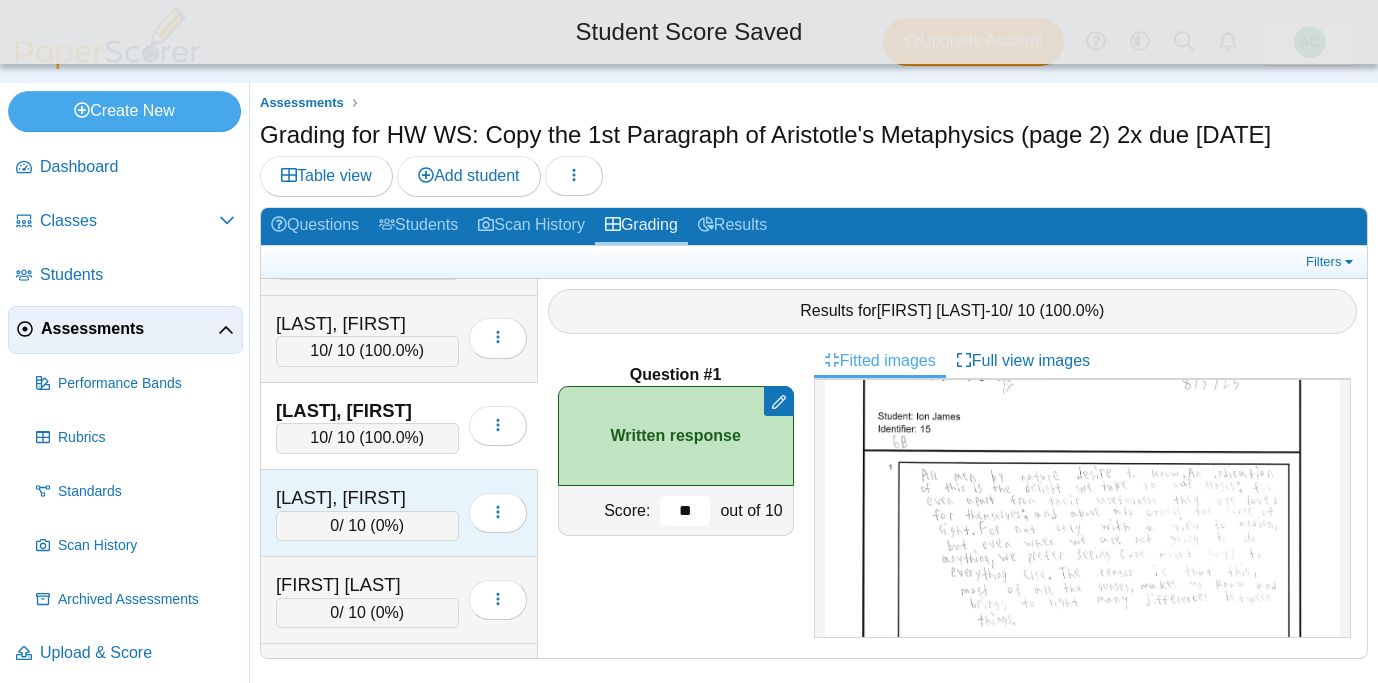 type on "**" 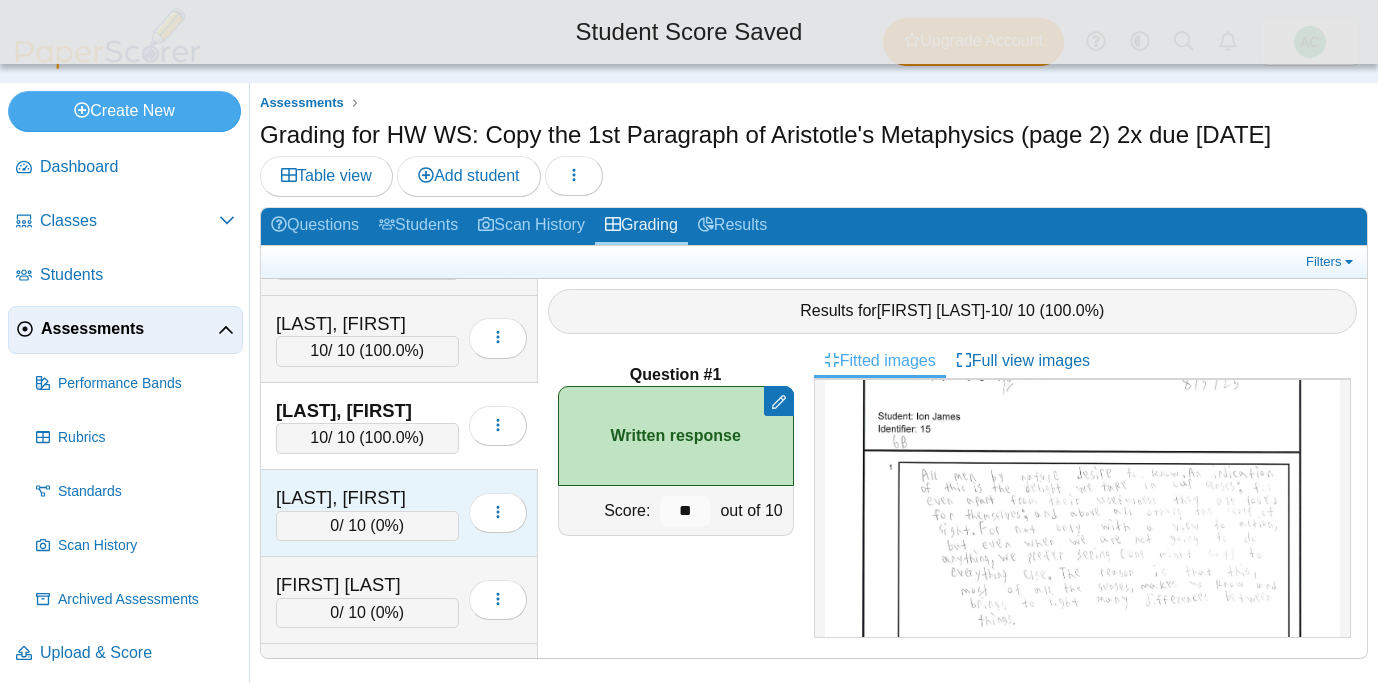 click on "Lerette, Peyton" at bounding box center (367, 498) 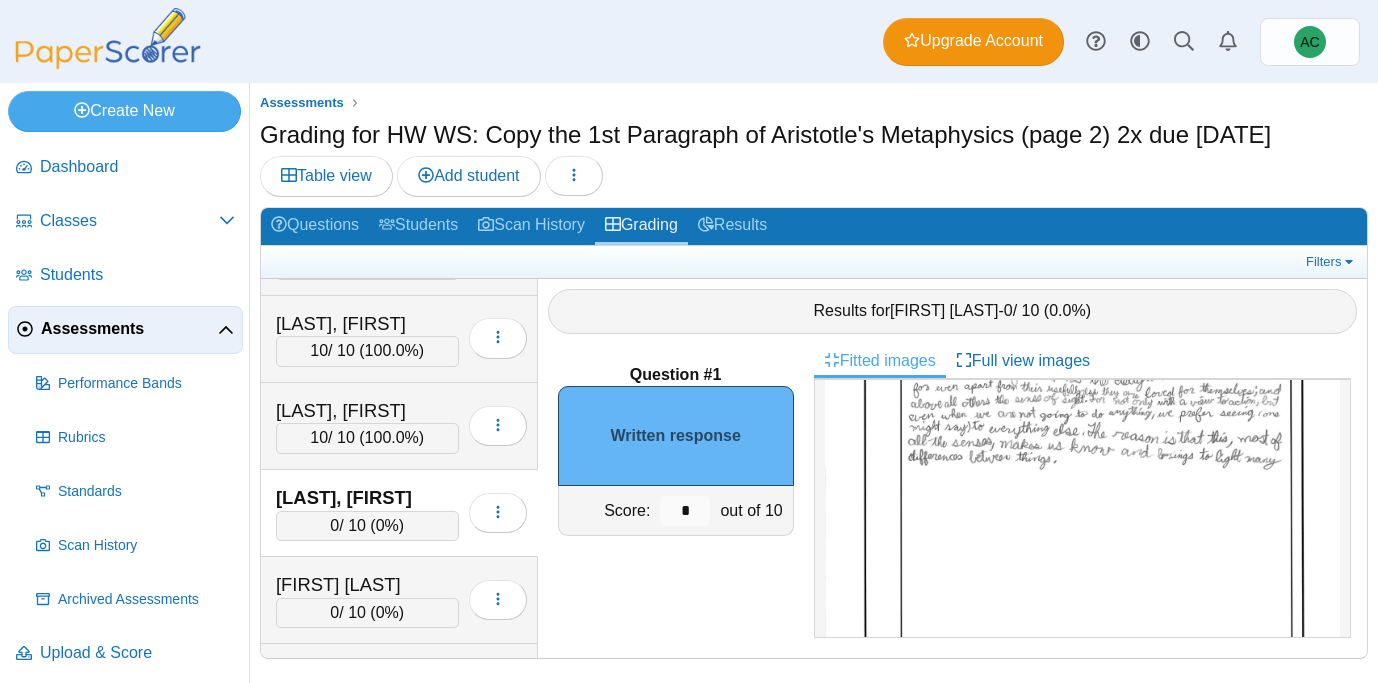 scroll, scrollTop: 257, scrollLeft: 0, axis: vertical 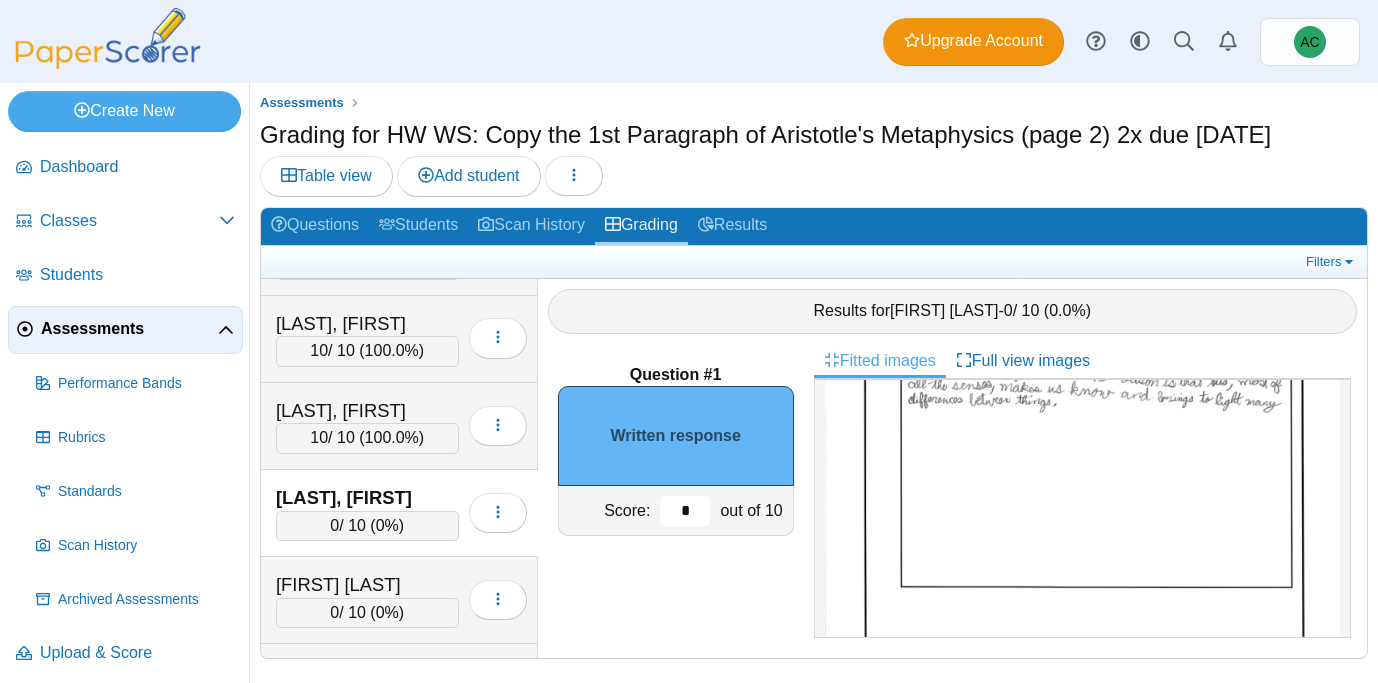 click on "*" at bounding box center (685, 511) 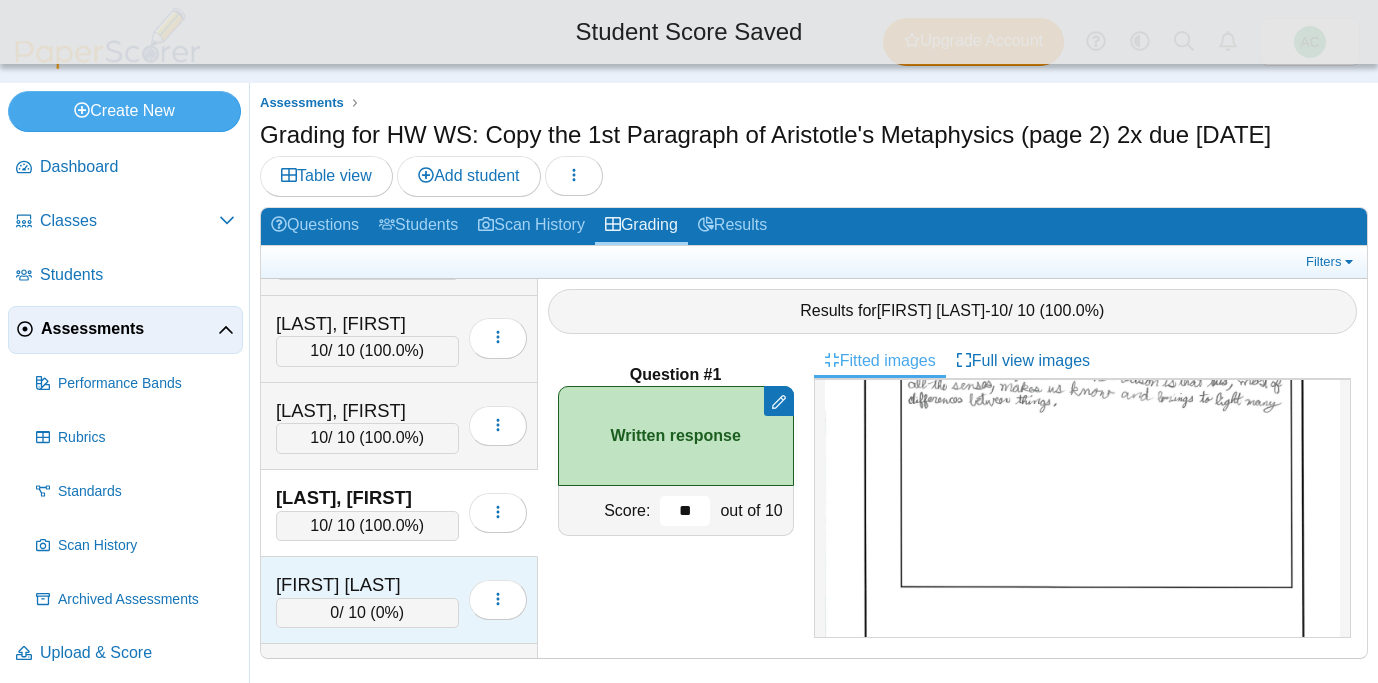 type on "**" 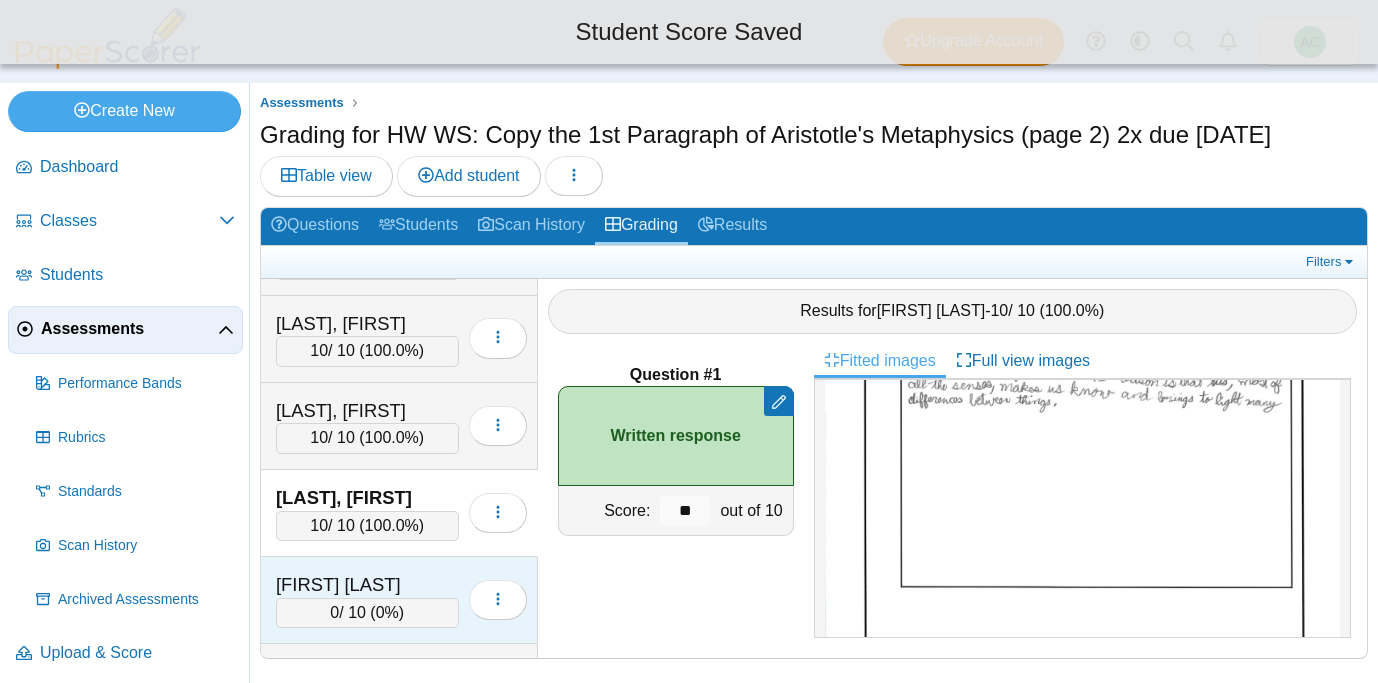 click on "Lucius, Hannah
0  / 10
( 0% )
Loading…" at bounding box center (399, 600) 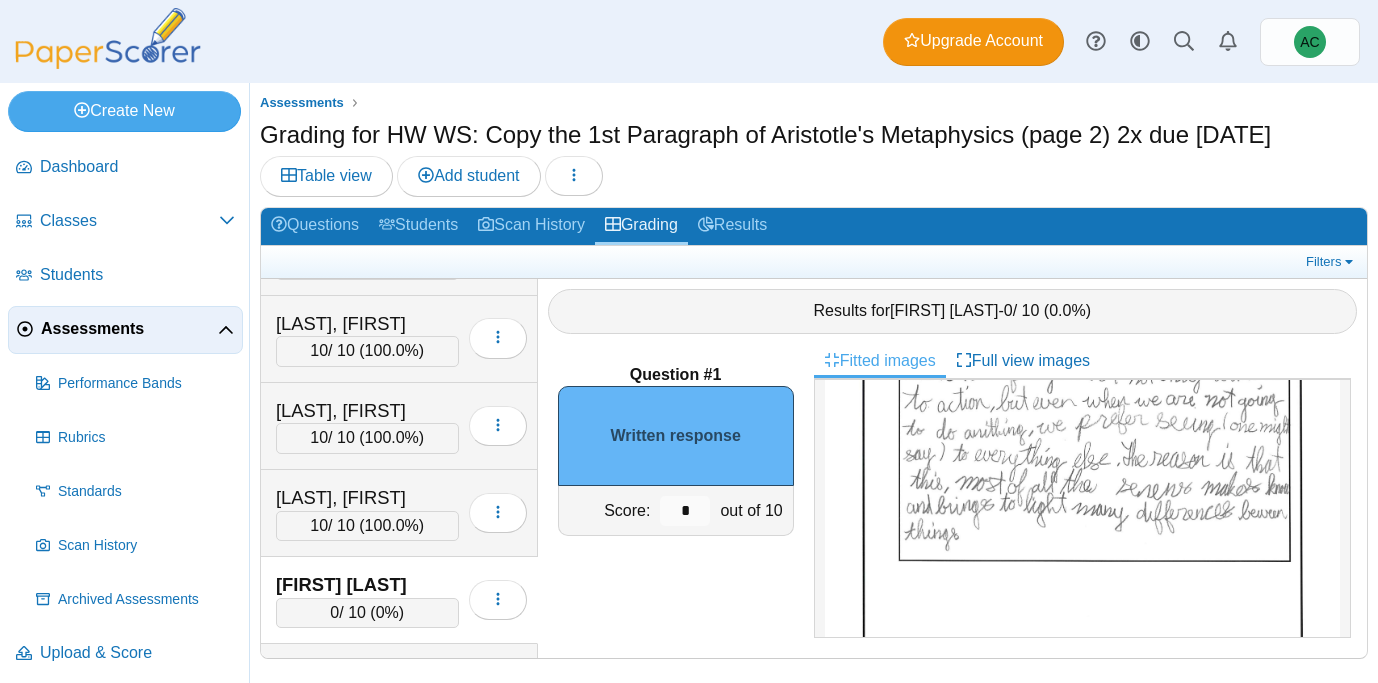 scroll, scrollTop: 284, scrollLeft: 0, axis: vertical 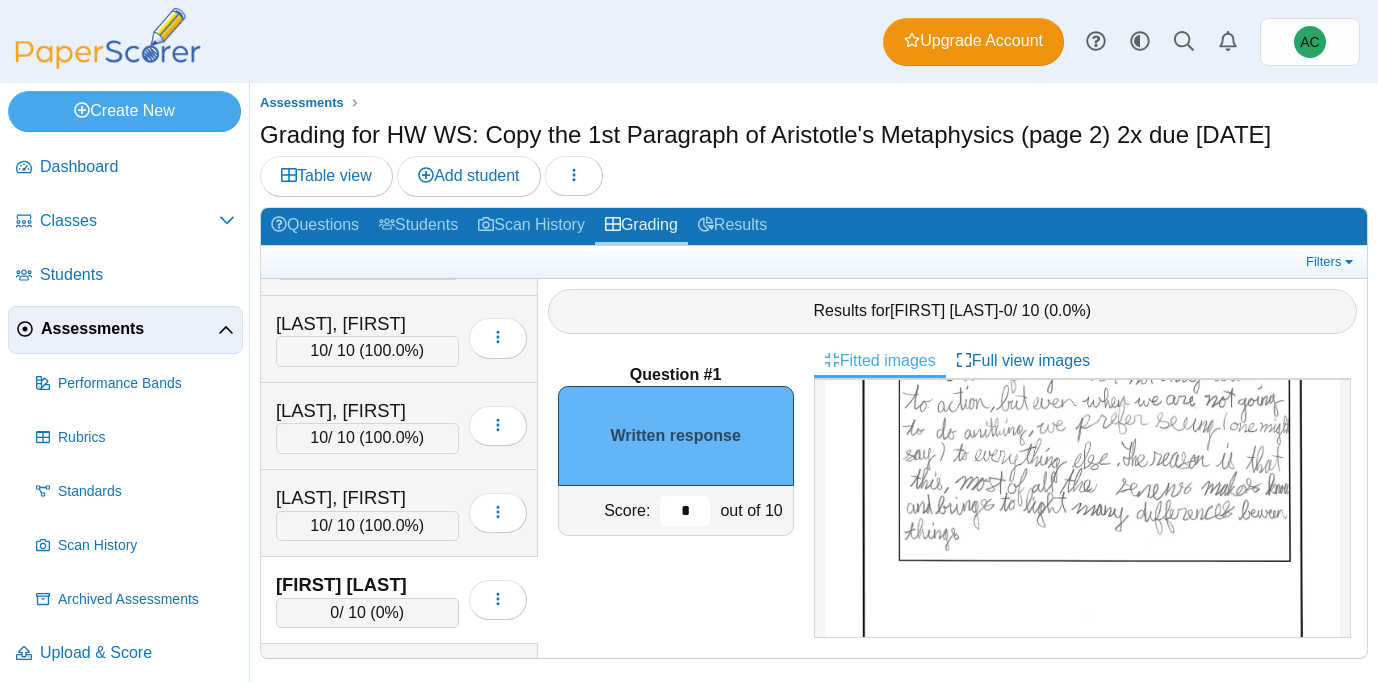 click on "*" at bounding box center [685, 511] 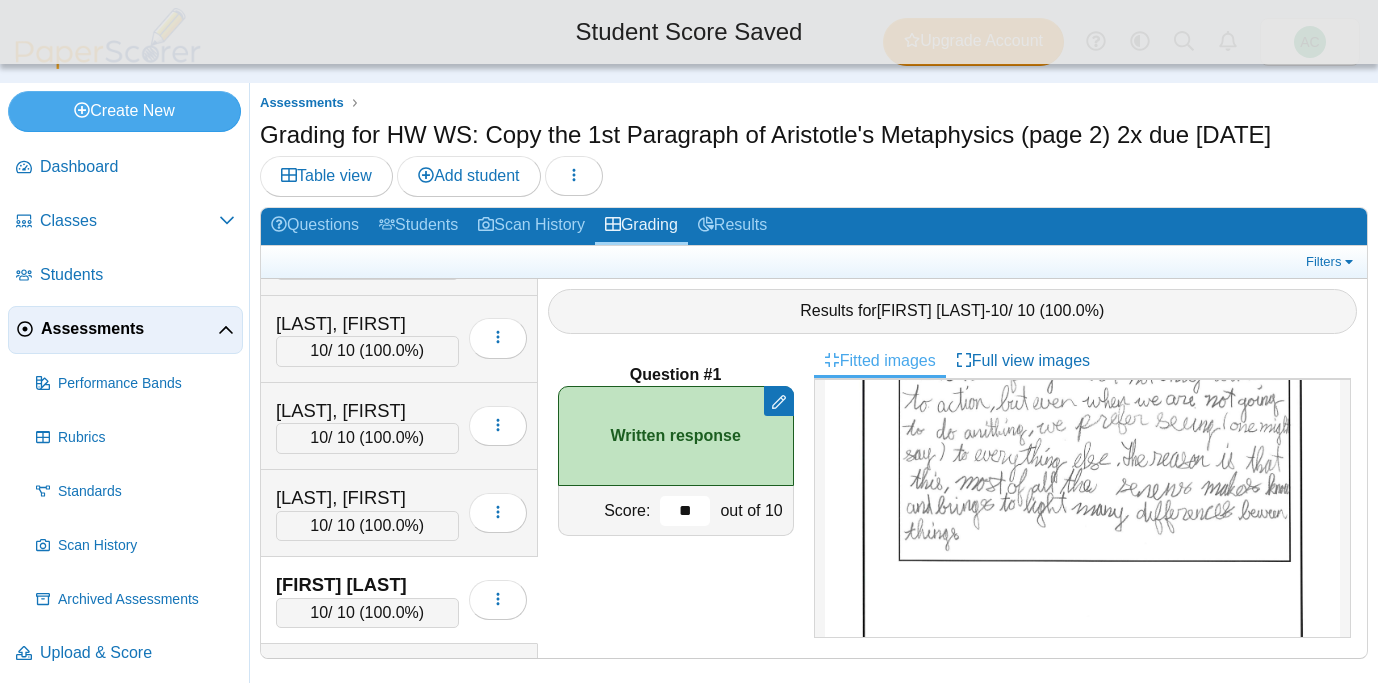 scroll, scrollTop: 827, scrollLeft: 0, axis: vertical 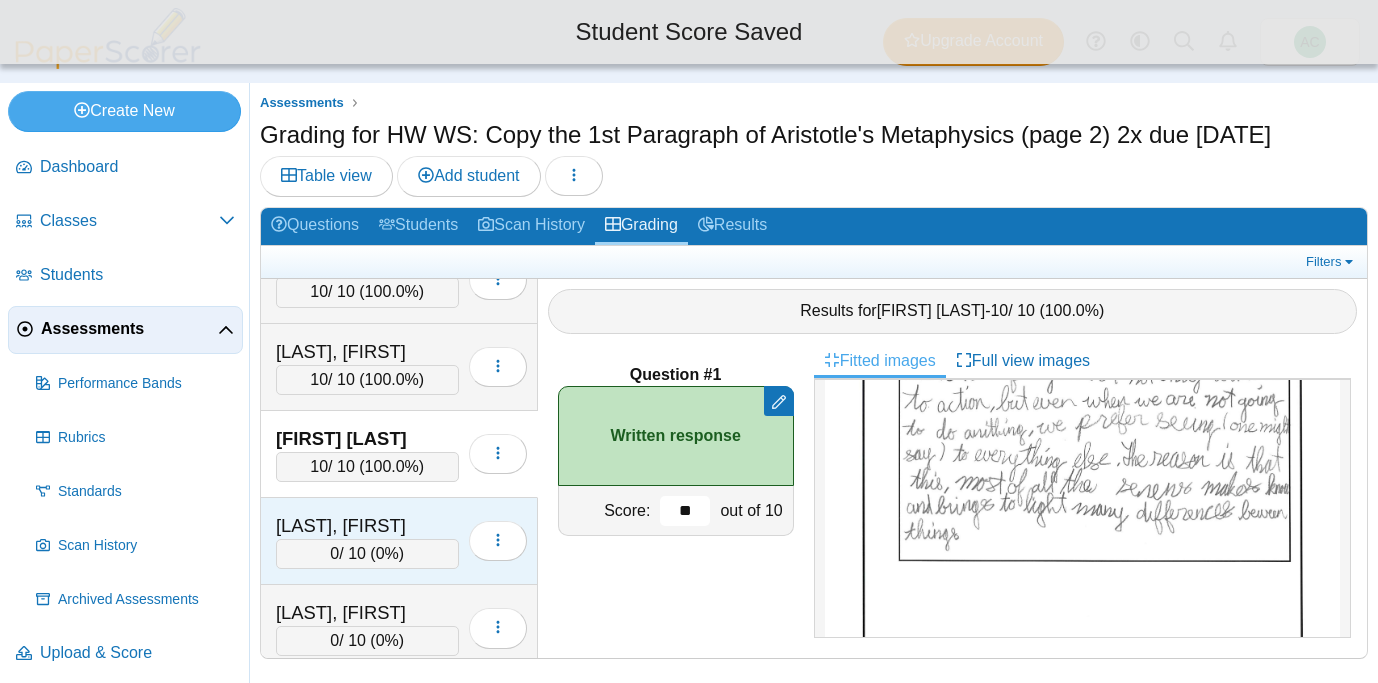 type on "**" 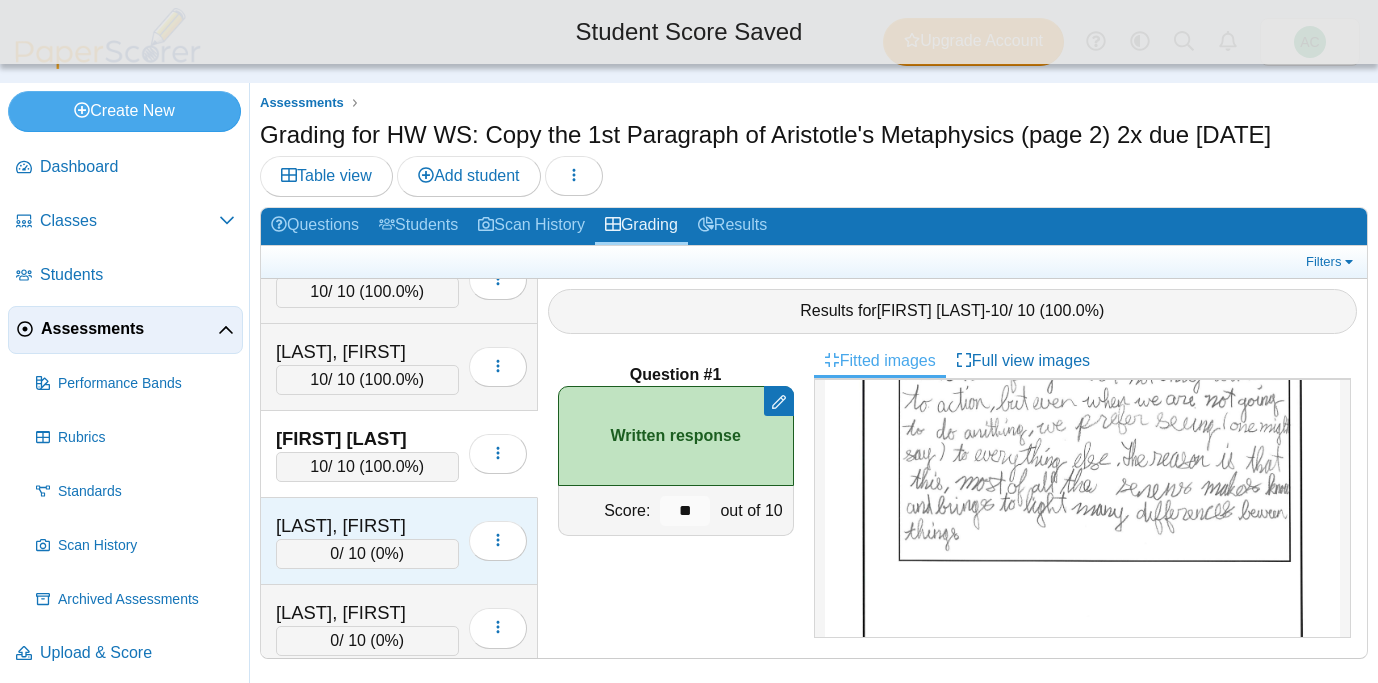 click on "Macarthur, Cayleigh" at bounding box center (367, 526) 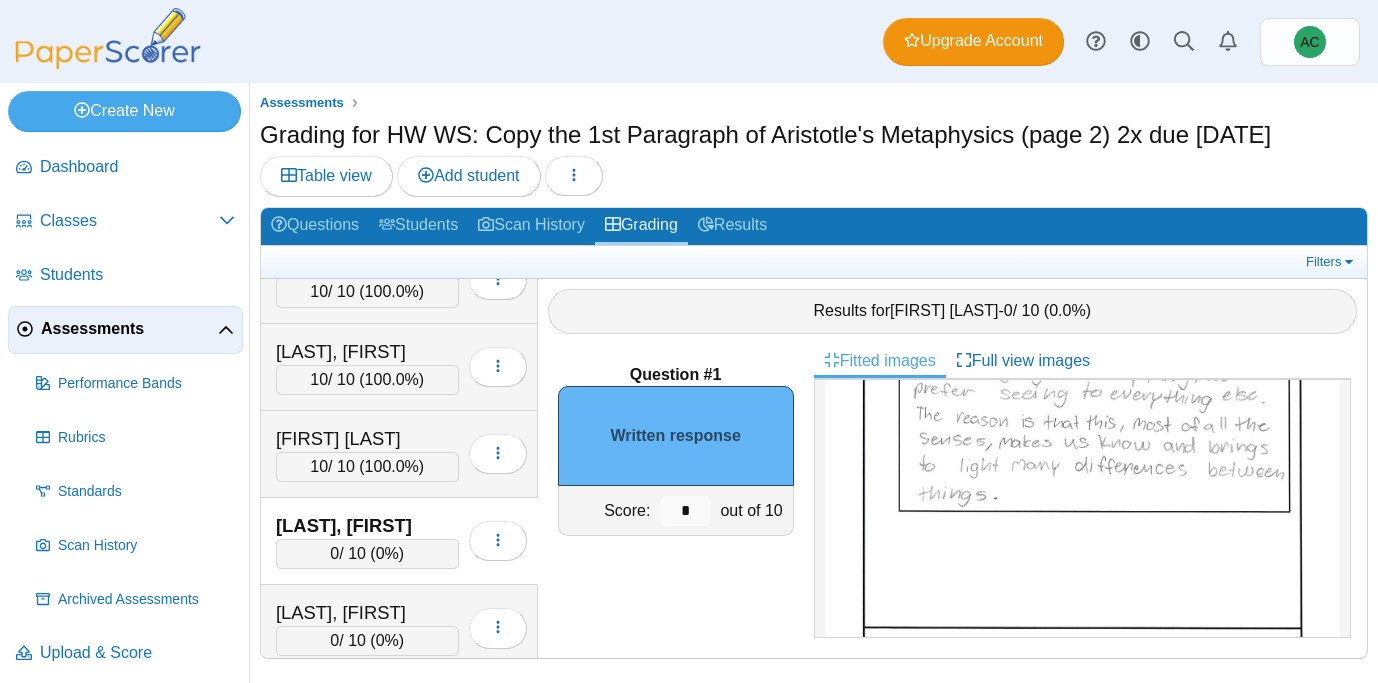 scroll, scrollTop: 349, scrollLeft: 0, axis: vertical 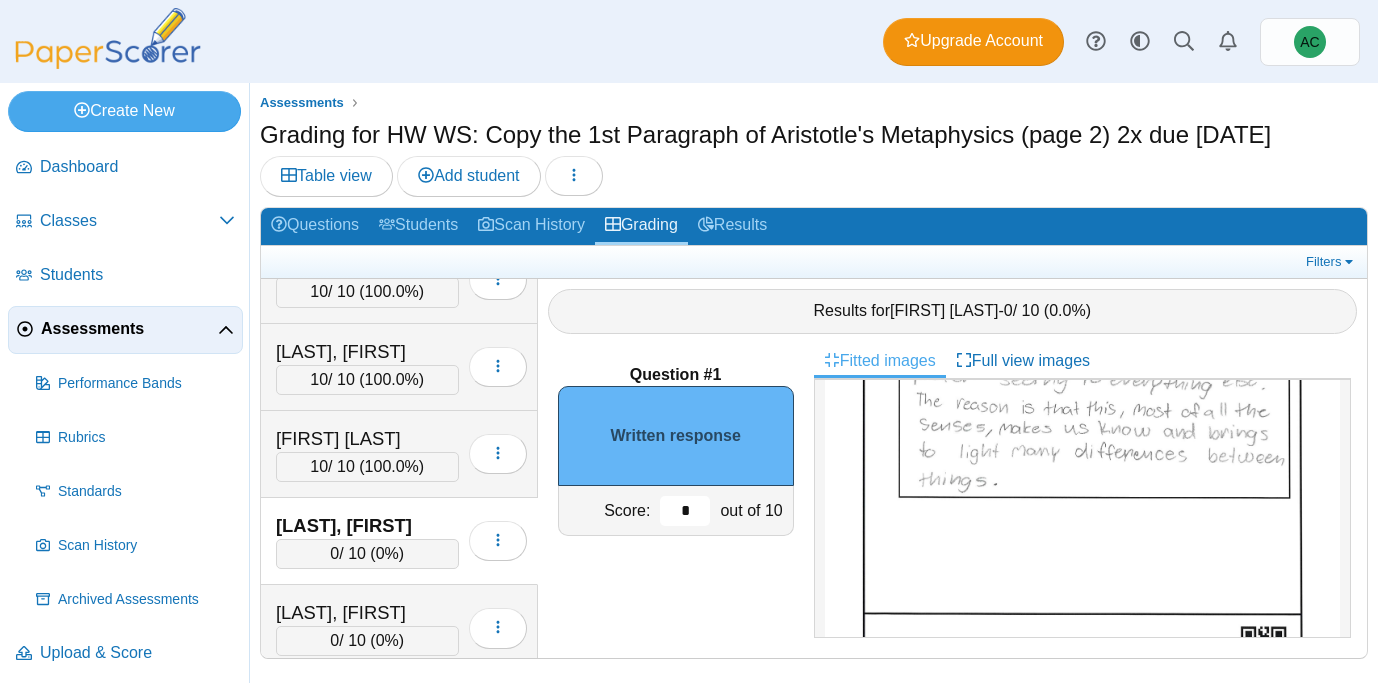 click on "*" at bounding box center (685, 511) 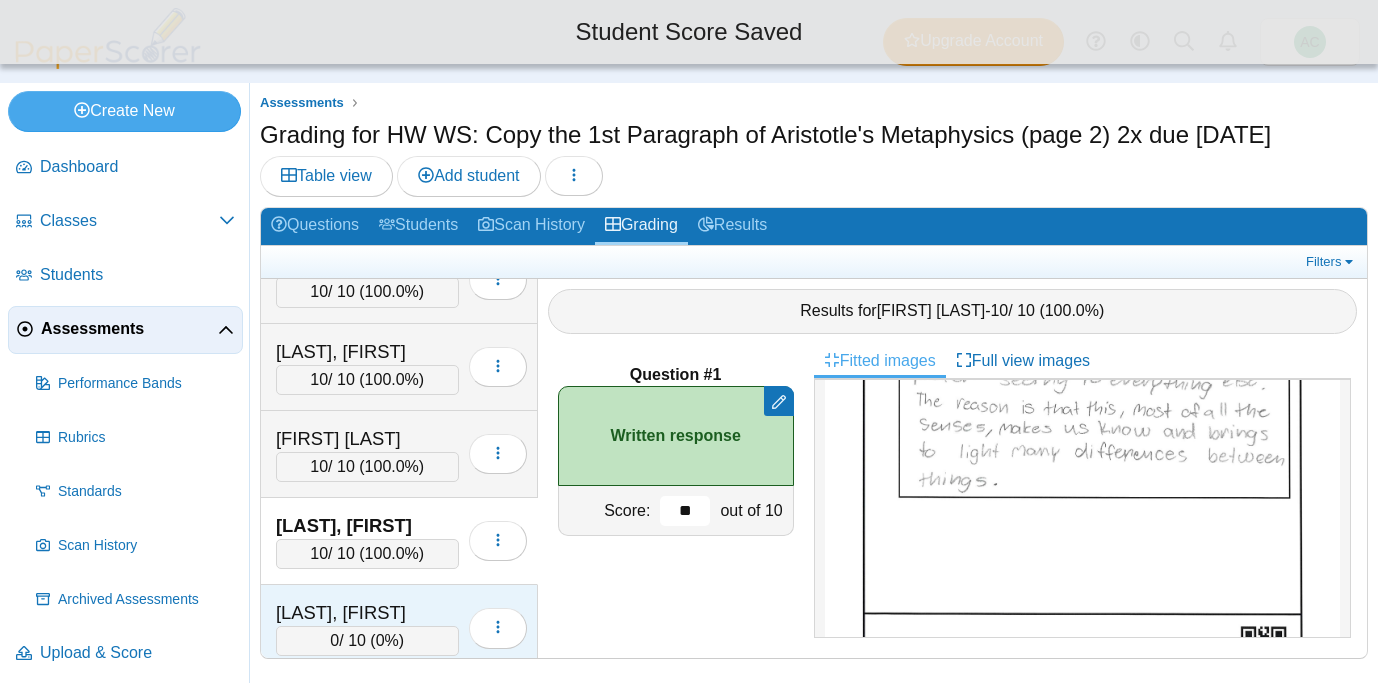 type on "**" 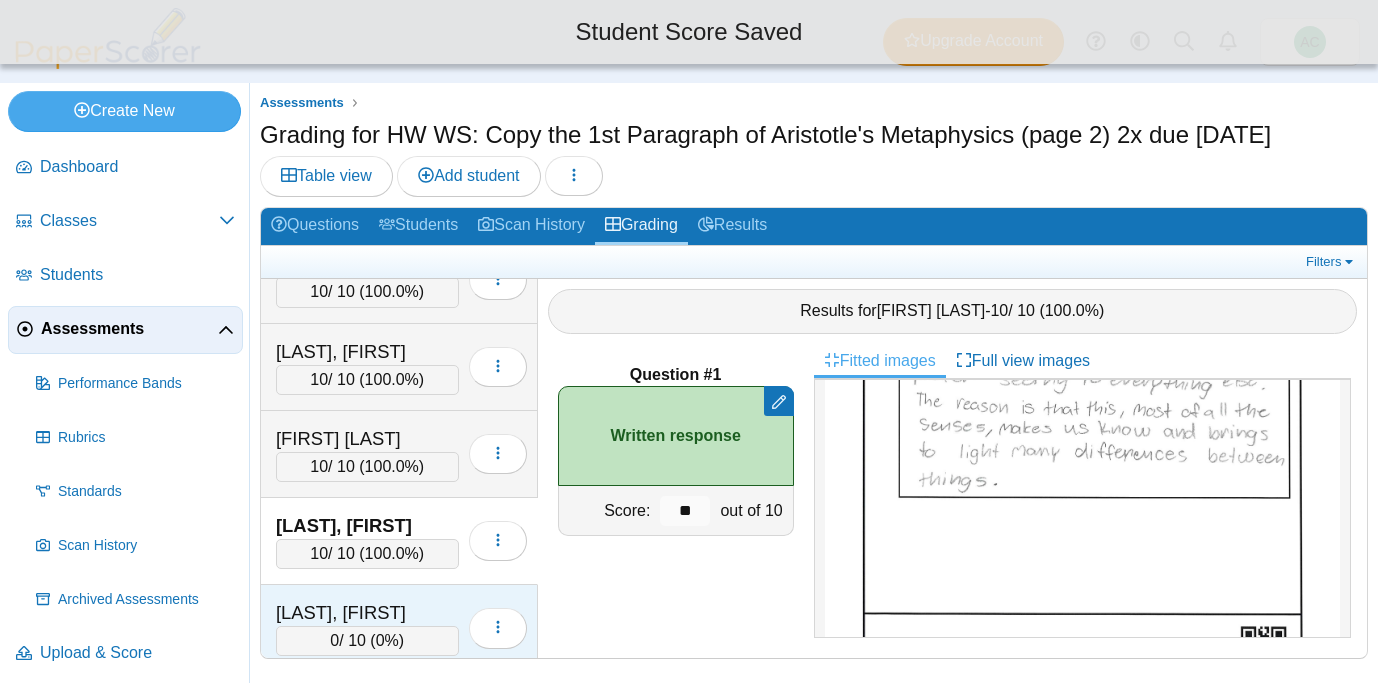 click on "Matson, Hannah
0  / 10
( 0% )
Loading…" at bounding box center (399, 628) 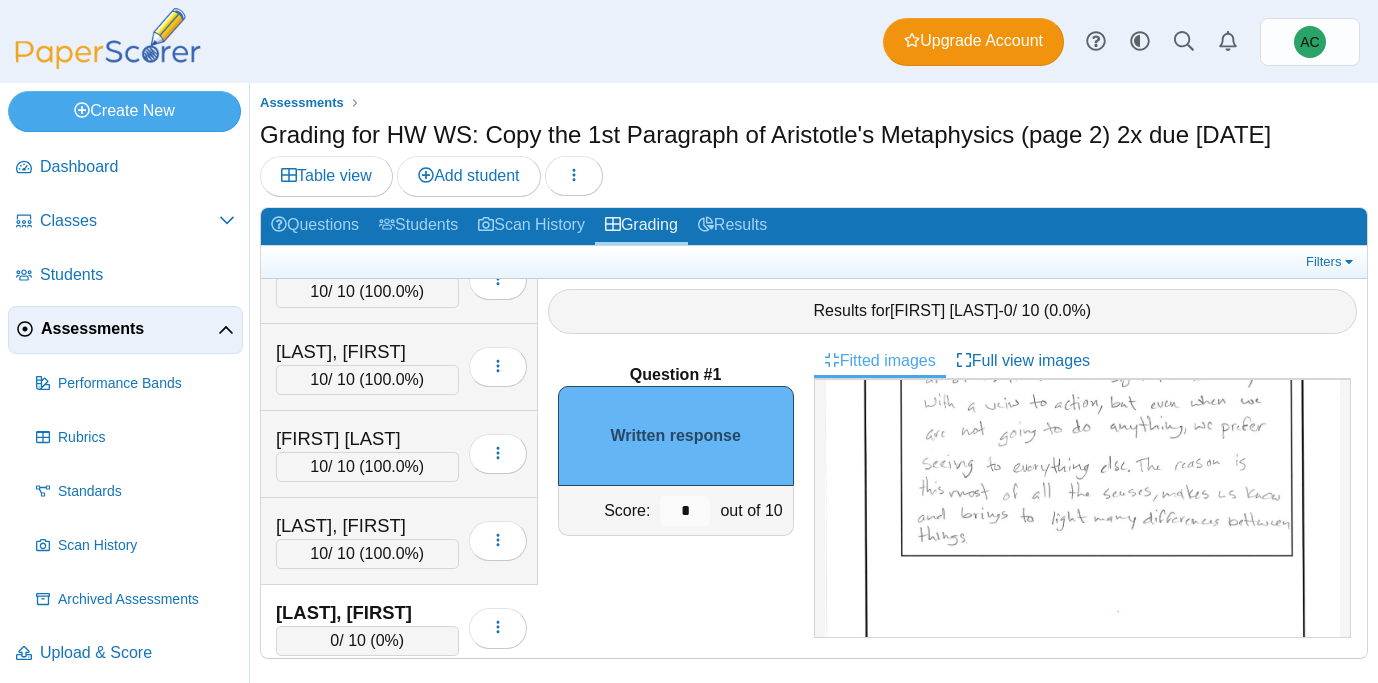 scroll, scrollTop: 288, scrollLeft: 0, axis: vertical 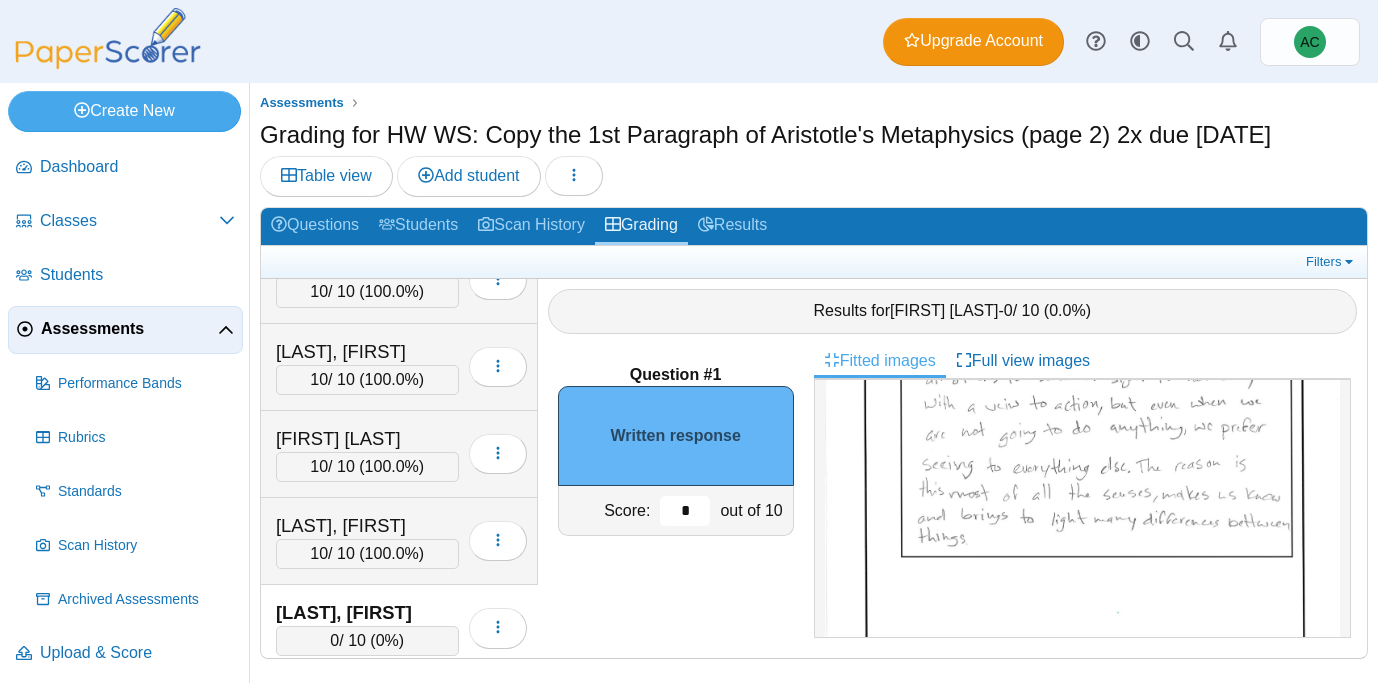 click on "*" at bounding box center [685, 511] 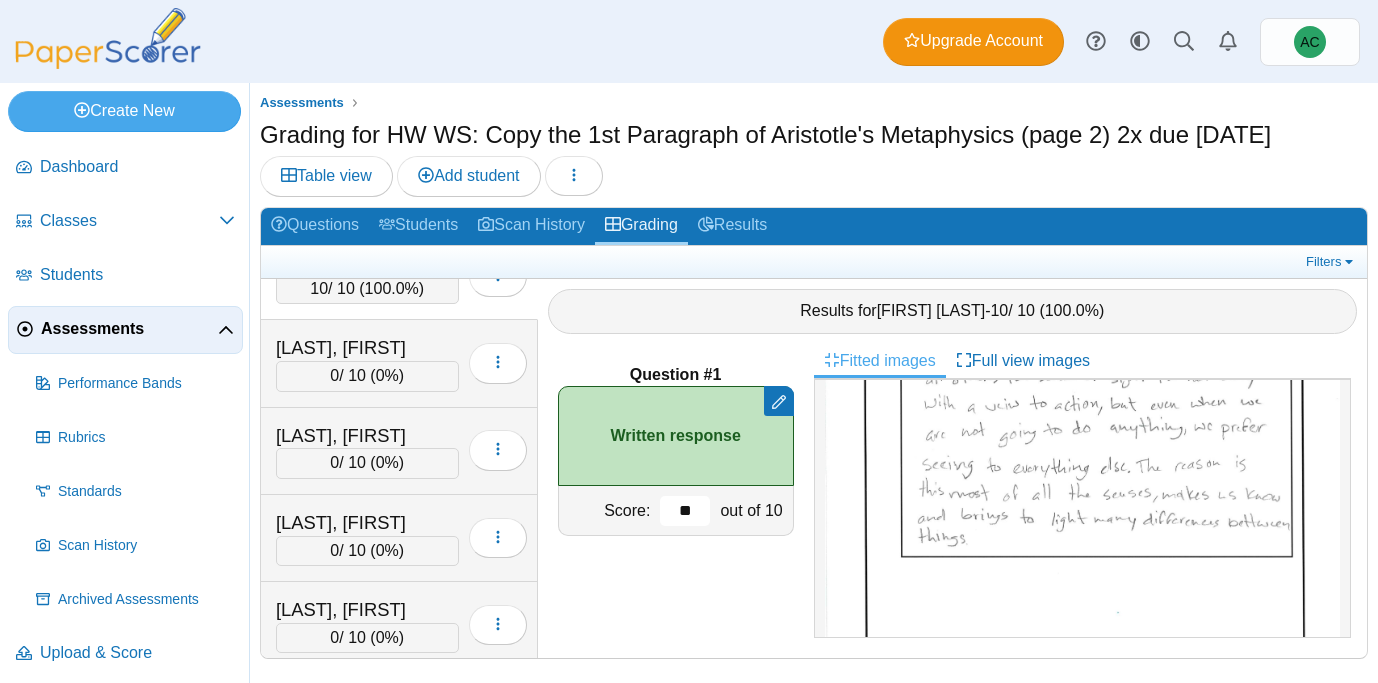 scroll, scrollTop: 1188, scrollLeft: 0, axis: vertical 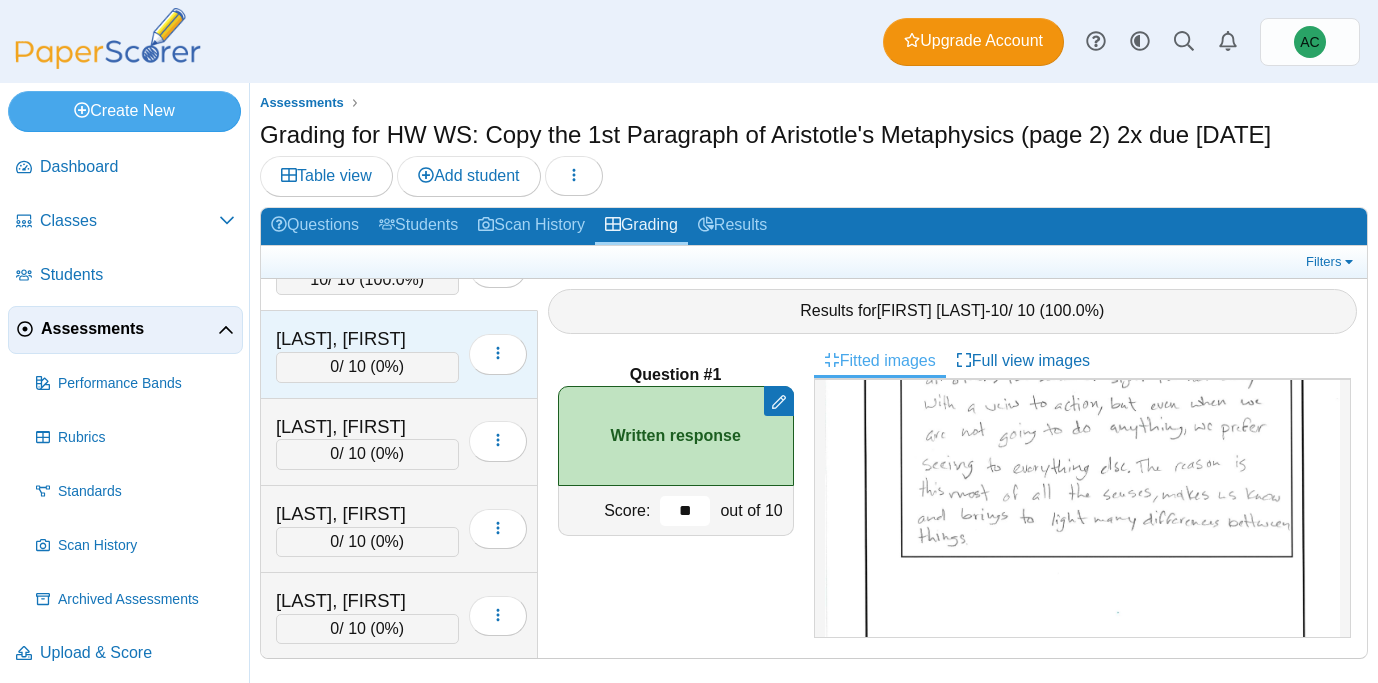 type on "**" 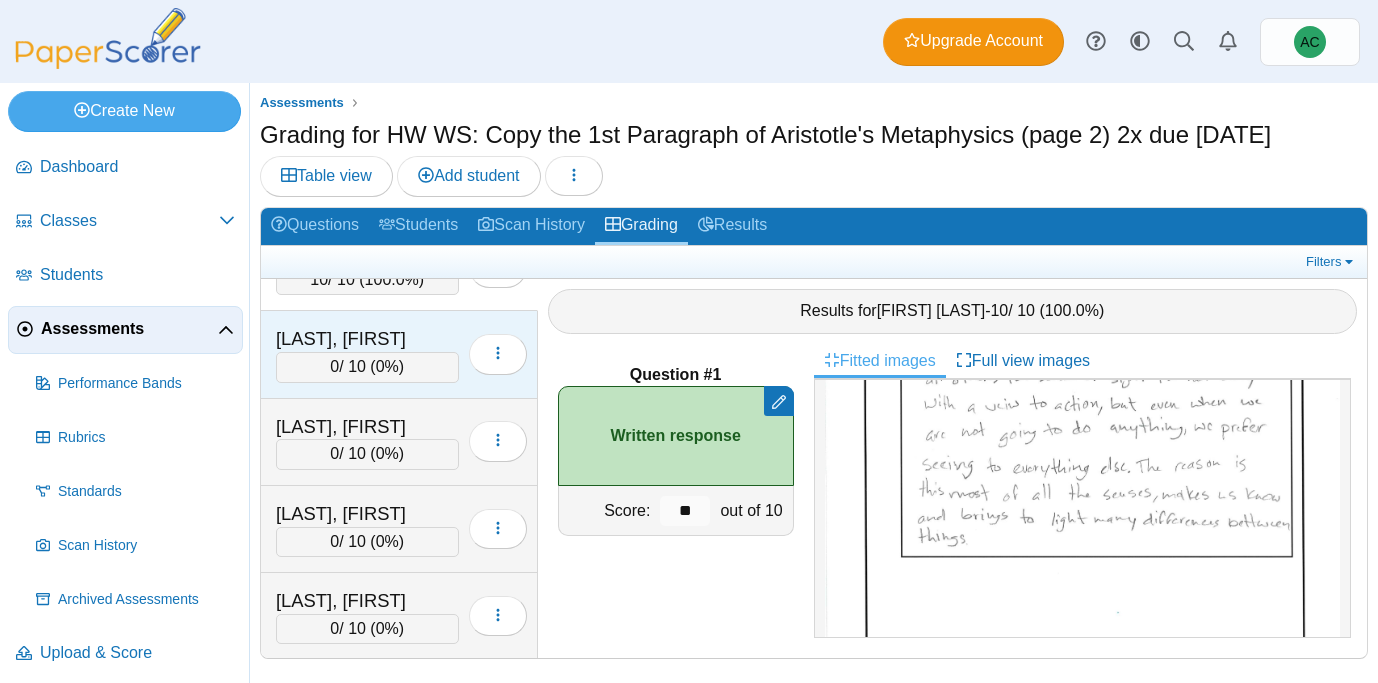 click on "Mitchell, Easton" at bounding box center (367, 339) 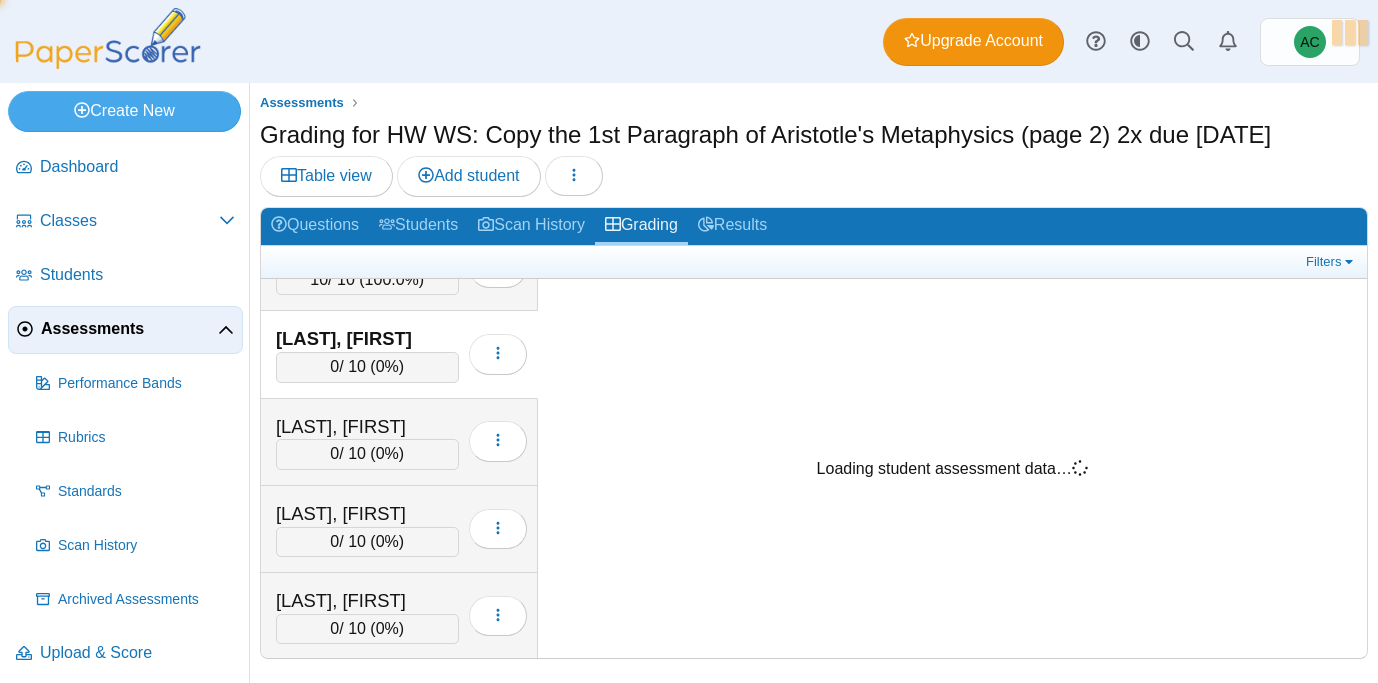 scroll, scrollTop: 0, scrollLeft: 0, axis: both 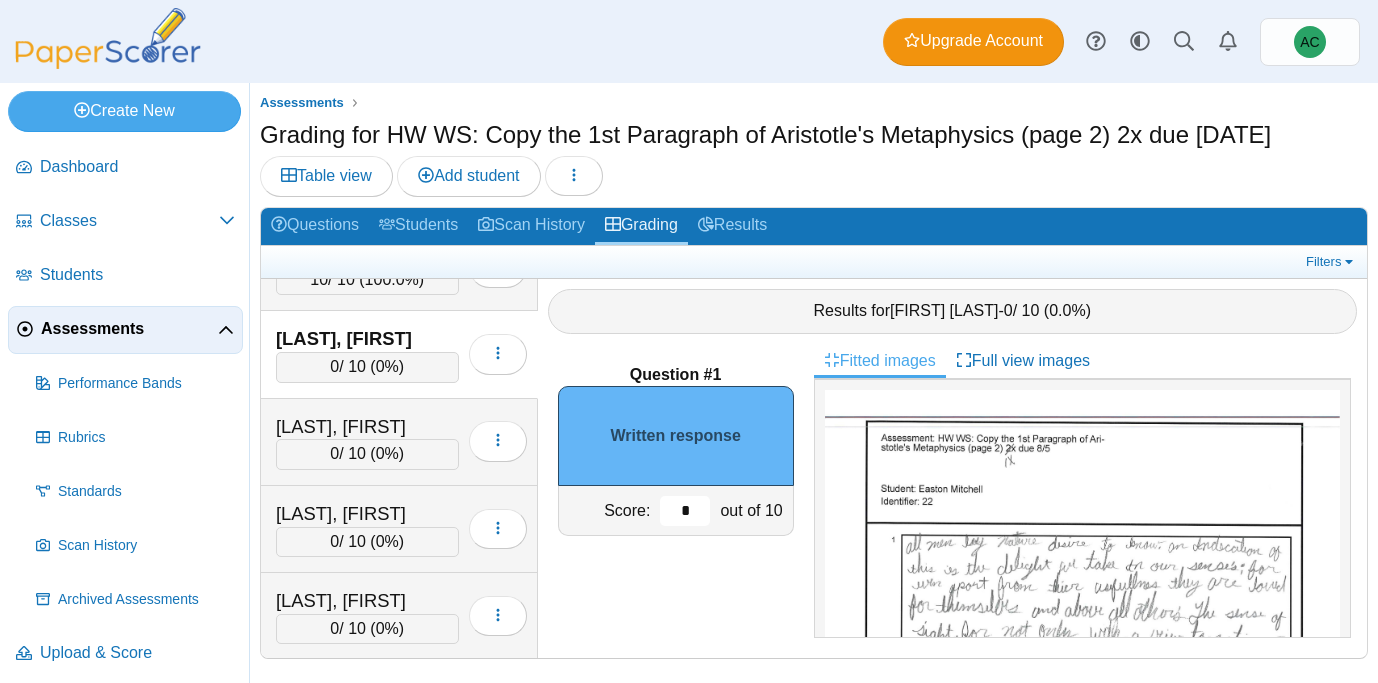 click on "*" at bounding box center [685, 511] 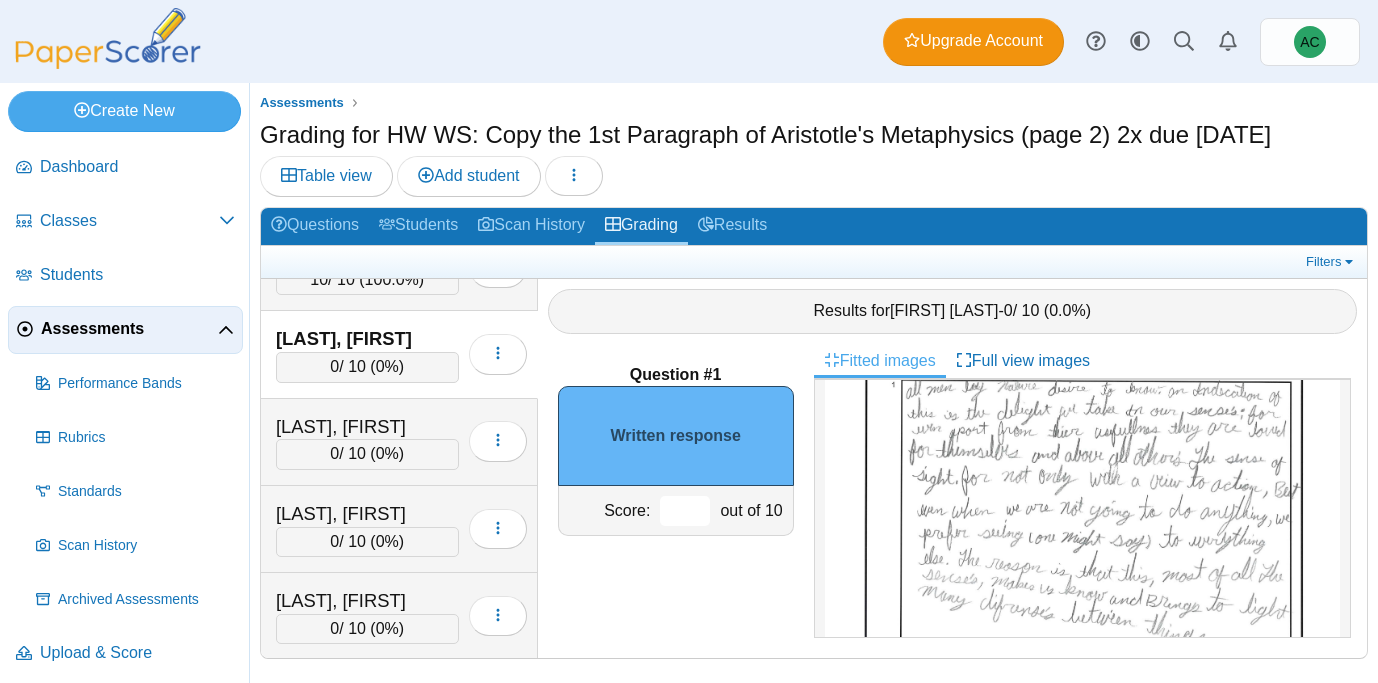 scroll, scrollTop: 180, scrollLeft: 0, axis: vertical 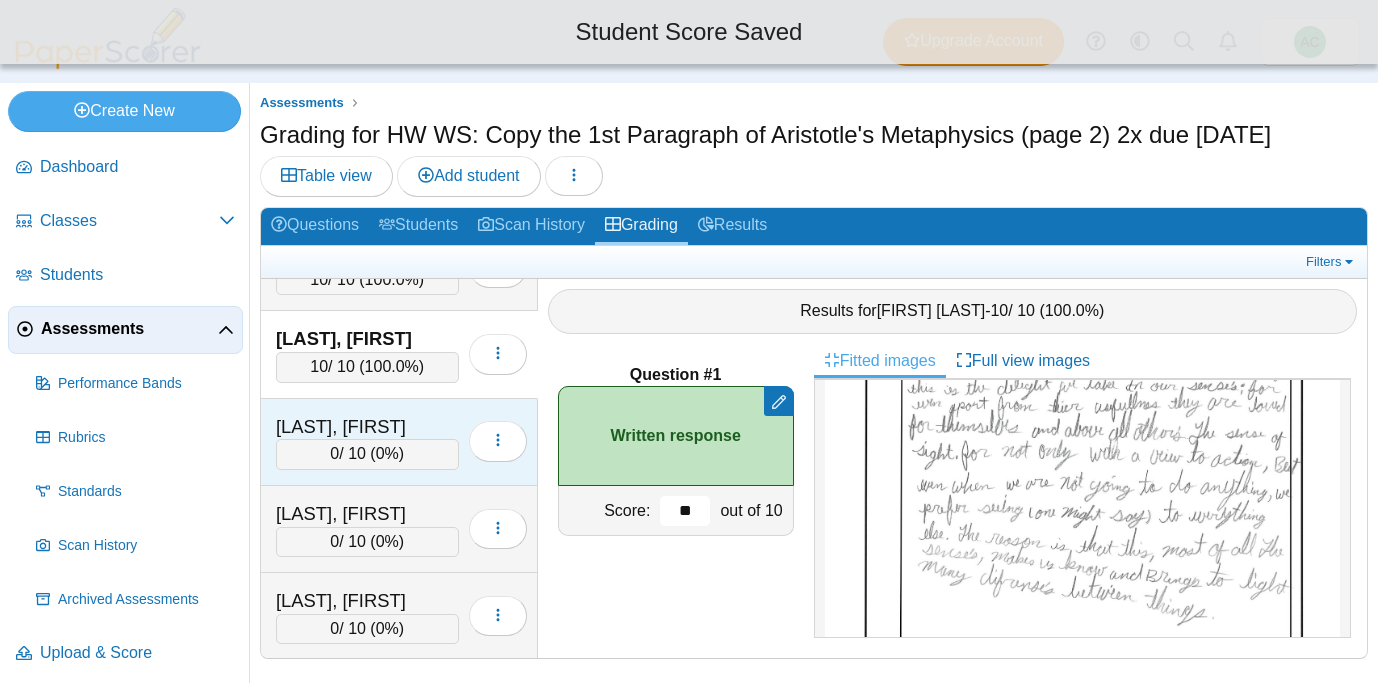 type on "**" 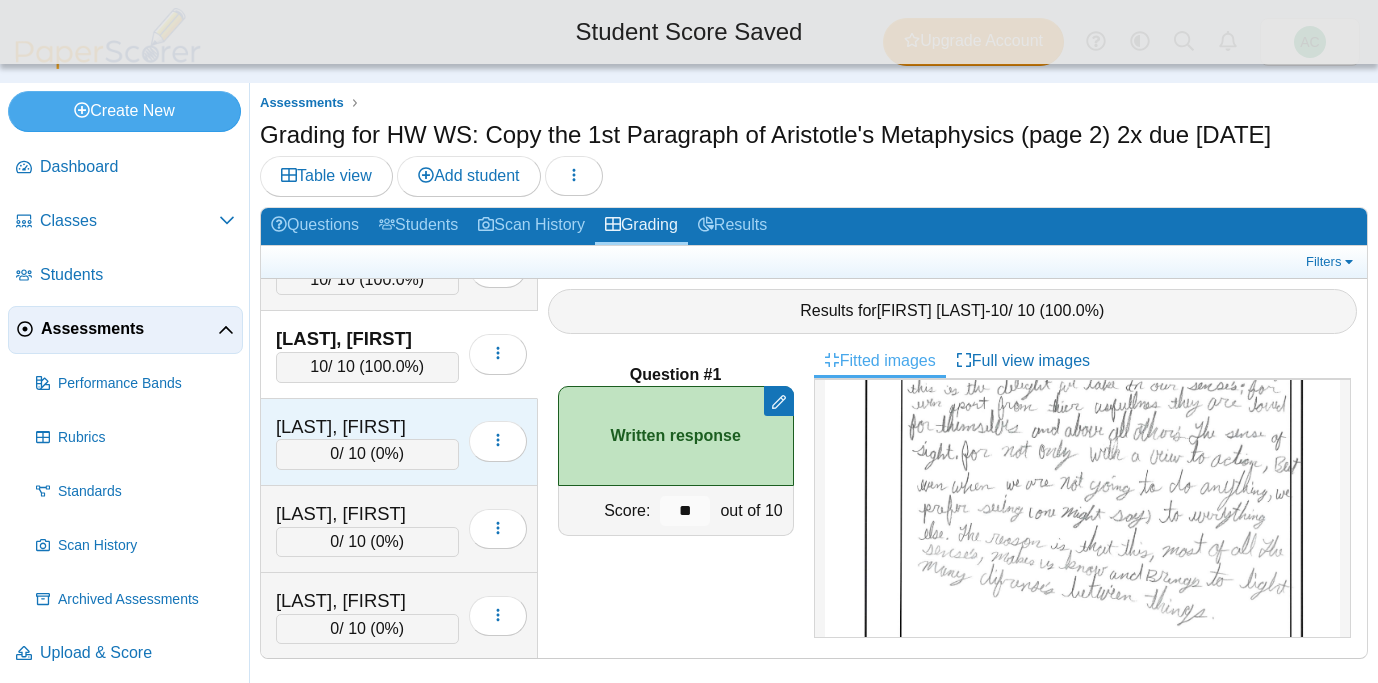 click on "Odell, Dominic" at bounding box center [367, 427] 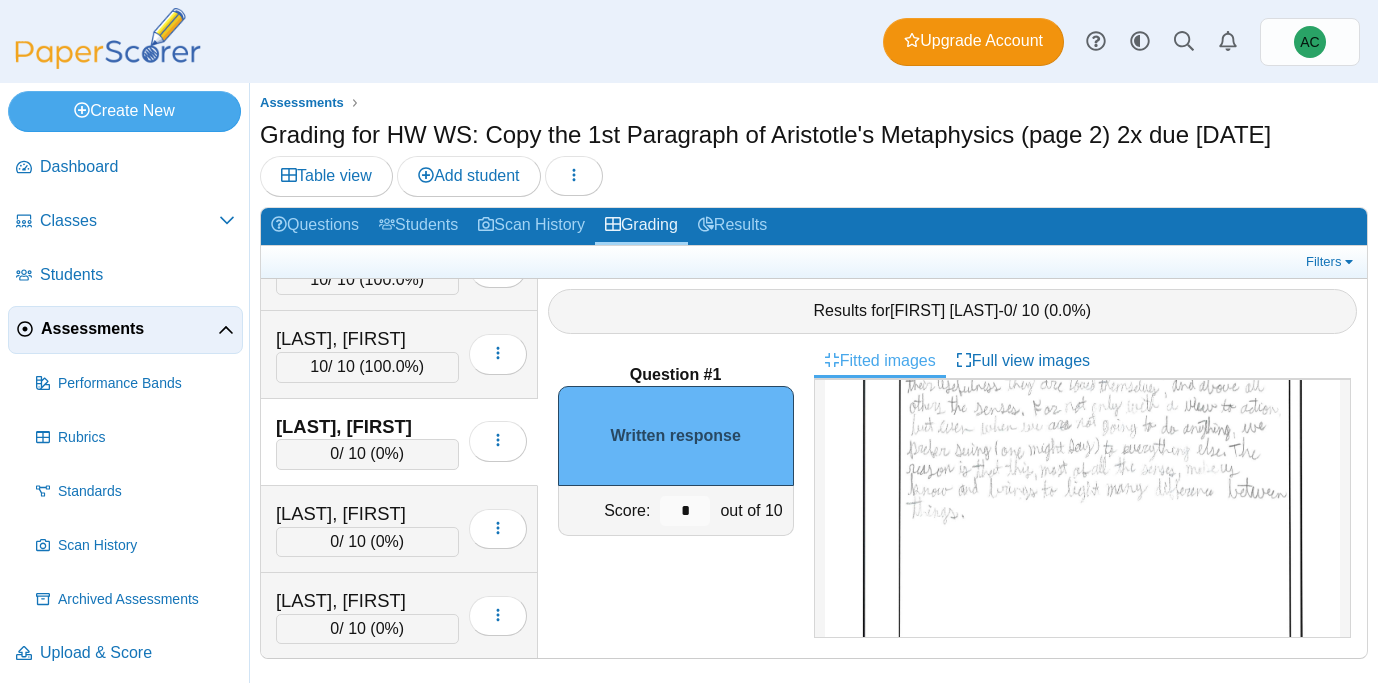 scroll, scrollTop: 200, scrollLeft: 0, axis: vertical 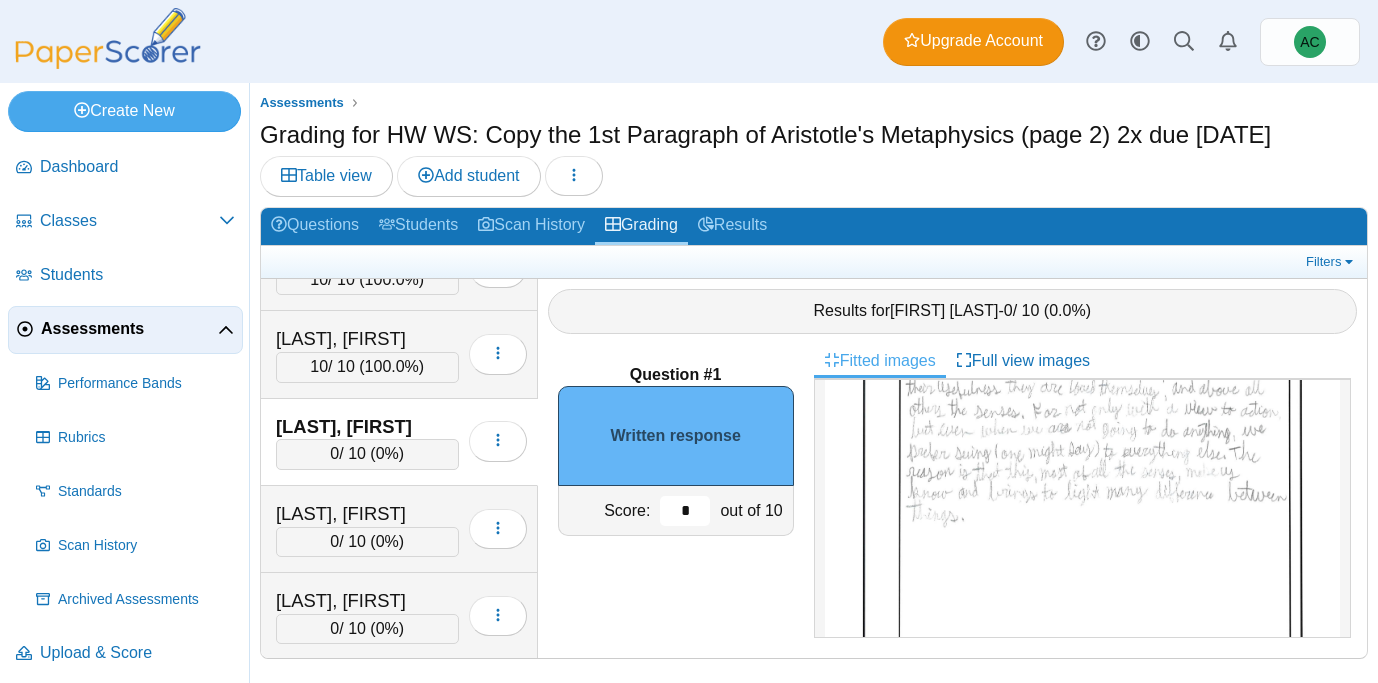 click on "*" at bounding box center [685, 511] 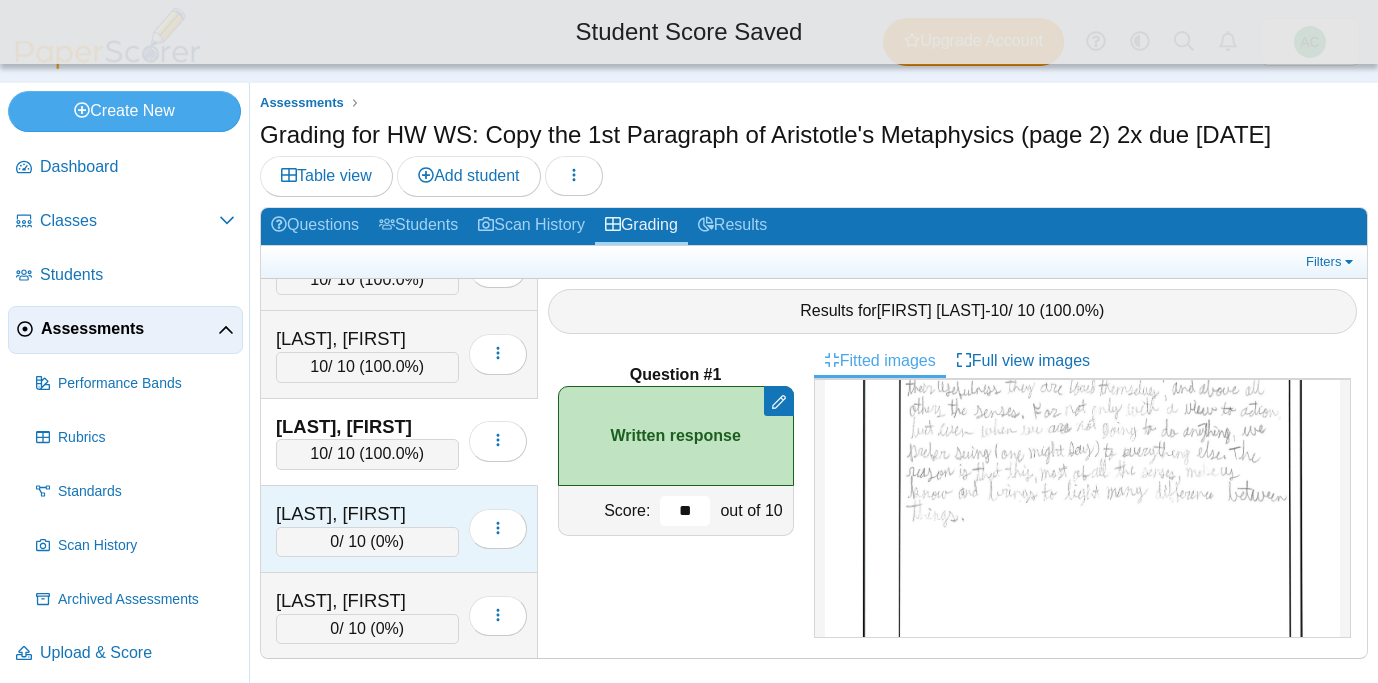 type on "**" 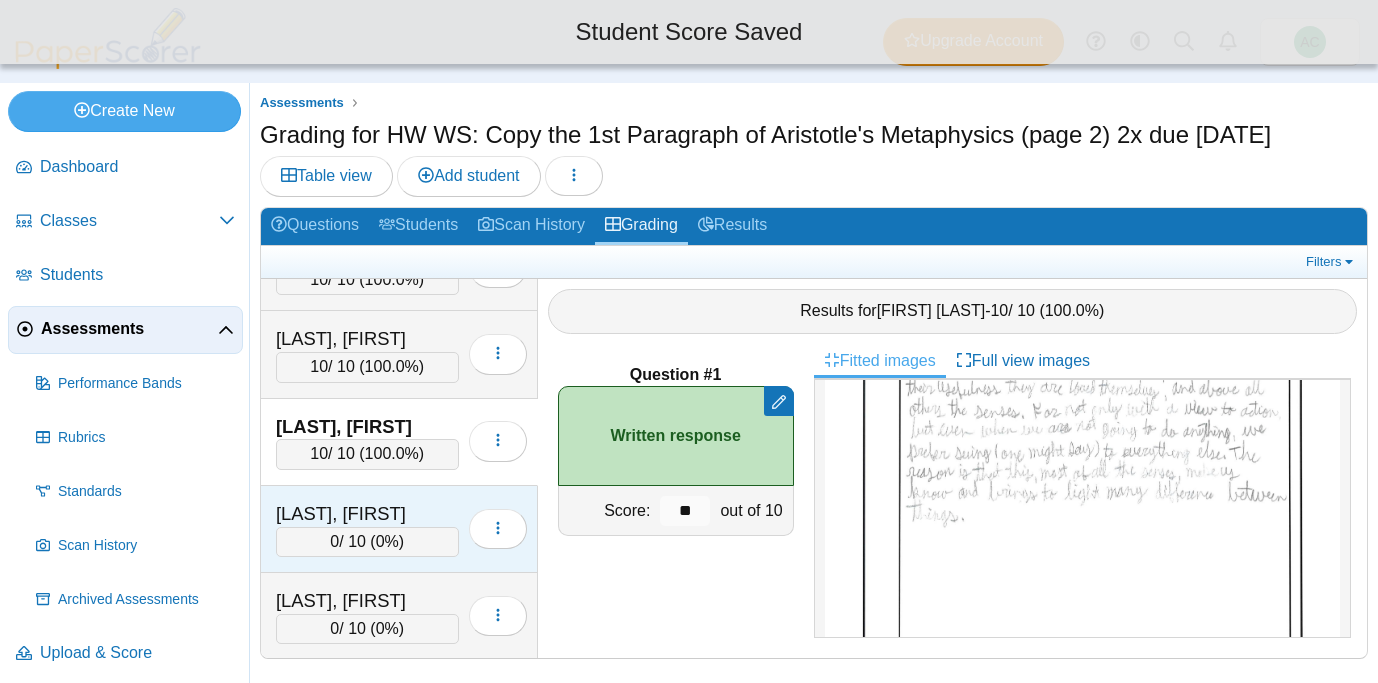 click on "Patel Yates, Nayaan" at bounding box center (367, 514) 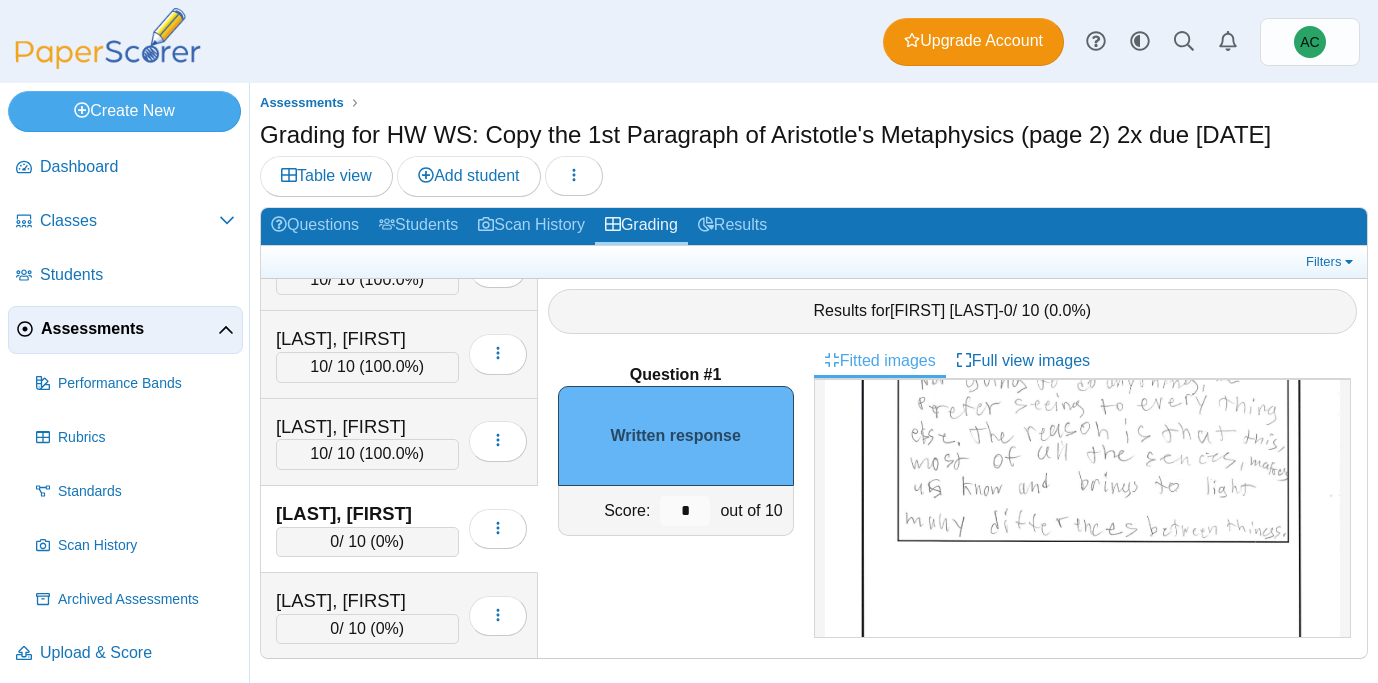scroll, scrollTop: 307, scrollLeft: 0, axis: vertical 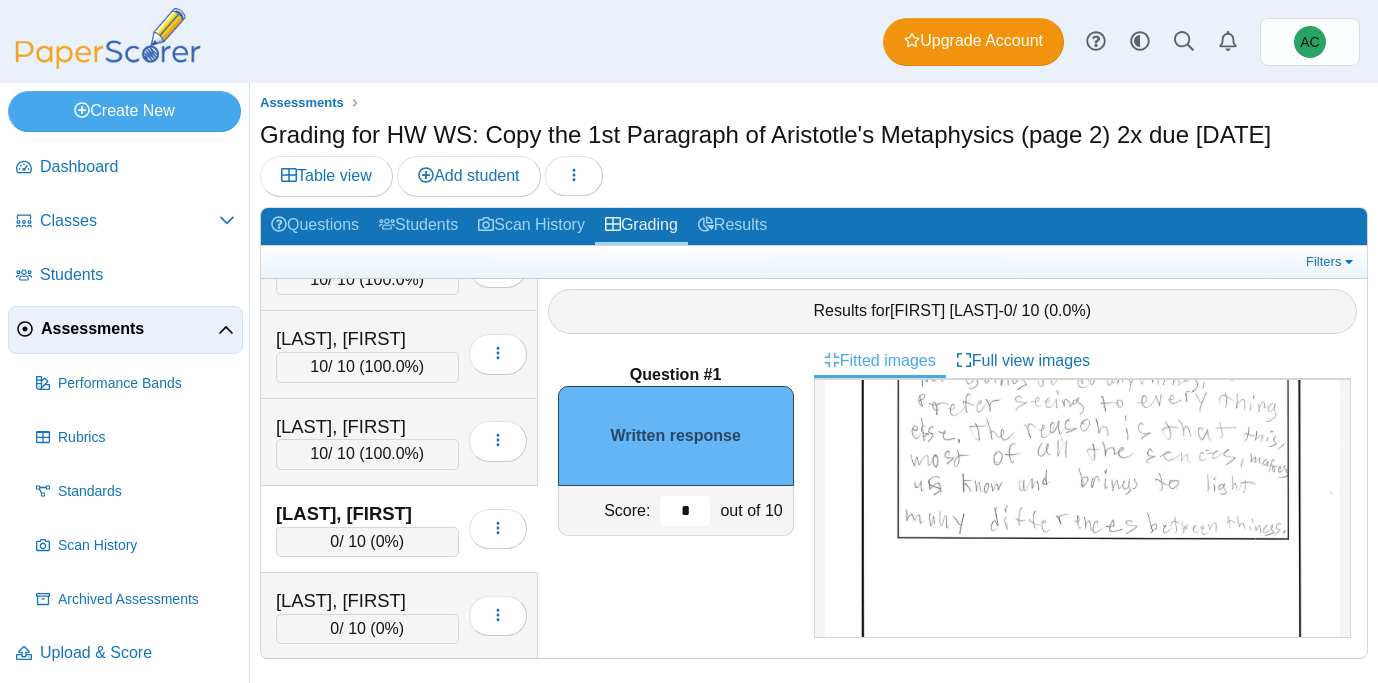 click on "*" at bounding box center [685, 511] 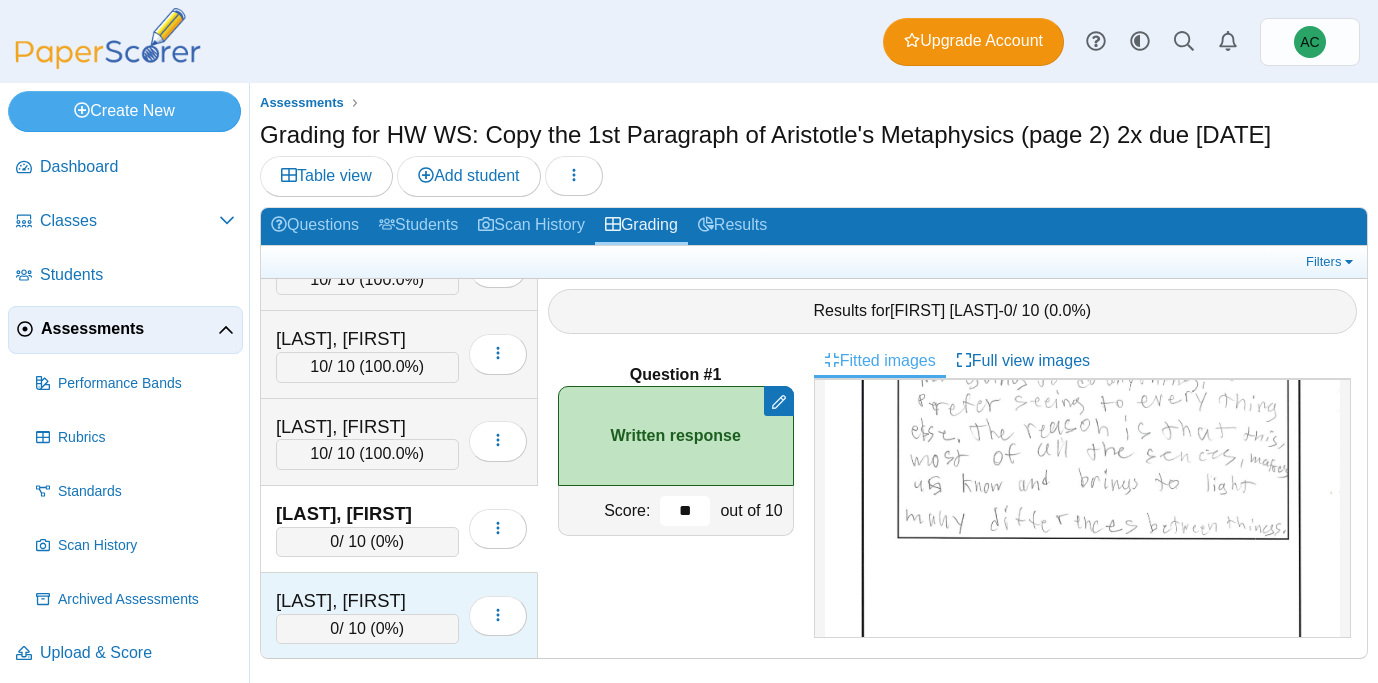 type on "**" 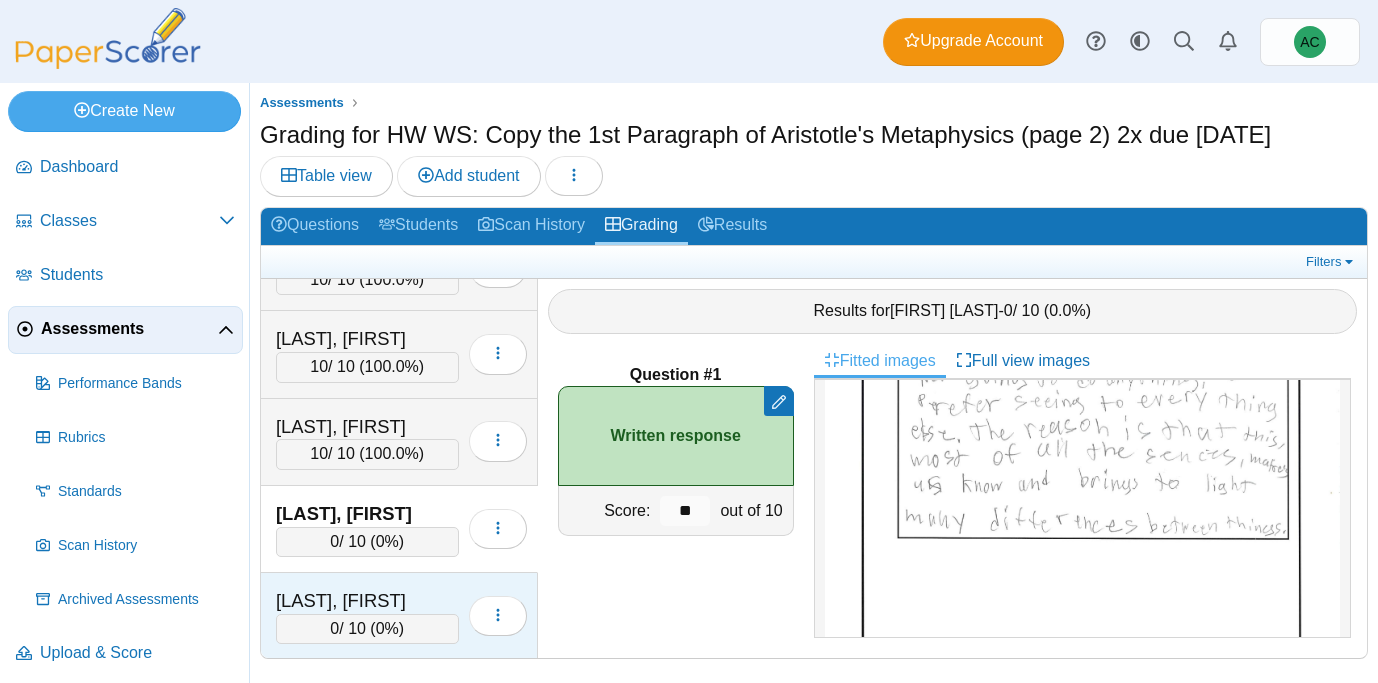 click on "Stein, Emma" at bounding box center (367, 601) 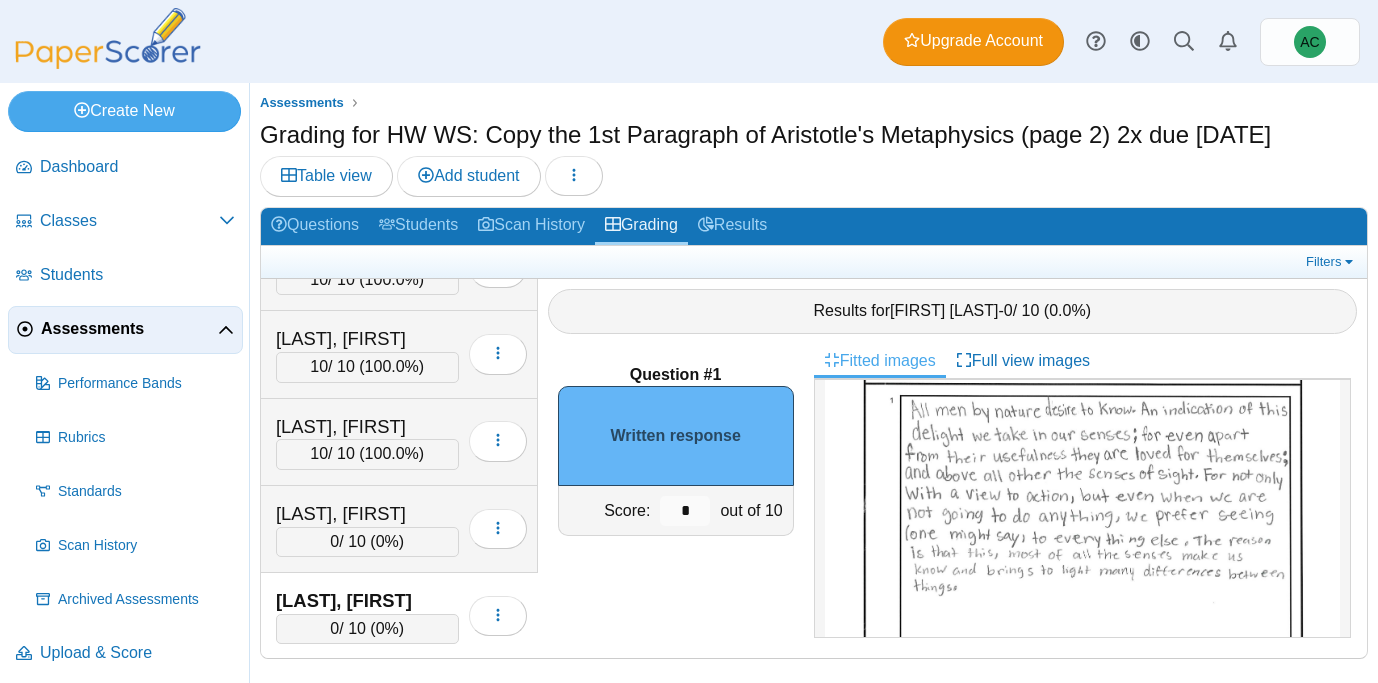 scroll, scrollTop: 176, scrollLeft: 0, axis: vertical 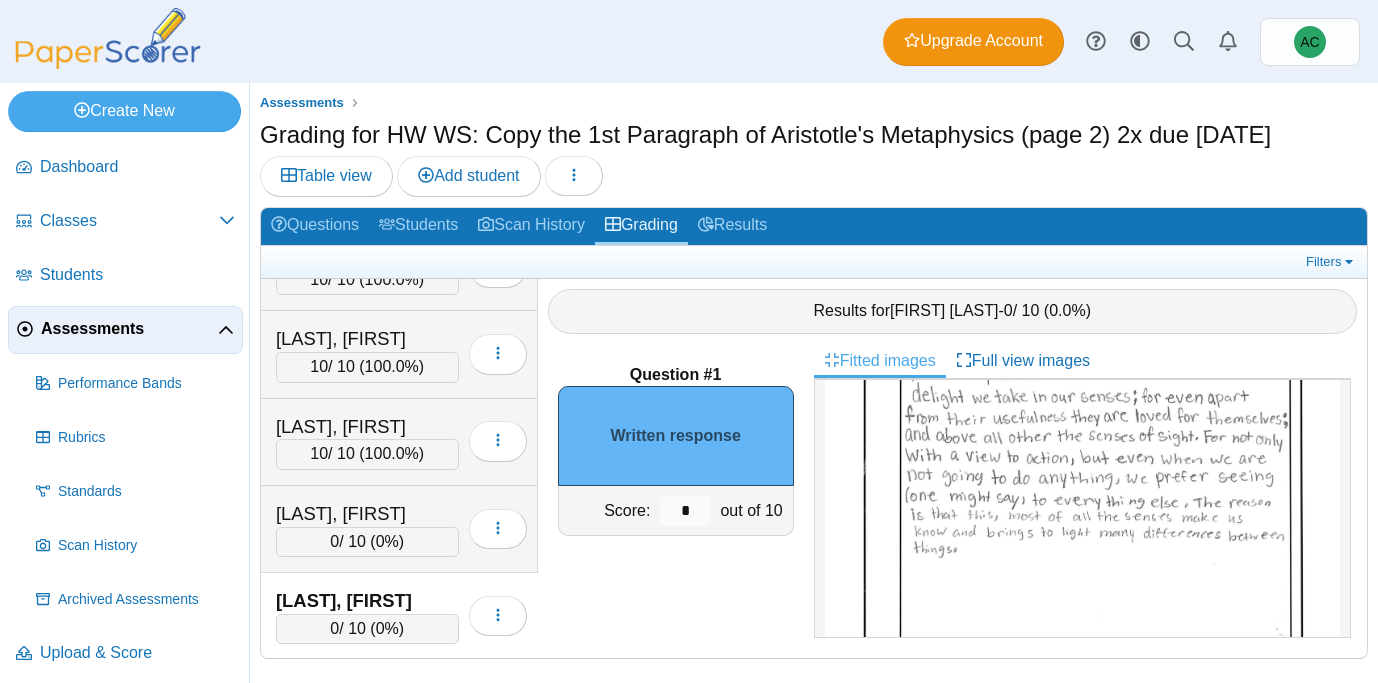 click on "*" at bounding box center (685, 510) 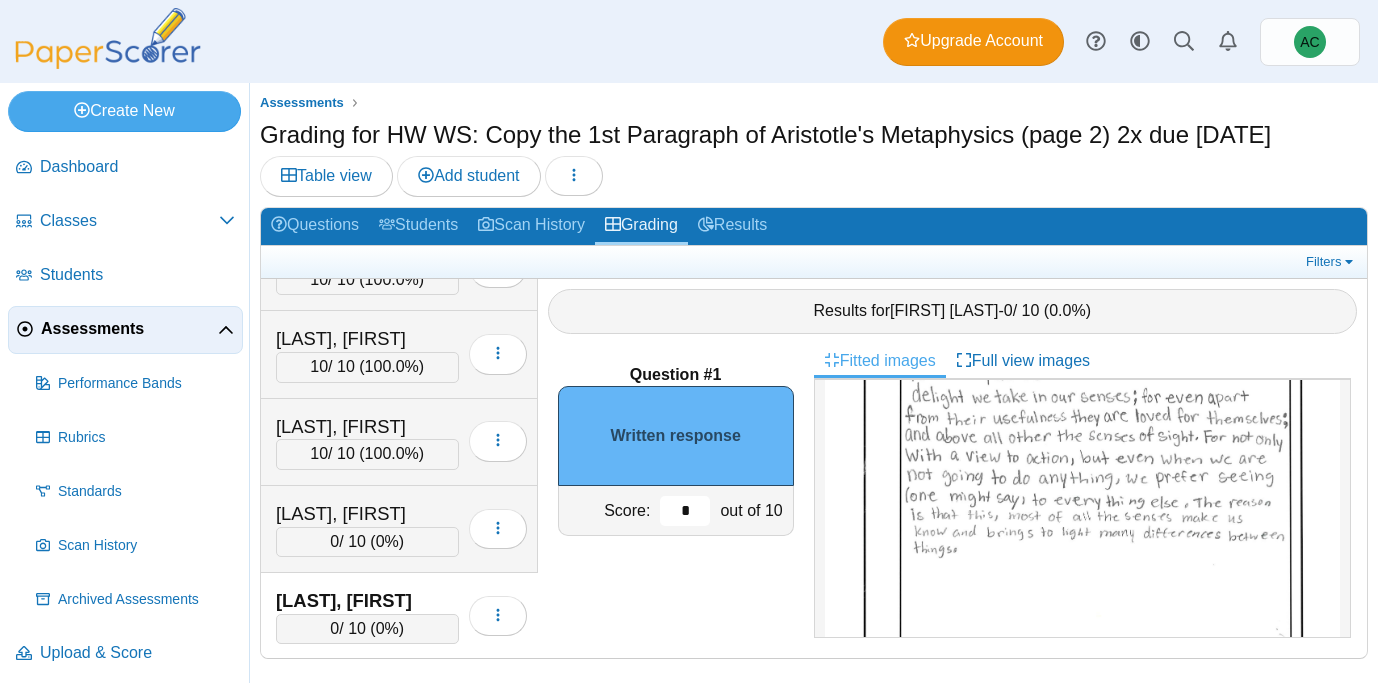 click on "*" at bounding box center [685, 511] 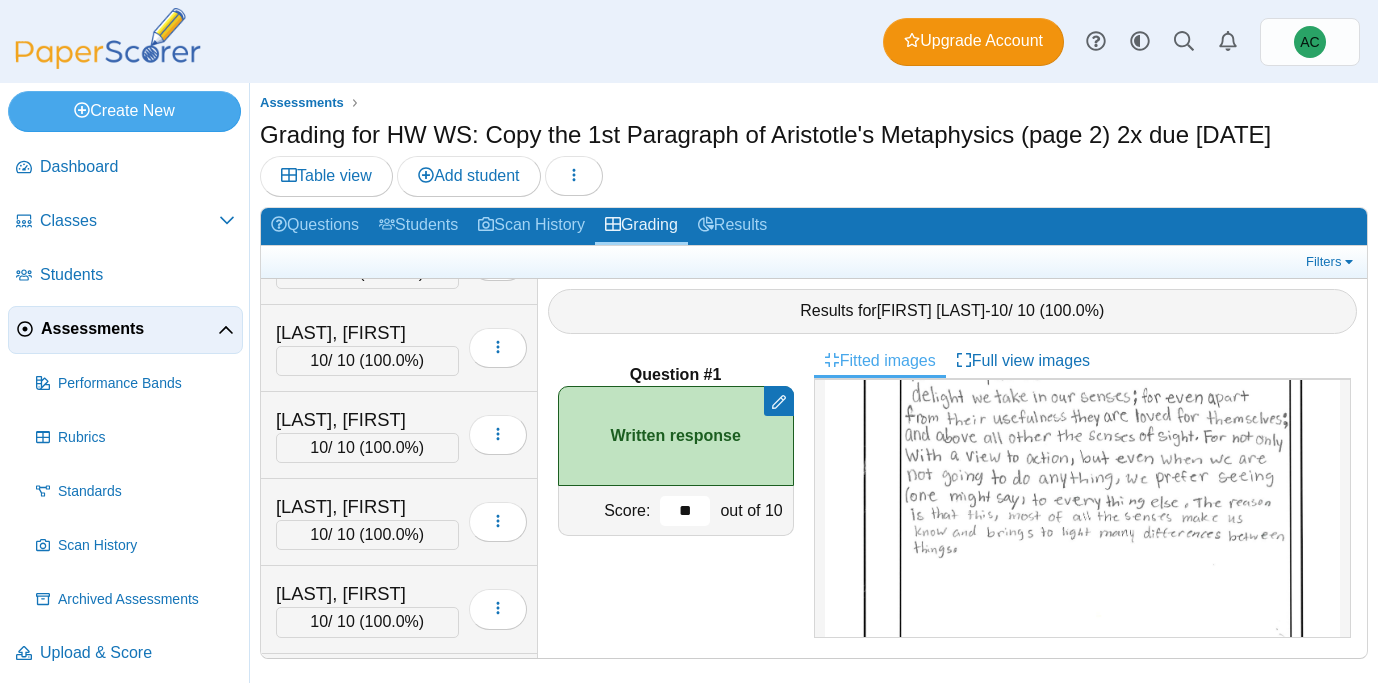 scroll, scrollTop: 0, scrollLeft: 0, axis: both 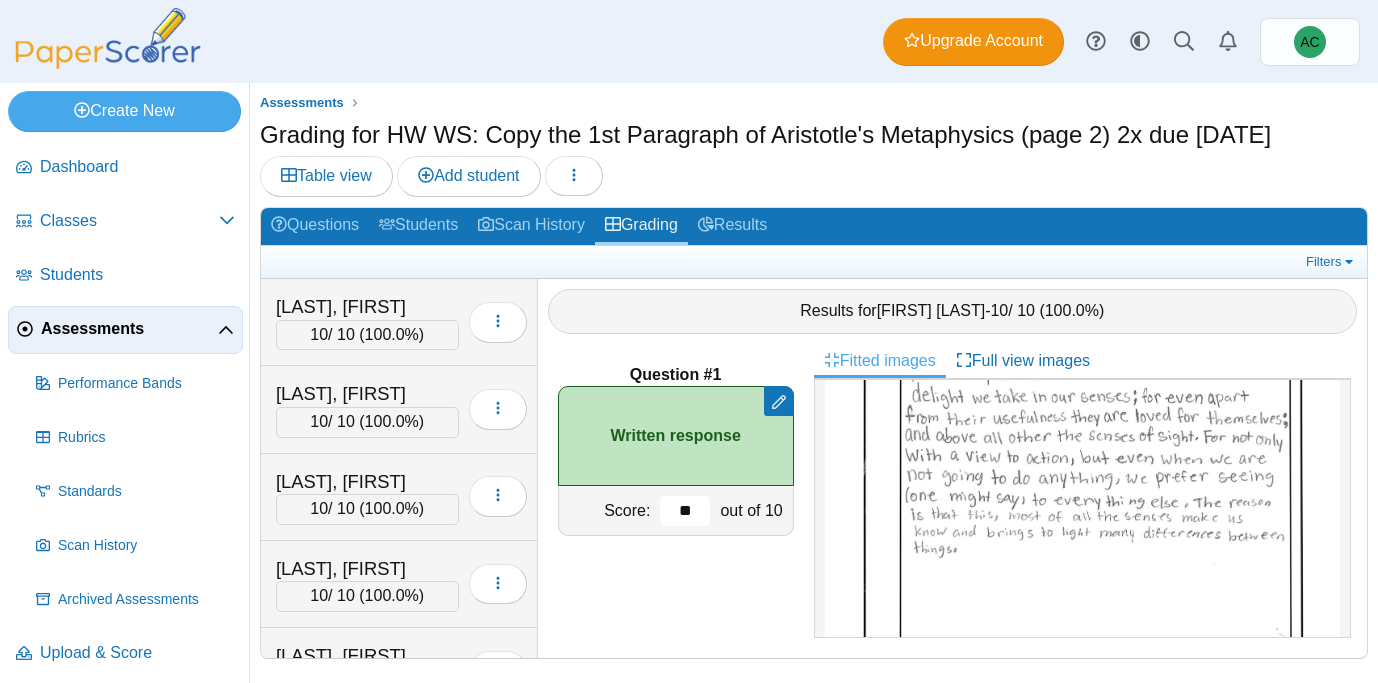 type on "**" 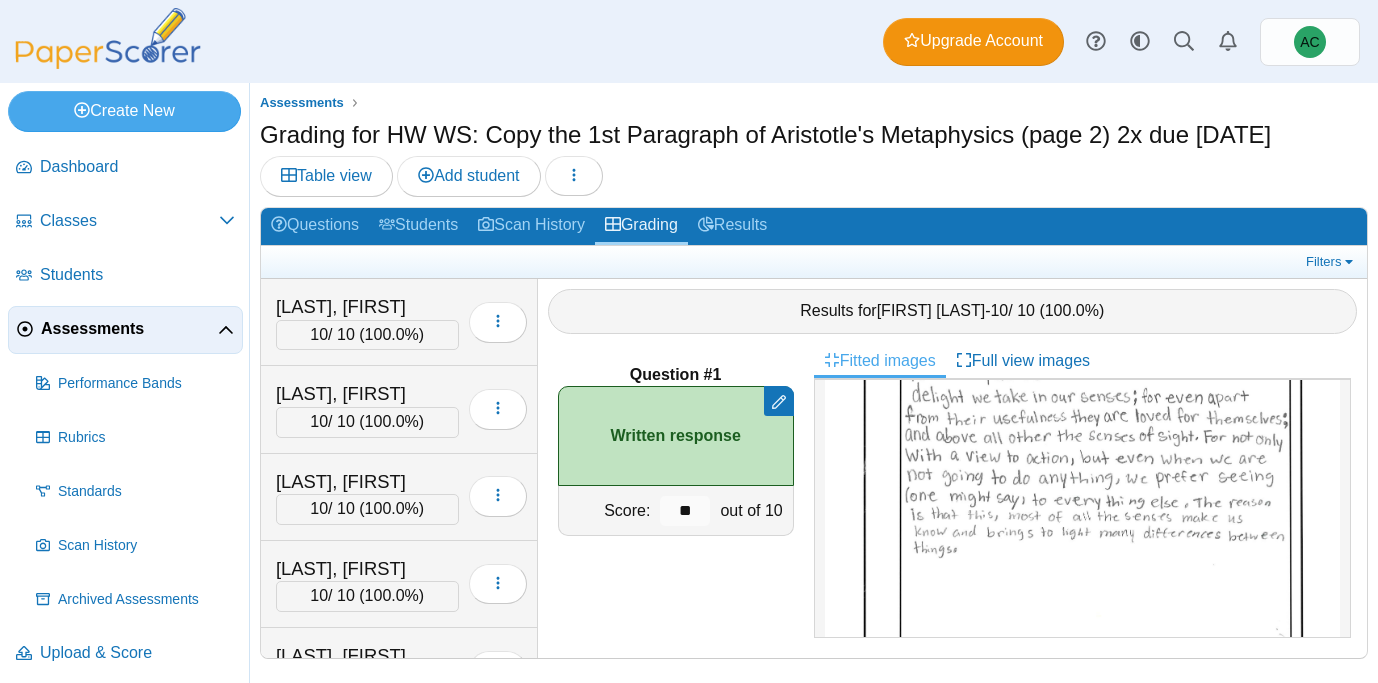 click on "Assessments" at bounding box center (129, 329) 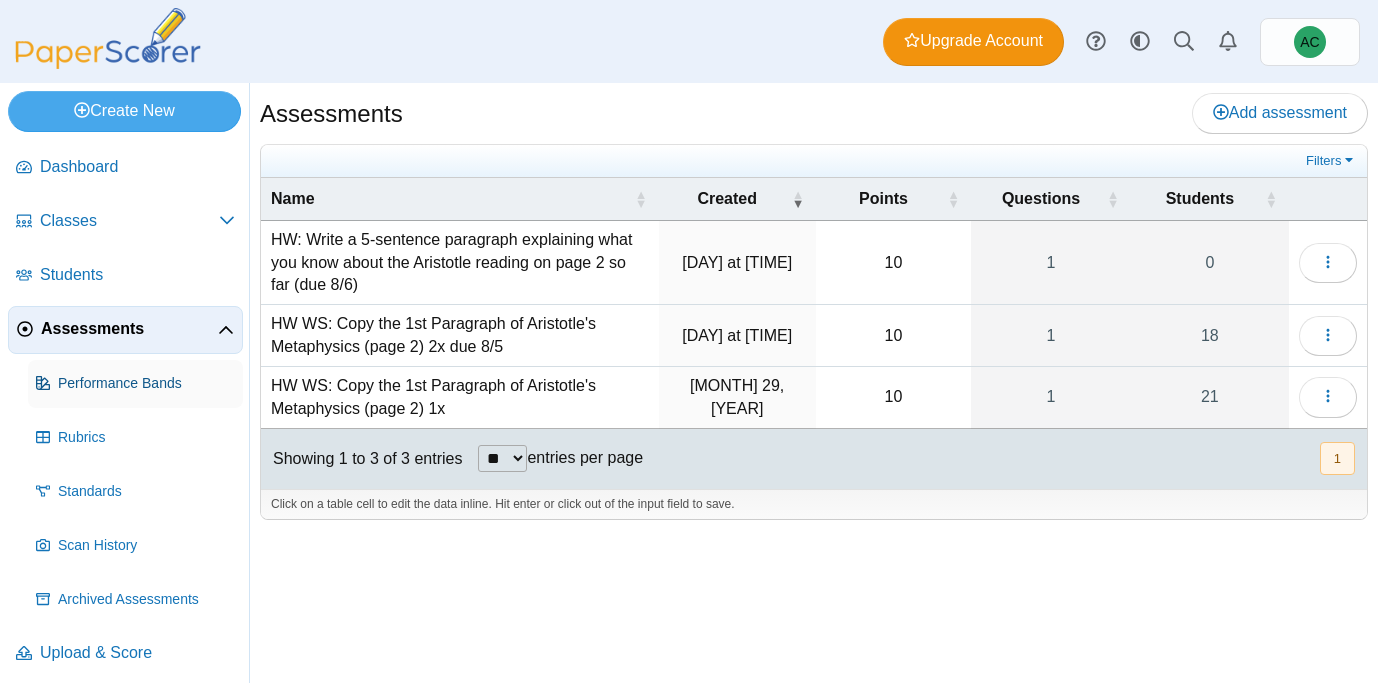 scroll, scrollTop: 0, scrollLeft: 0, axis: both 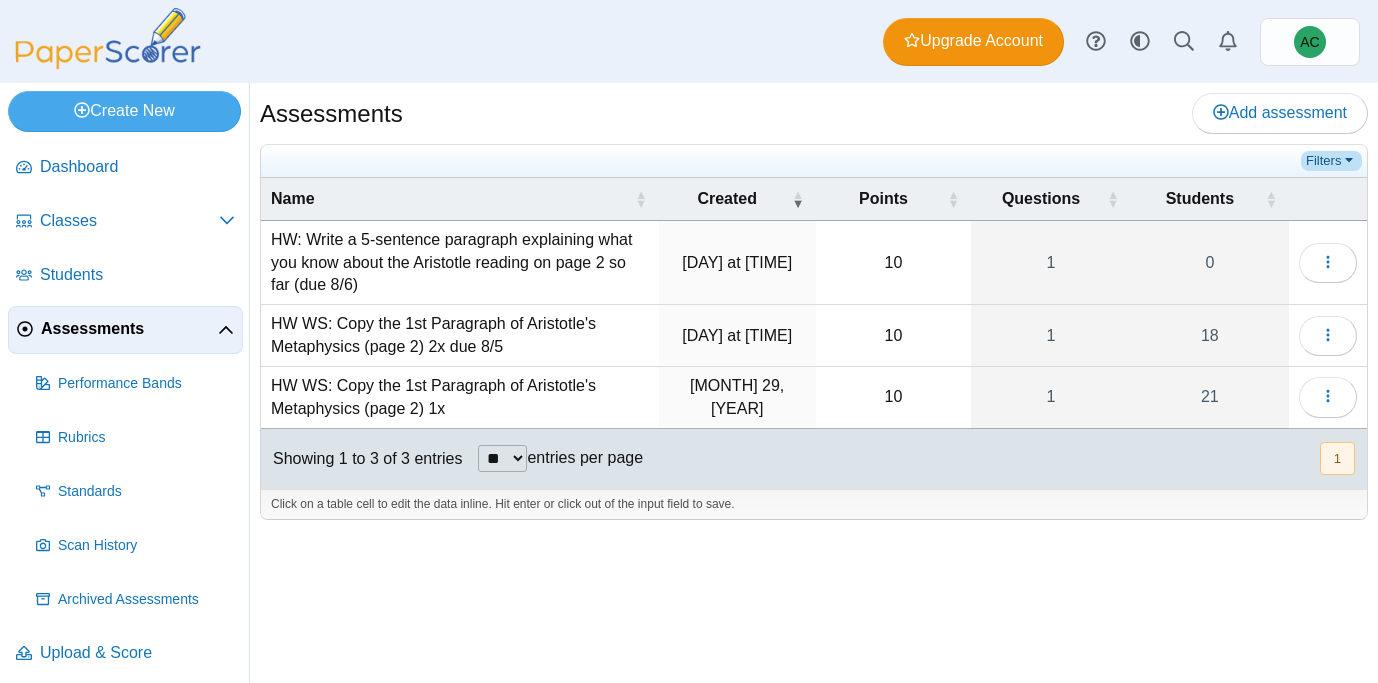 click on "Filters" at bounding box center (1331, 161) 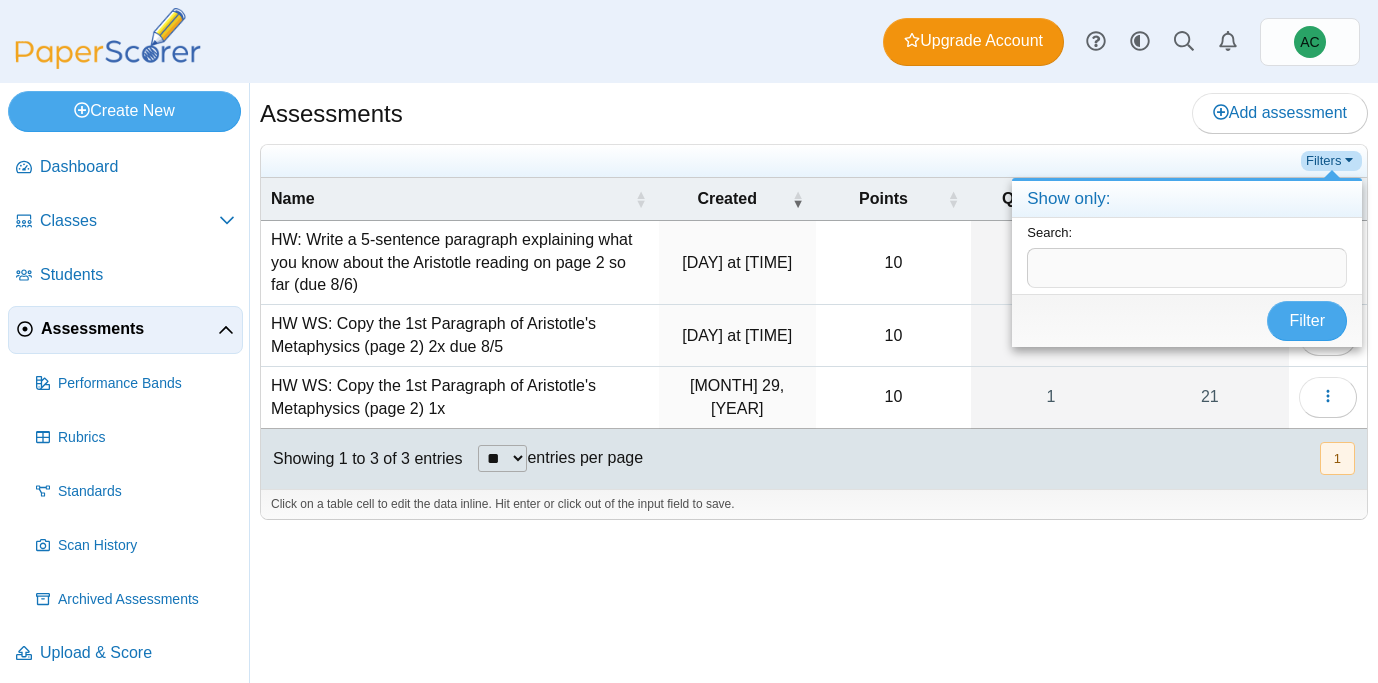 click on "Filters" at bounding box center [1331, 161] 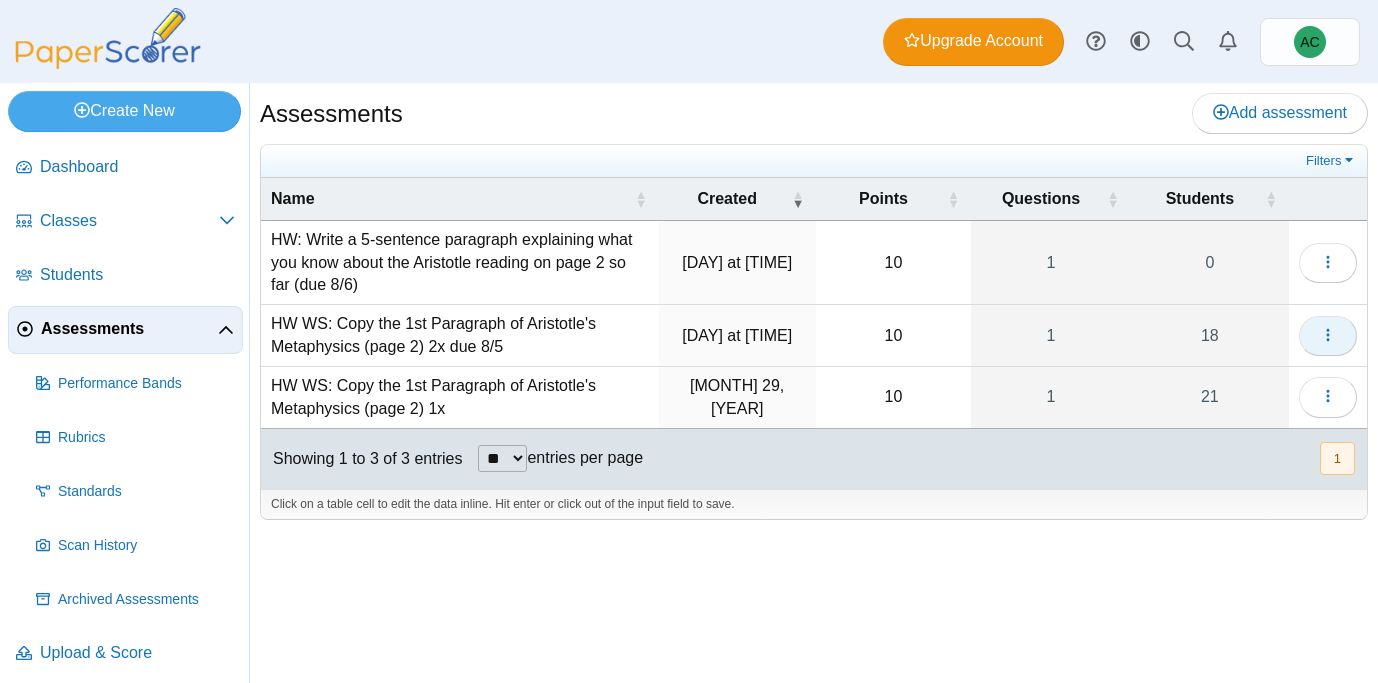 click 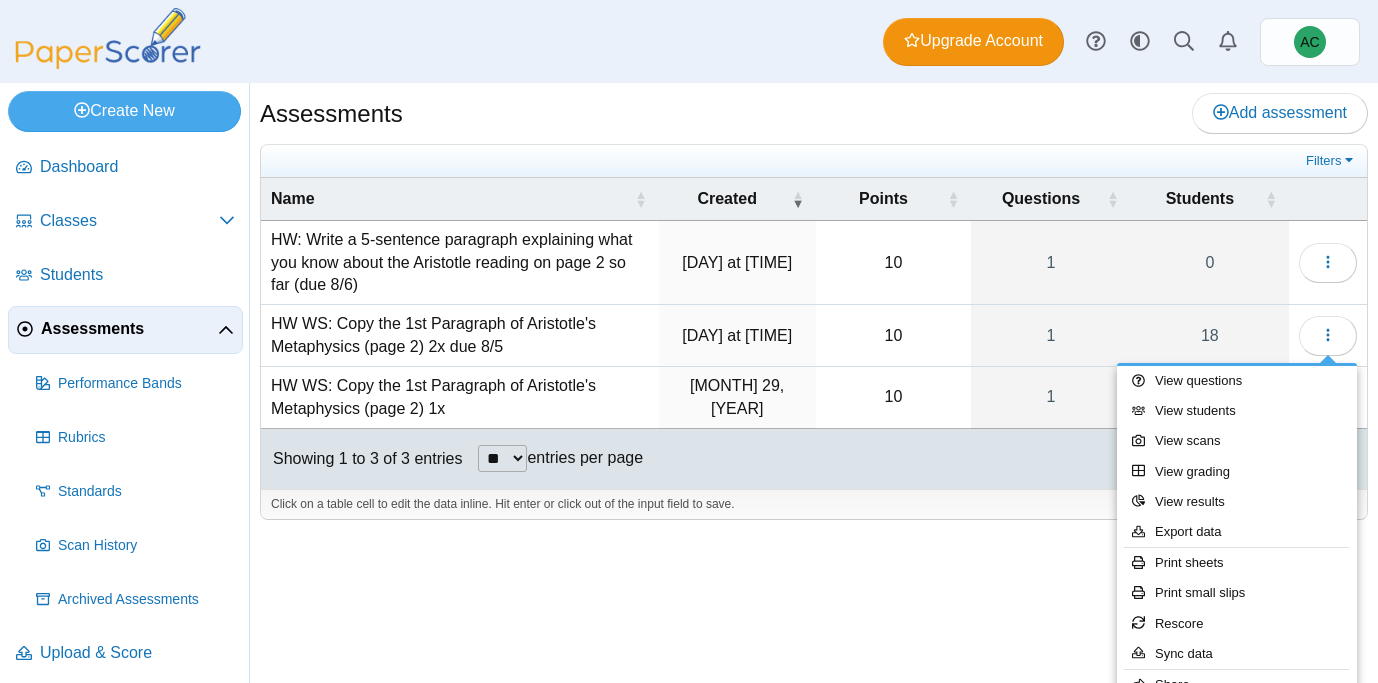 click on "Assessments
Add assessment
10 1" at bounding box center (814, 383) 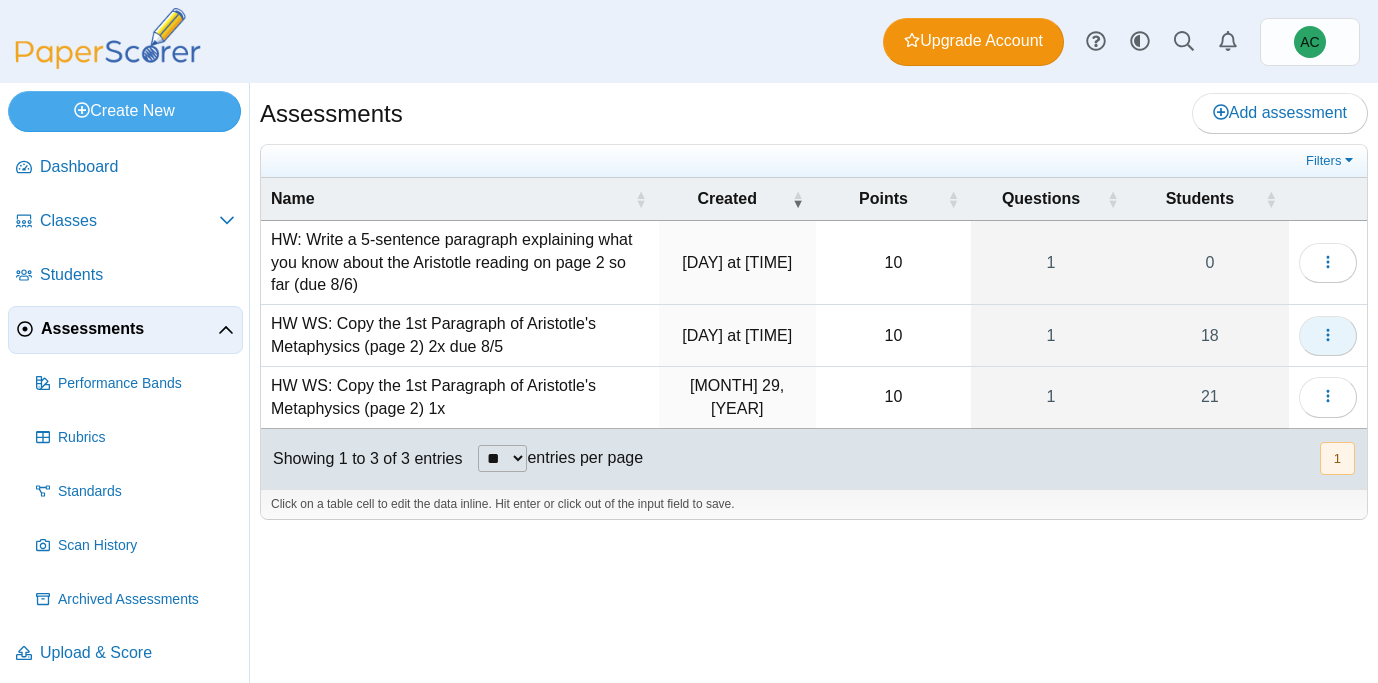 click at bounding box center [1328, 336] 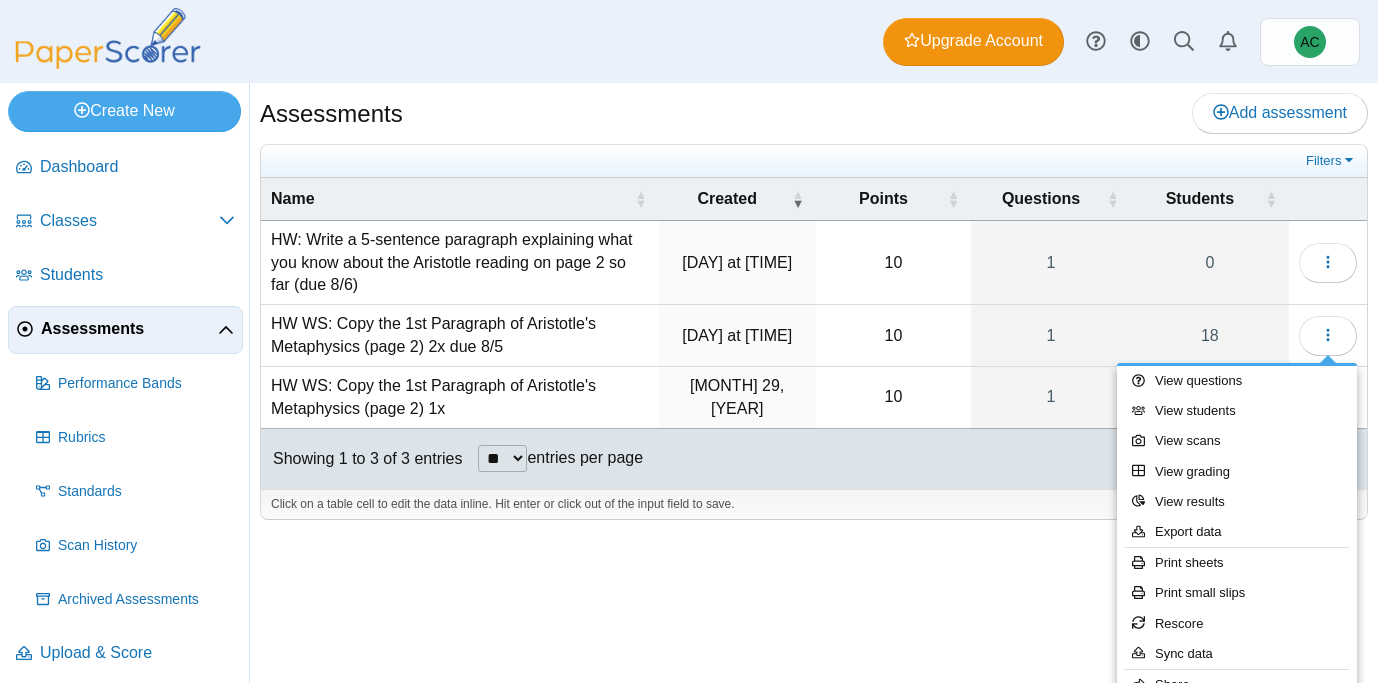click on "Assessments
Add assessment
10 1" at bounding box center [814, 383] 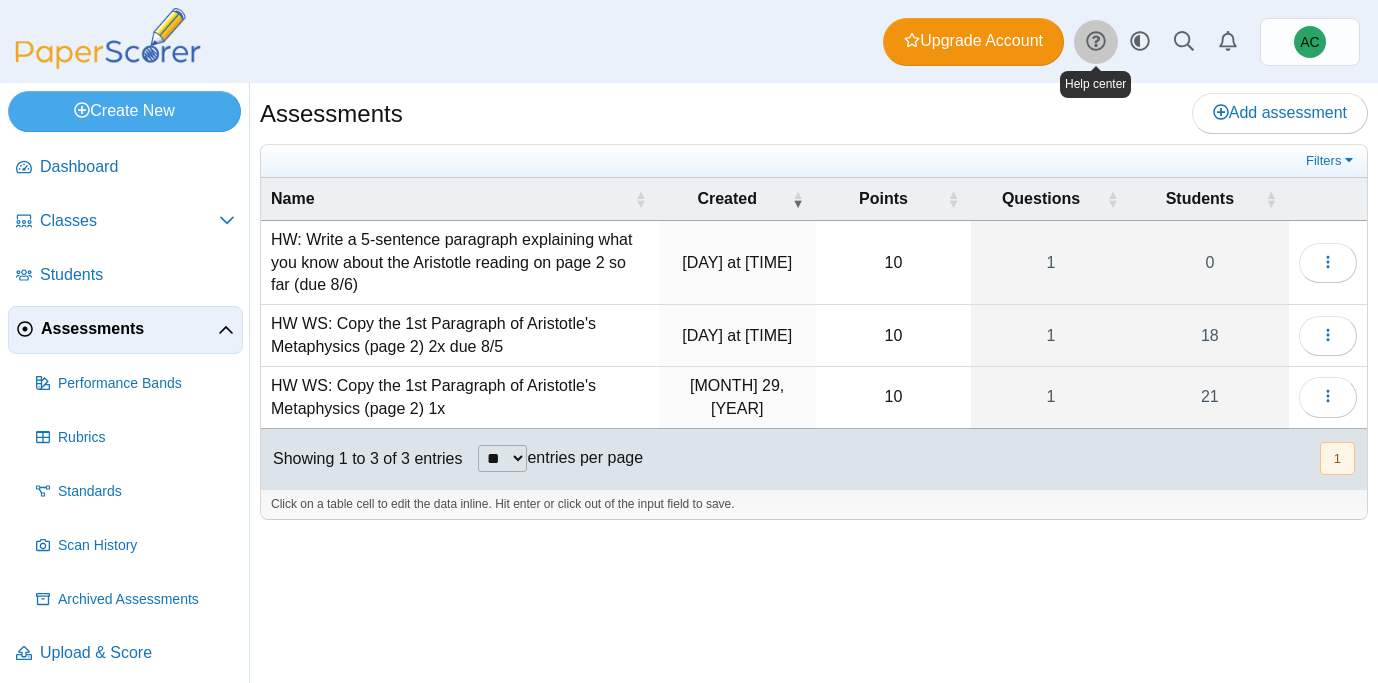 click 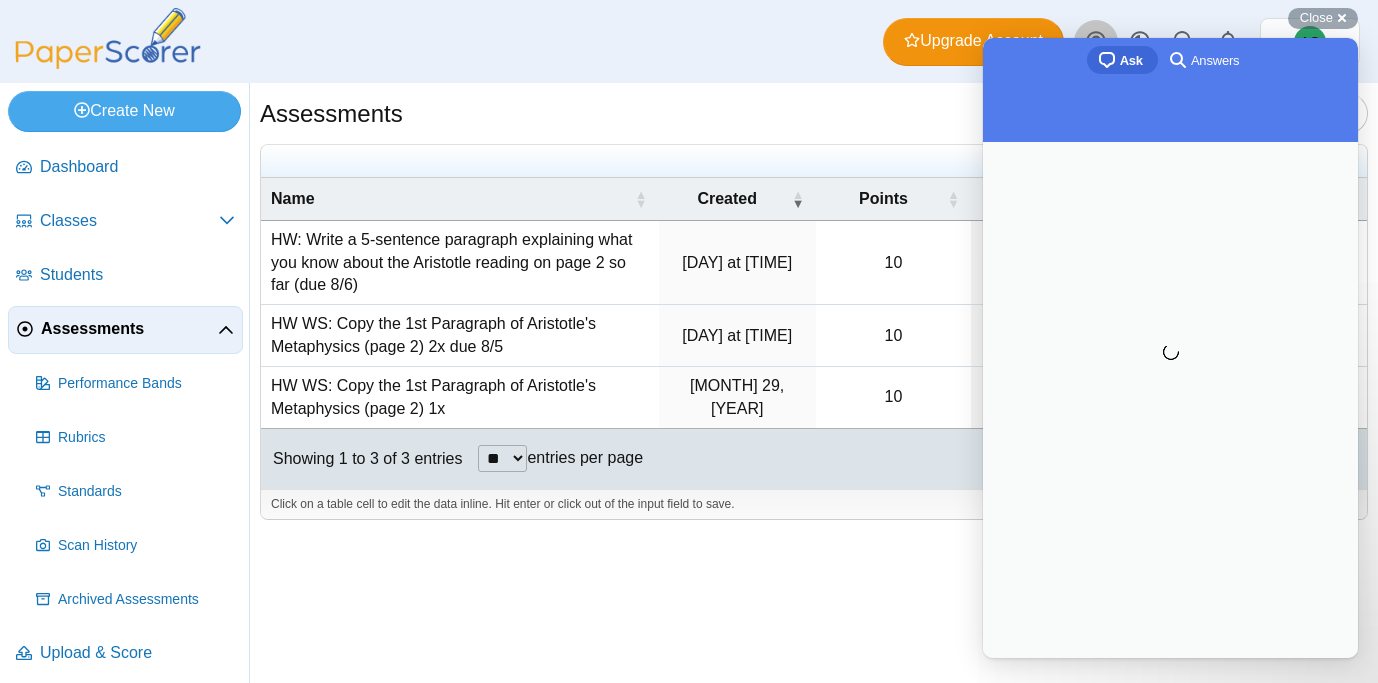 scroll, scrollTop: 0, scrollLeft: 0, axis: both 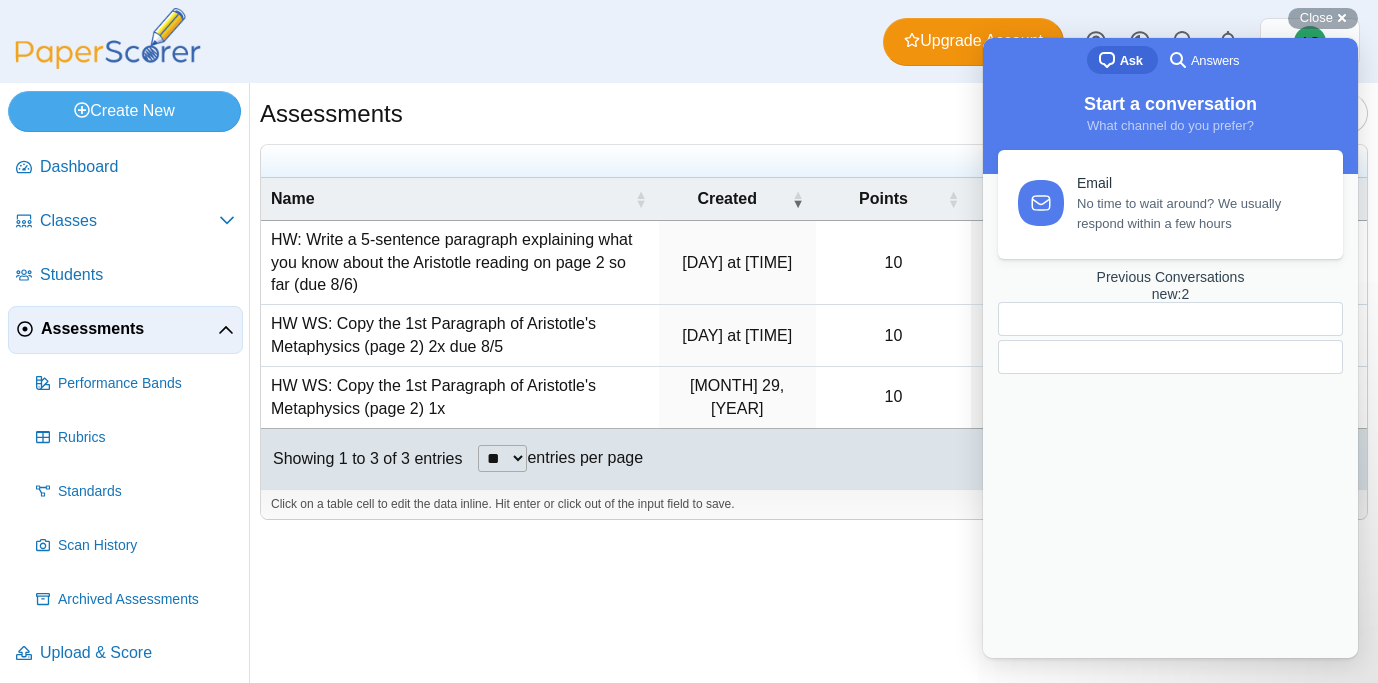click on "No time to wait around? We usually respond within a few hours" at bounding box center (1198, 214) 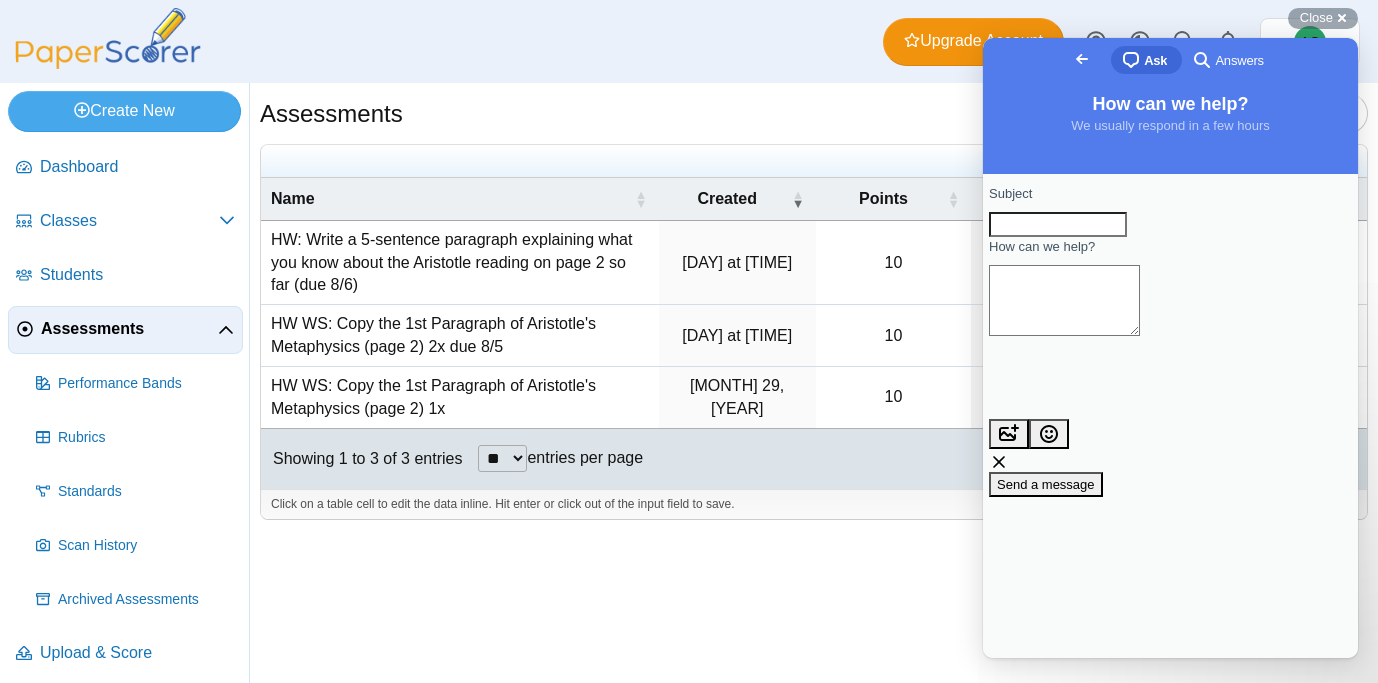 click on "Answers" at bounding box center [1239, 61] 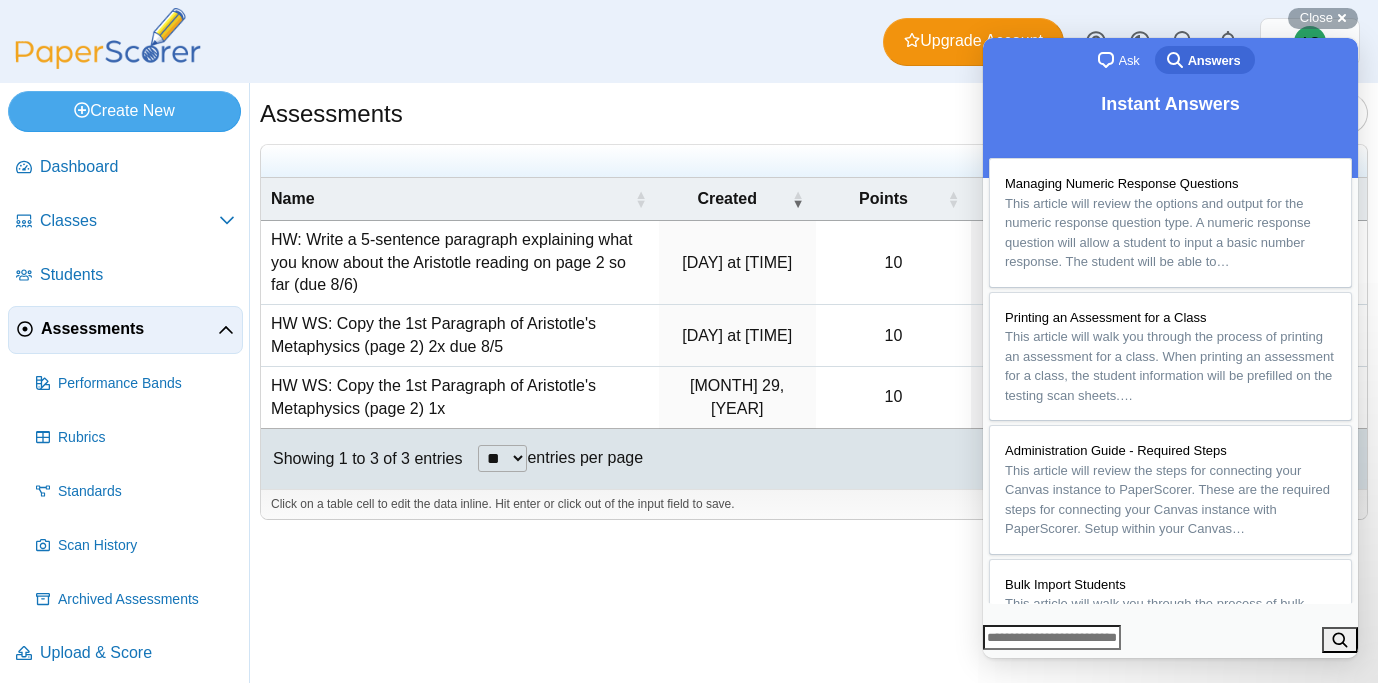 type on "*" 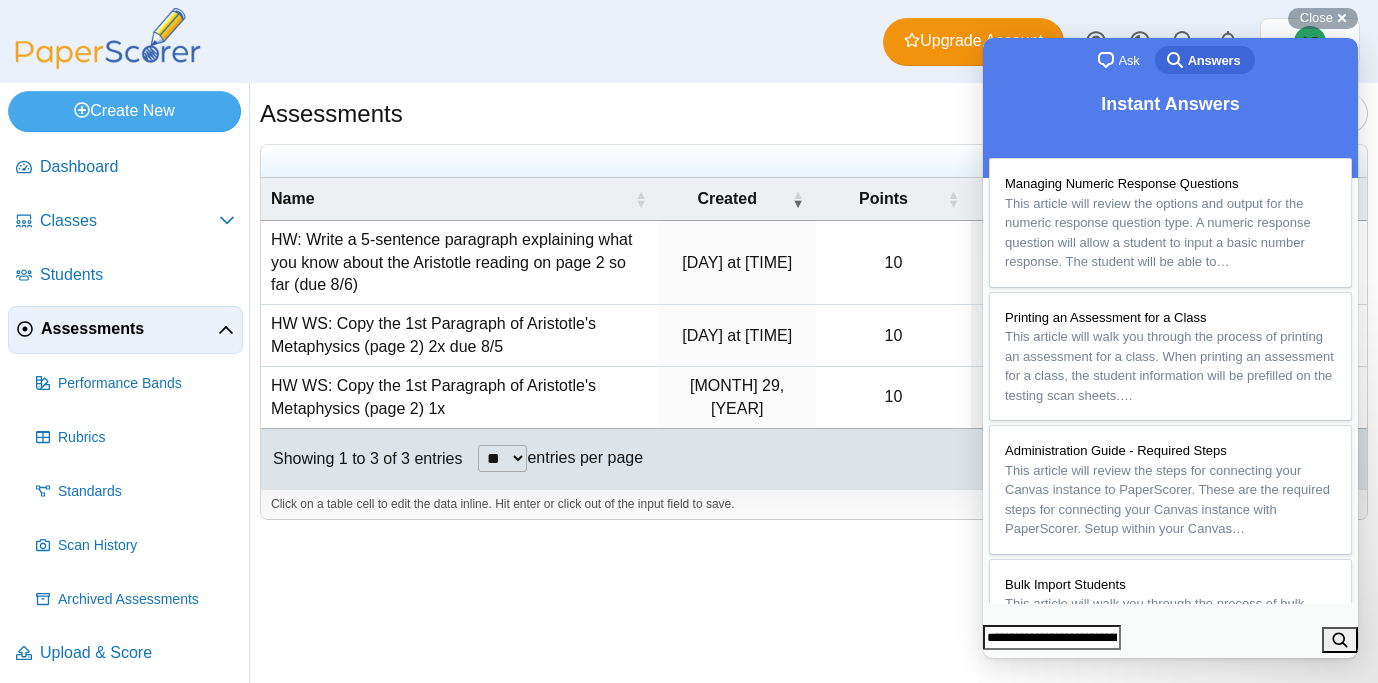 type on "**********" 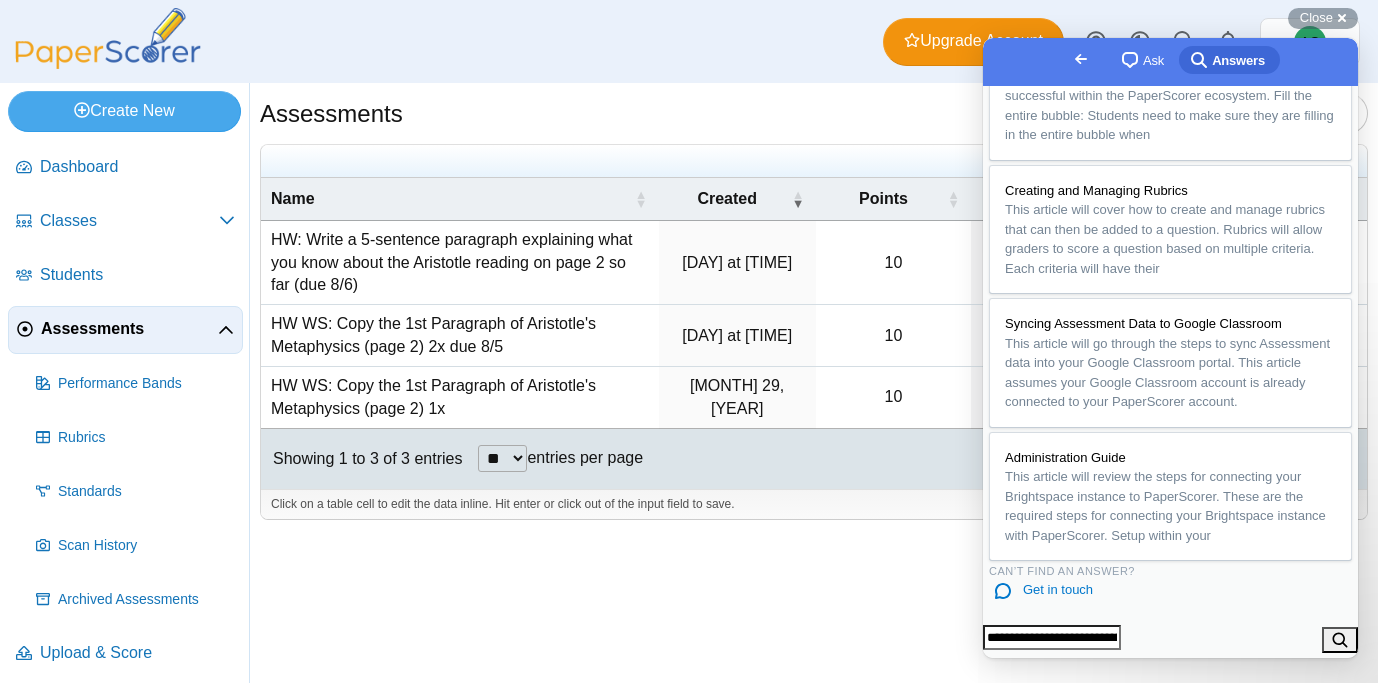 scroll, scrollTop: 0, scrollLeft: 0, axis: both 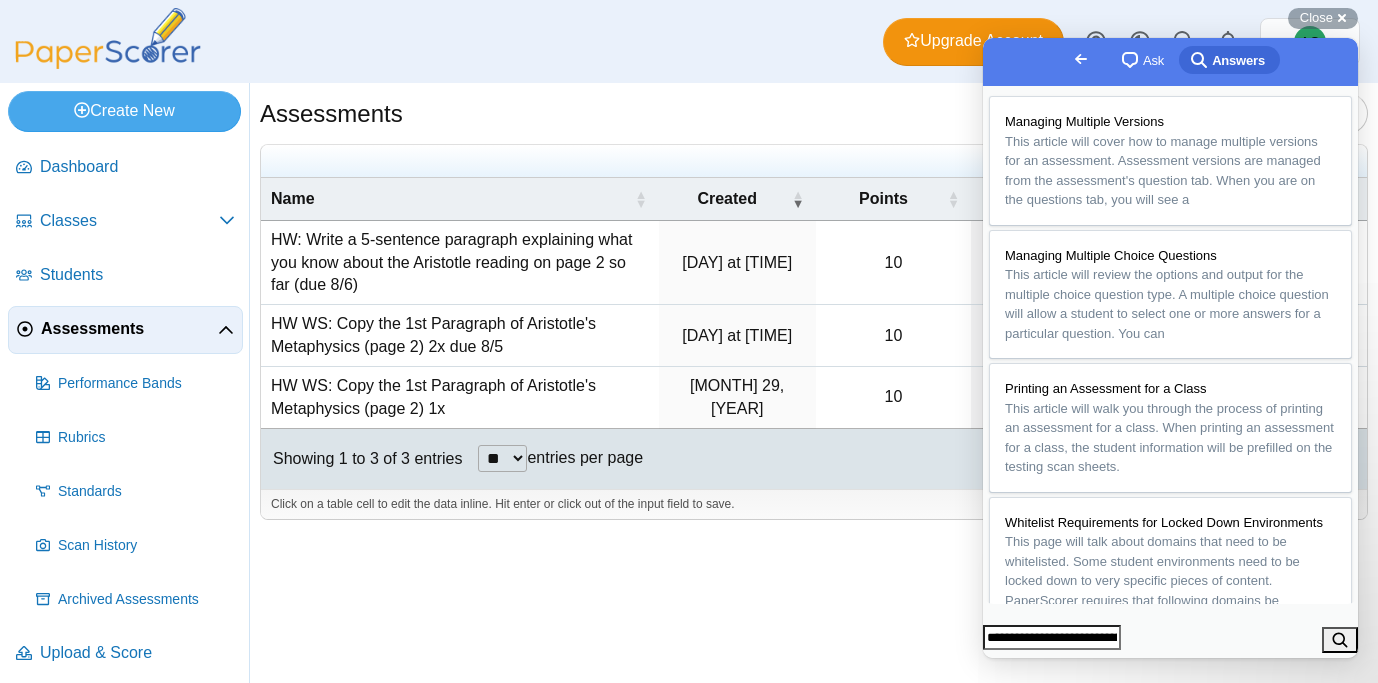 click on "Ask" at bounding box center (1153, 61) 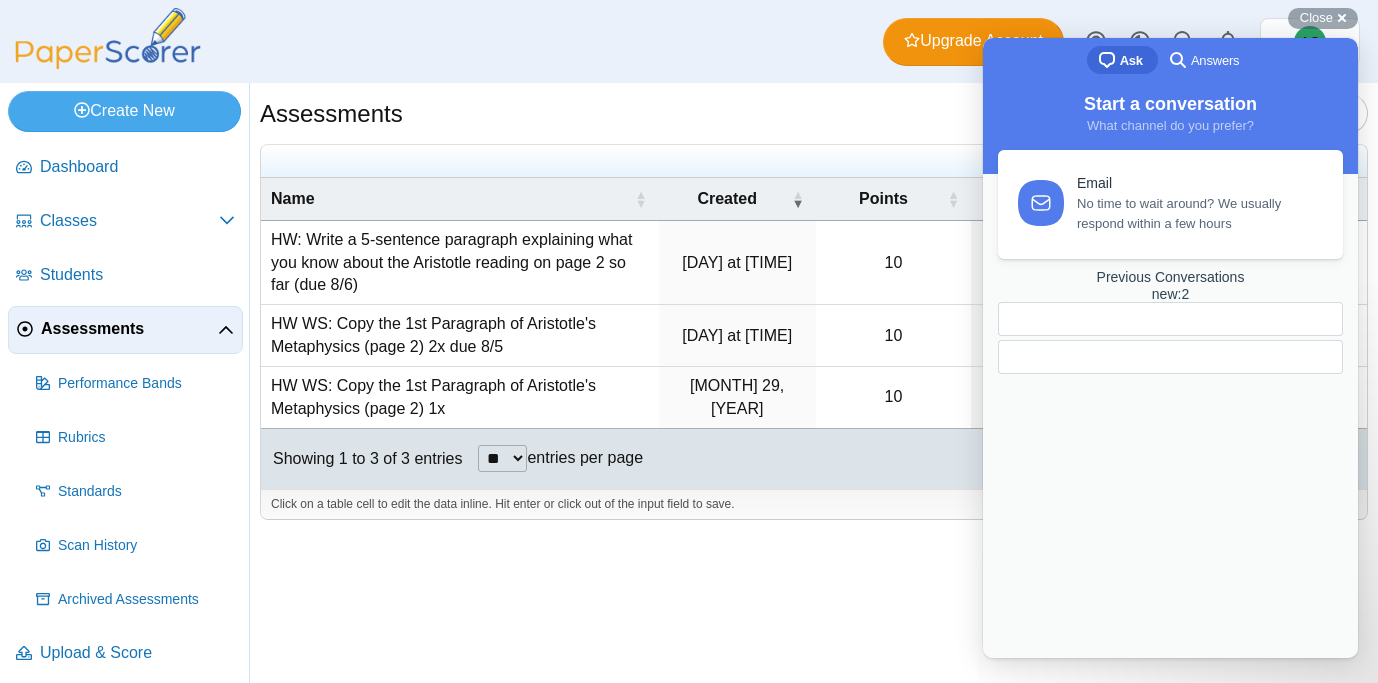 click on "No time to wait around? We usually respond within a few hours" at bounding box center [1198, 214] 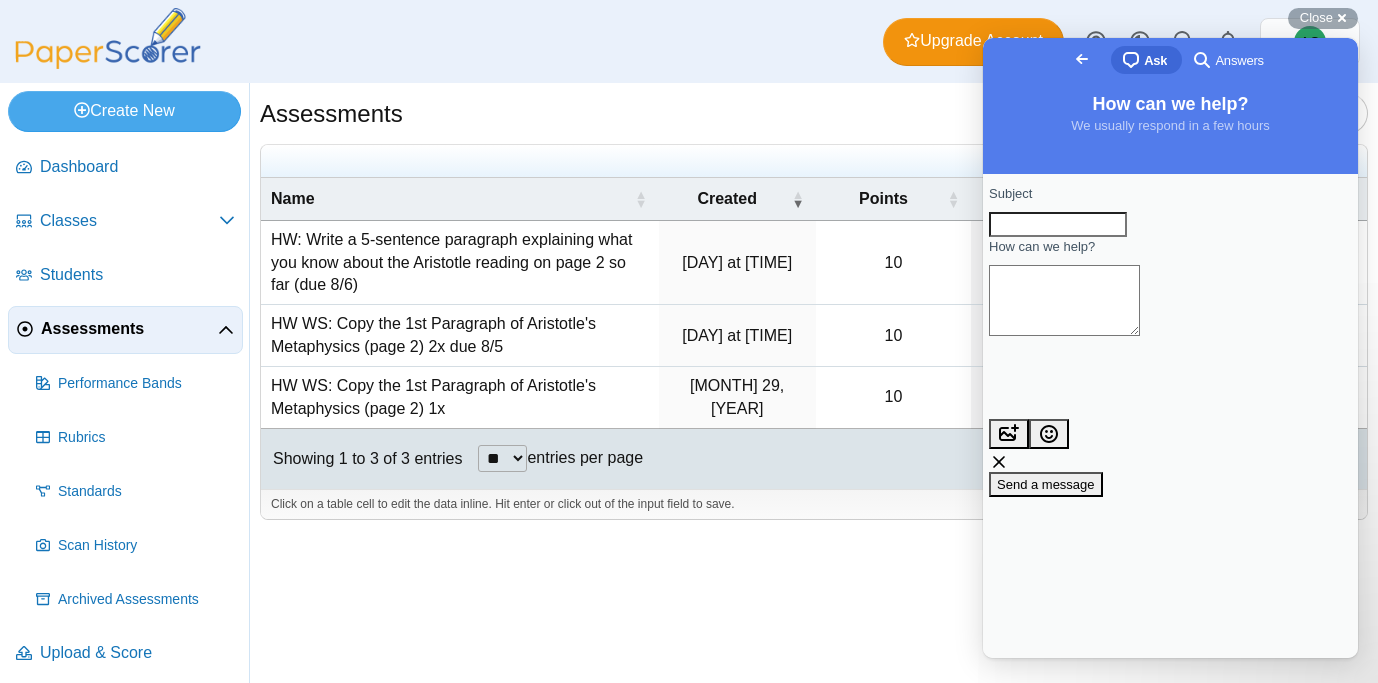 click on "Subject" at bounding box center [1058, 225] 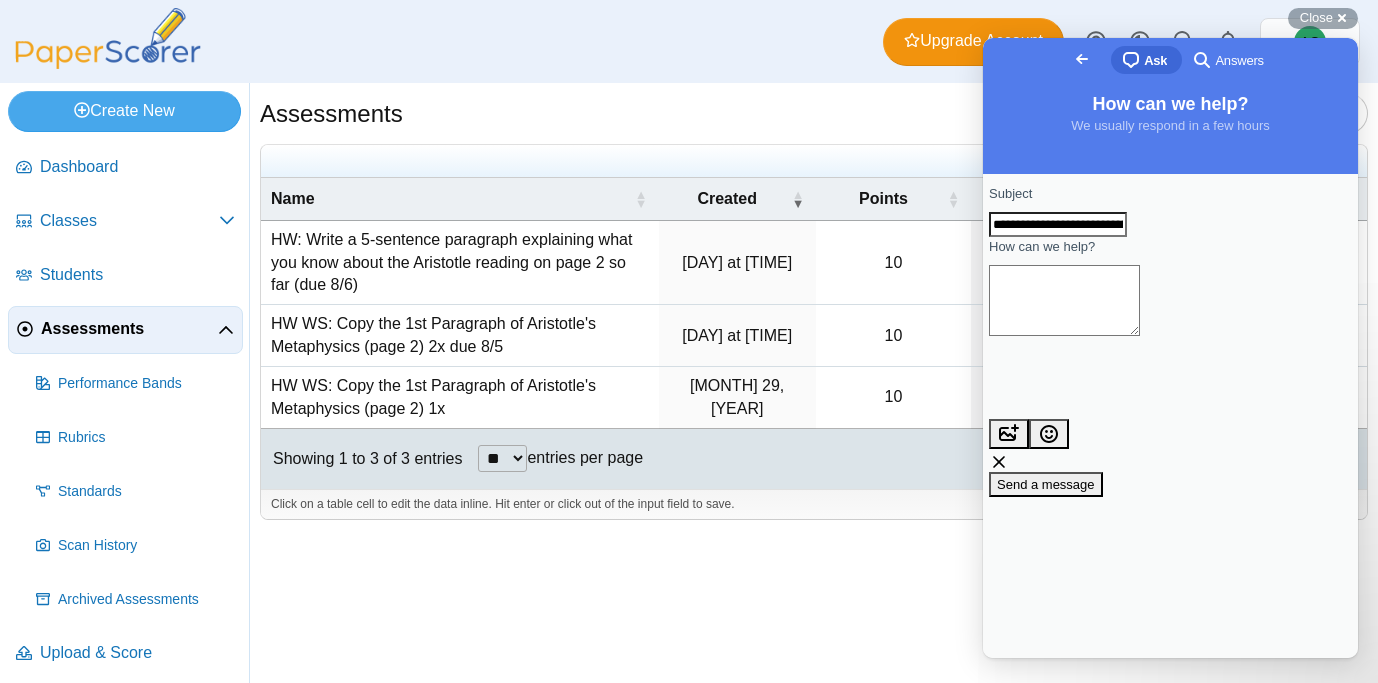 type on "**********" 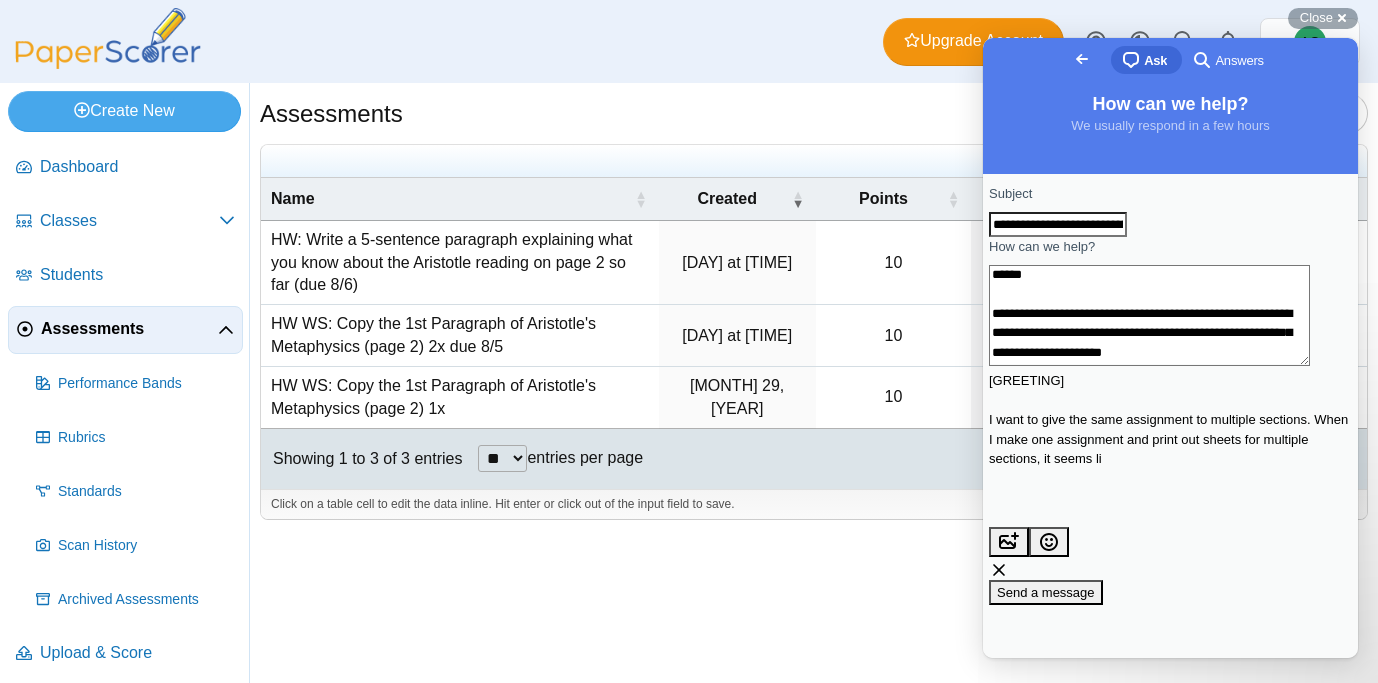 scroll, scrollTop: 28, scrollLeft: 0, axis: vertical 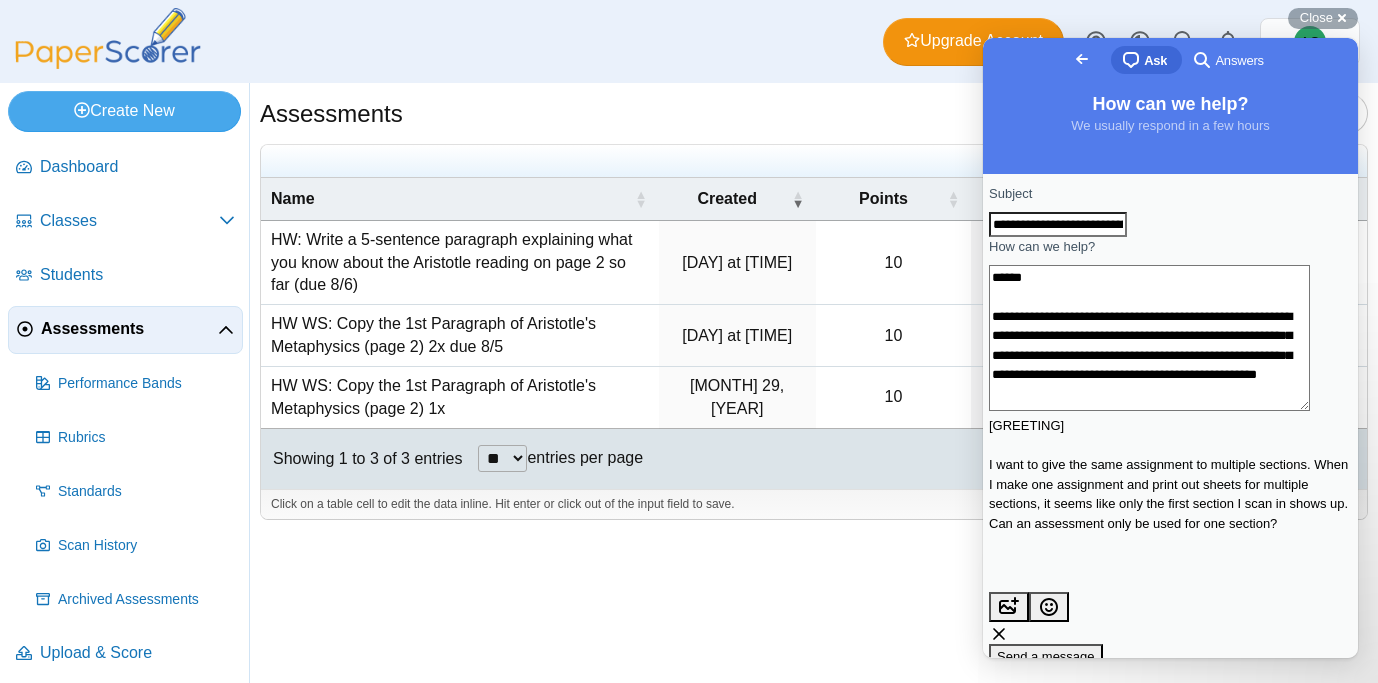drag, startPoint x: 1236, startPoint y: 323, endPoint x: 1189, endPoint y: 327, distance: 47.169907 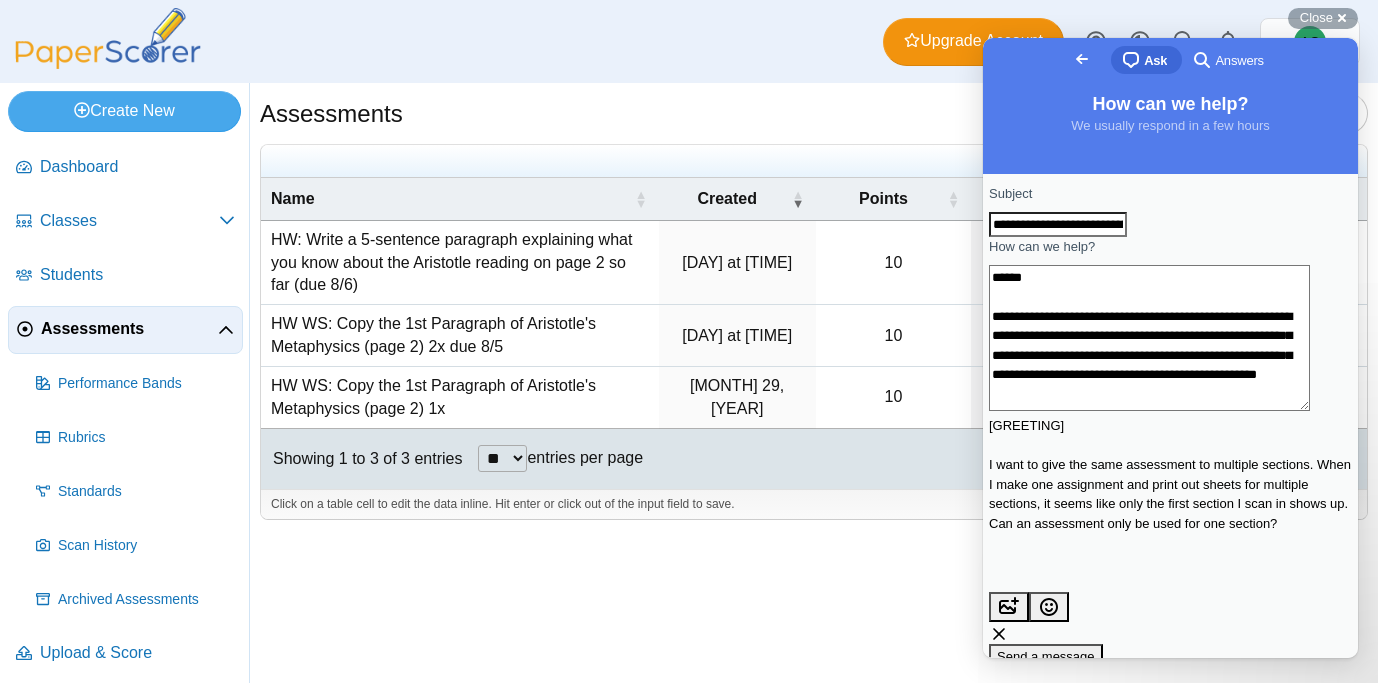 drag, startPoint x: 1258, startPoint y: 344, endPoint x: 1211, endPoint y: 344, distance: 47 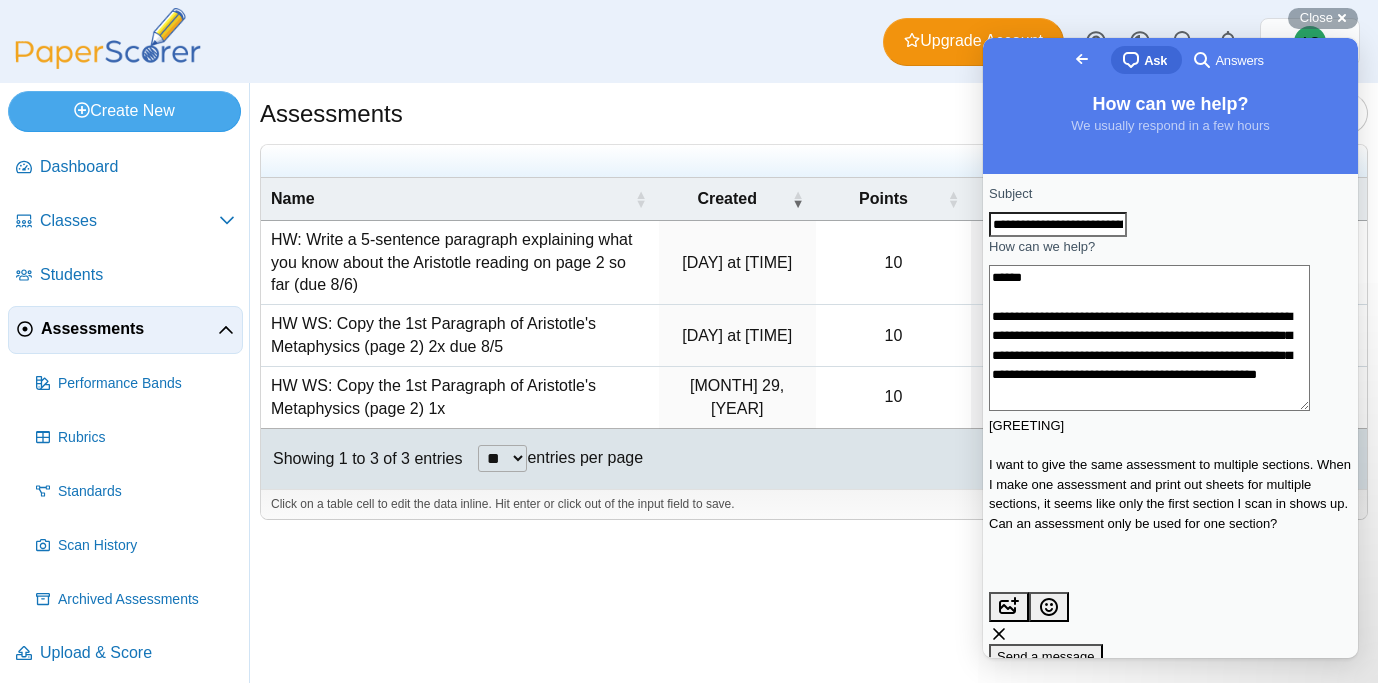 scroll, scrollTop: 38, scrollLeft: 0, axis: vertical 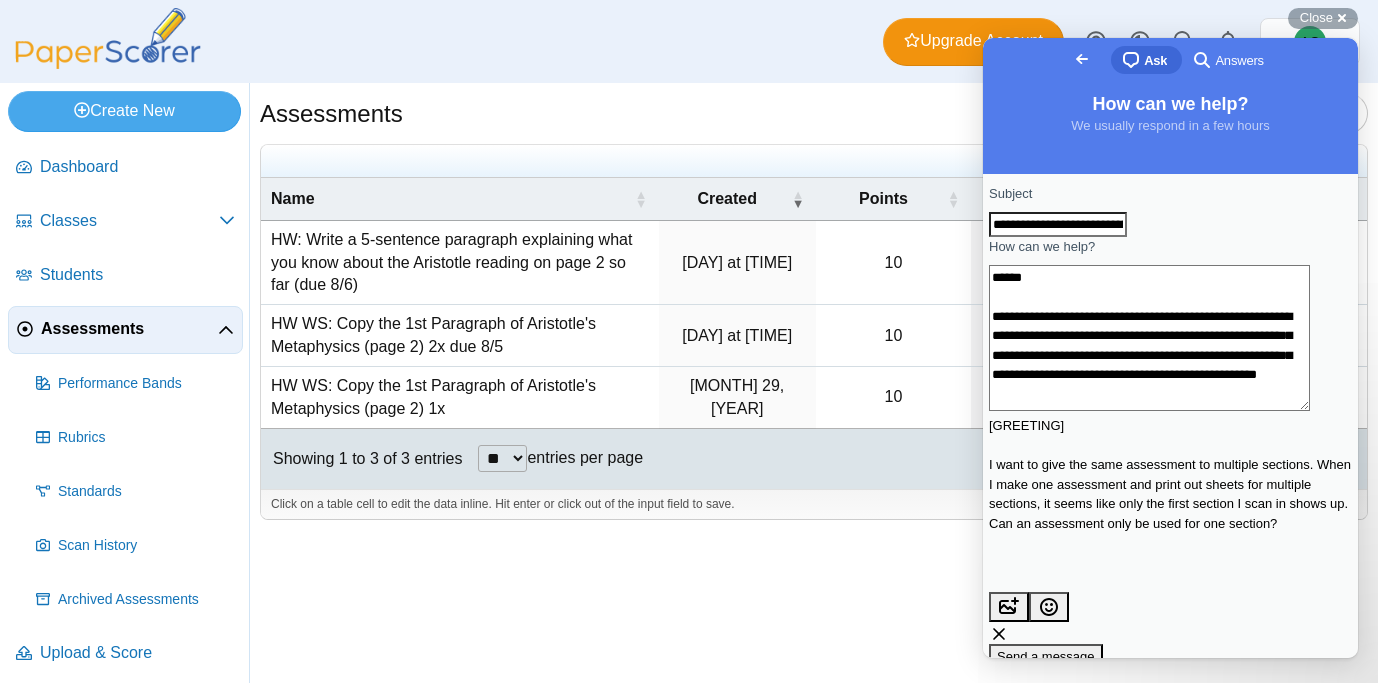 click on "**********" at bounding box center (1149, 338) 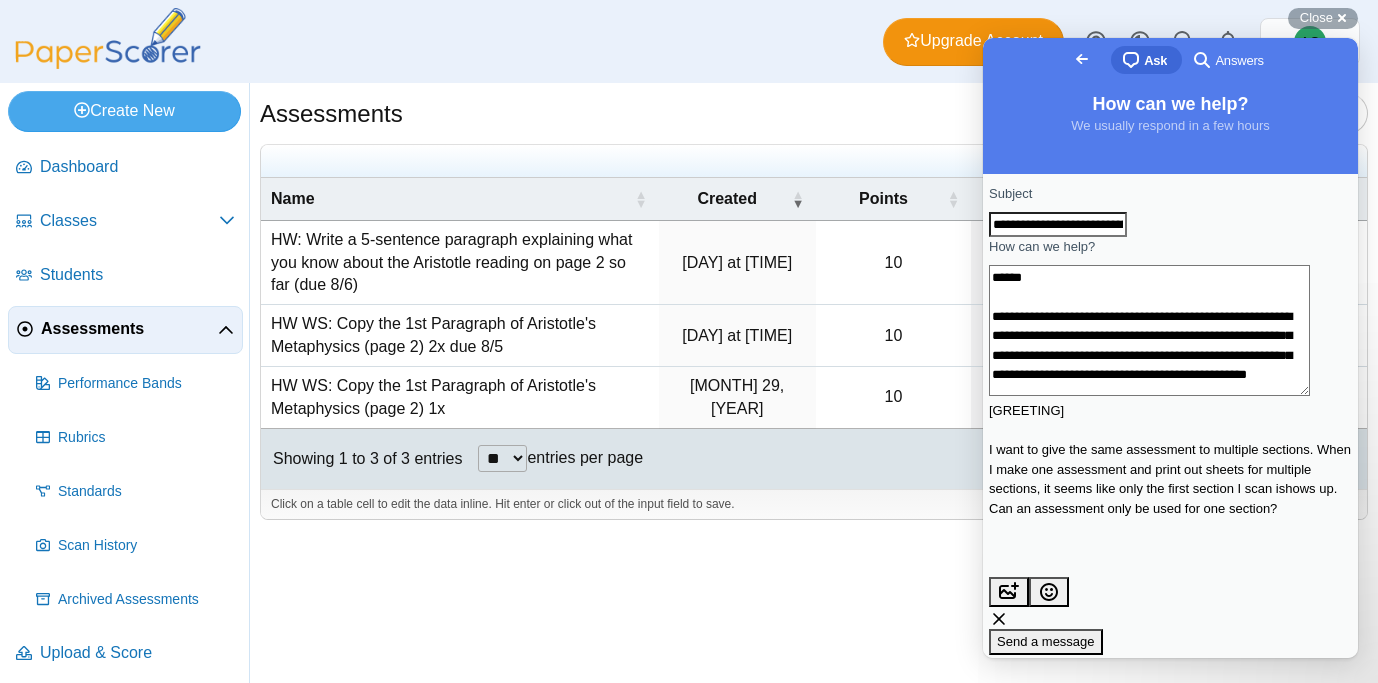 scroll, scrollTop: 33, scrollLeft: 0, axis: vertical 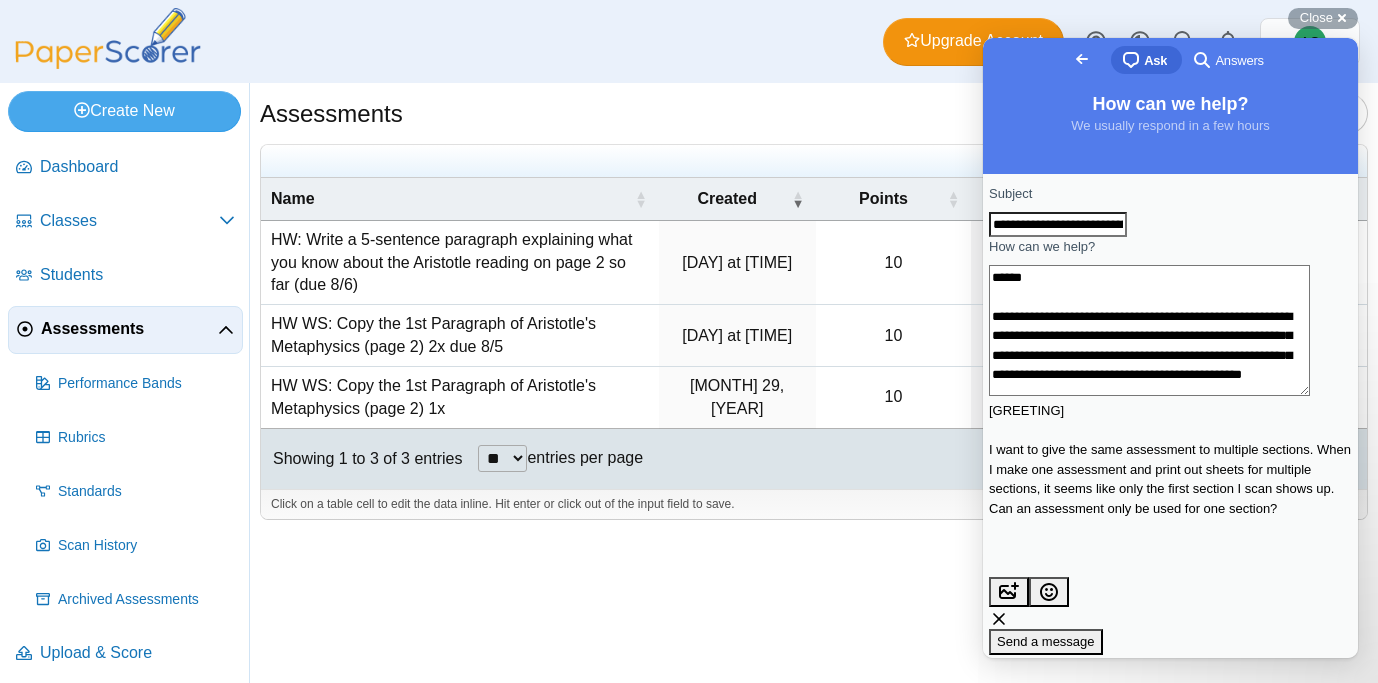 click on "**********" at bounding box center (1149, 330) 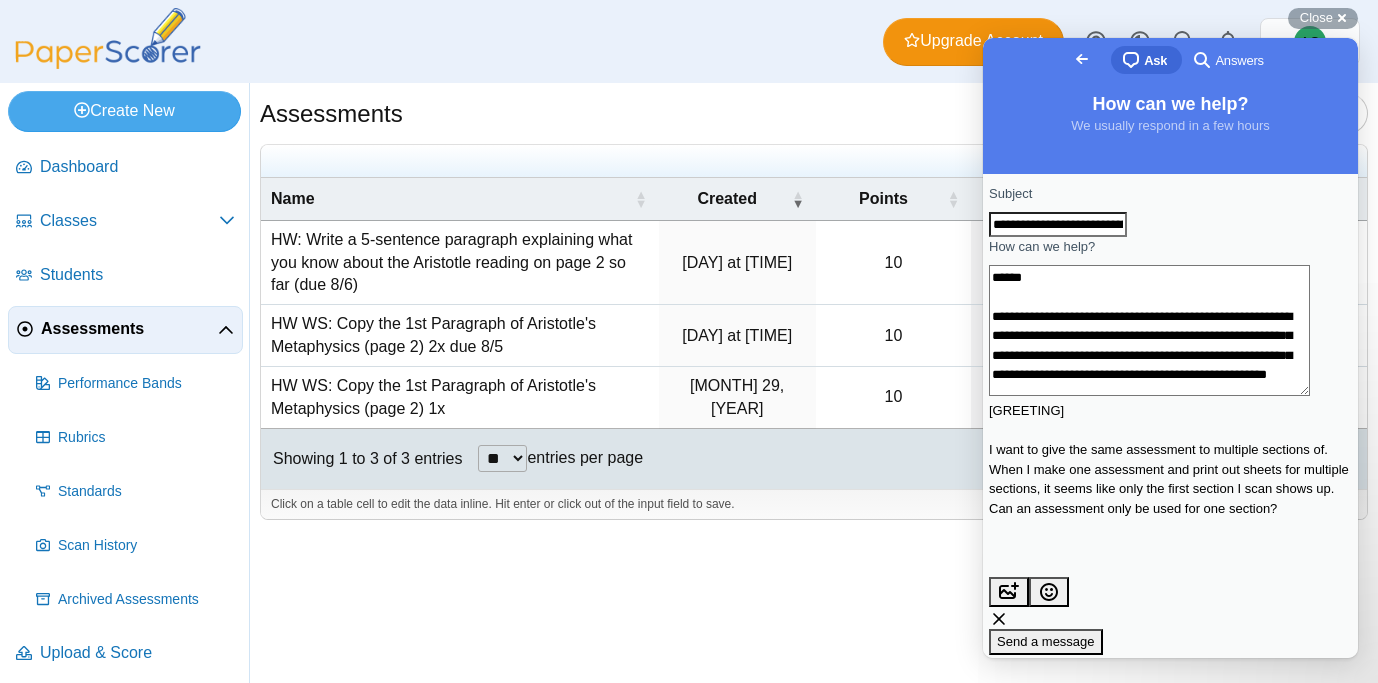 scroll, scrollTop: 38, scrollLeft: 0, axis: vertical 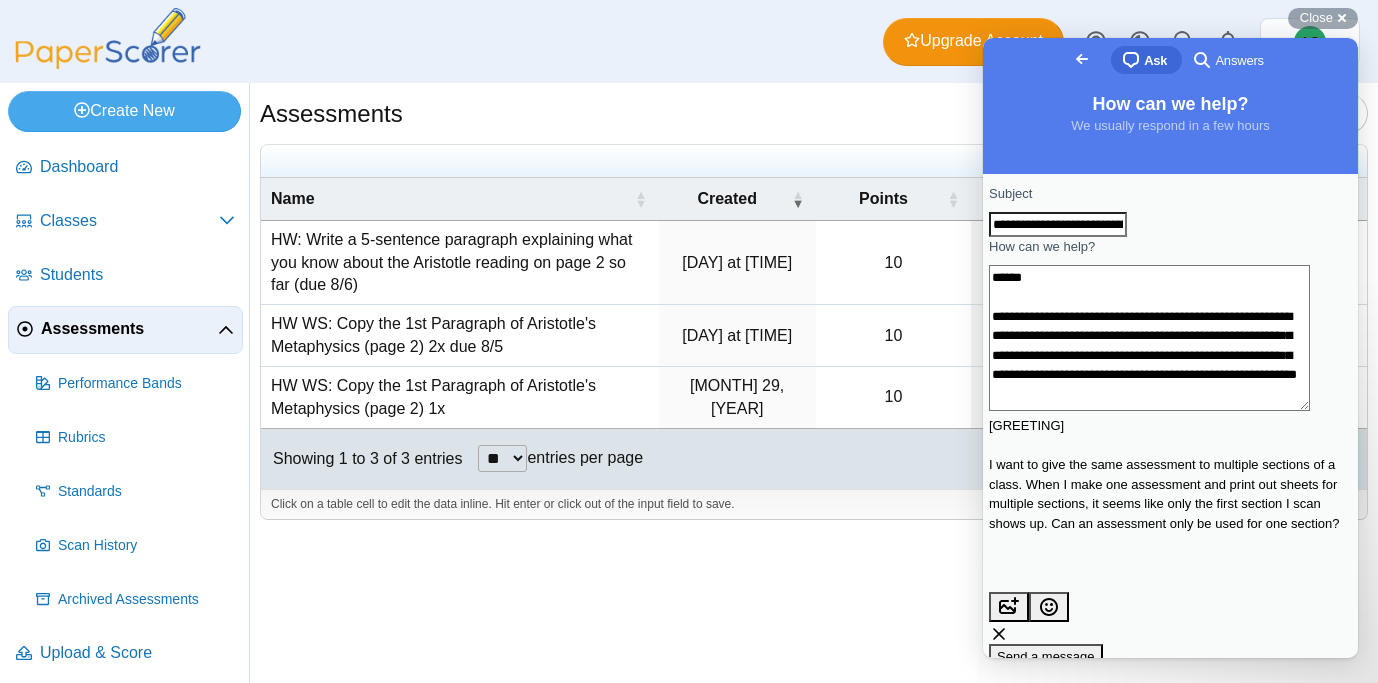 click on "**********" at bounding box center (1149, 338) 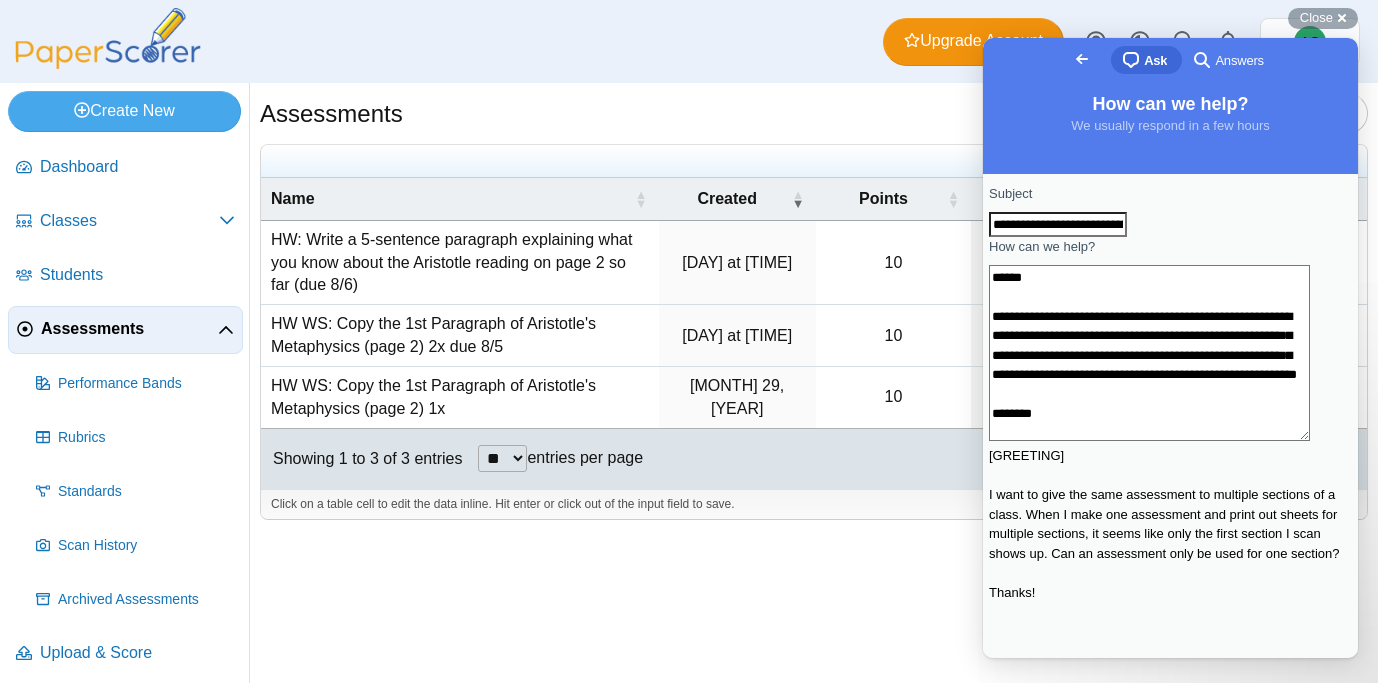 click at bounding box center (1170, 446) 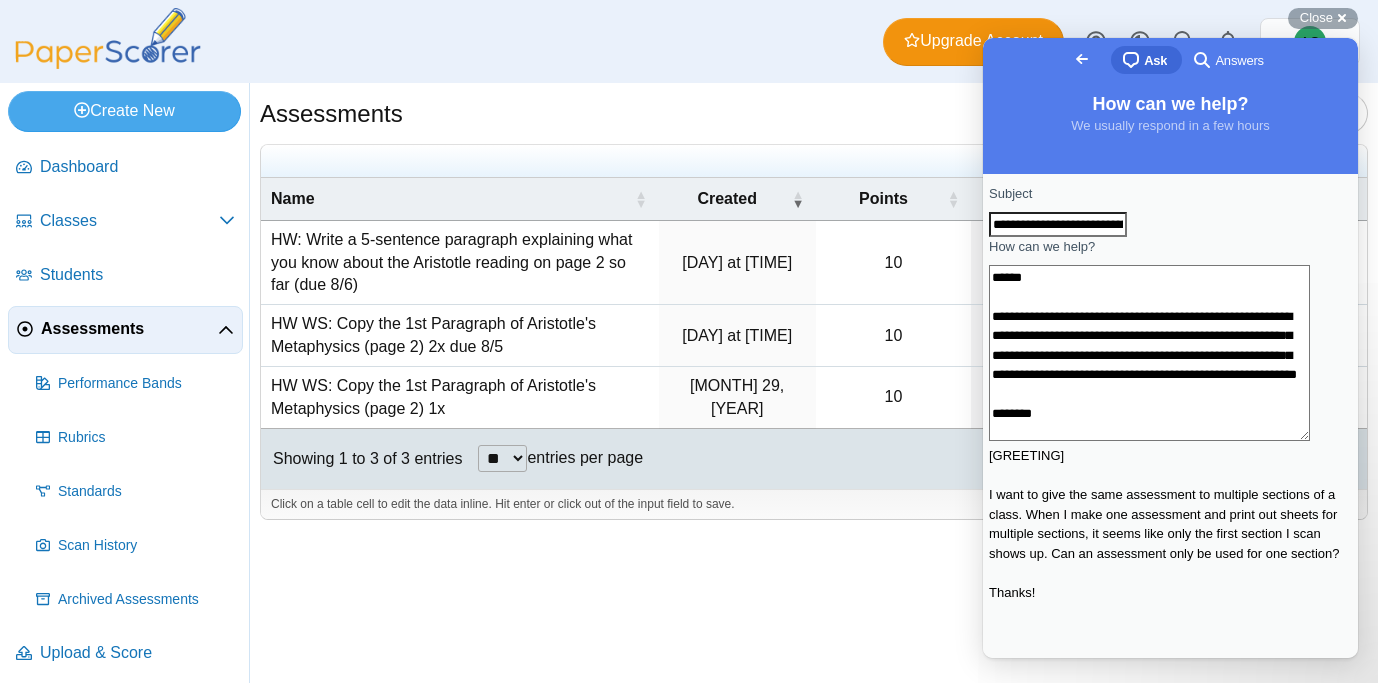 click on "**********" at bounding box center [1149, 353] 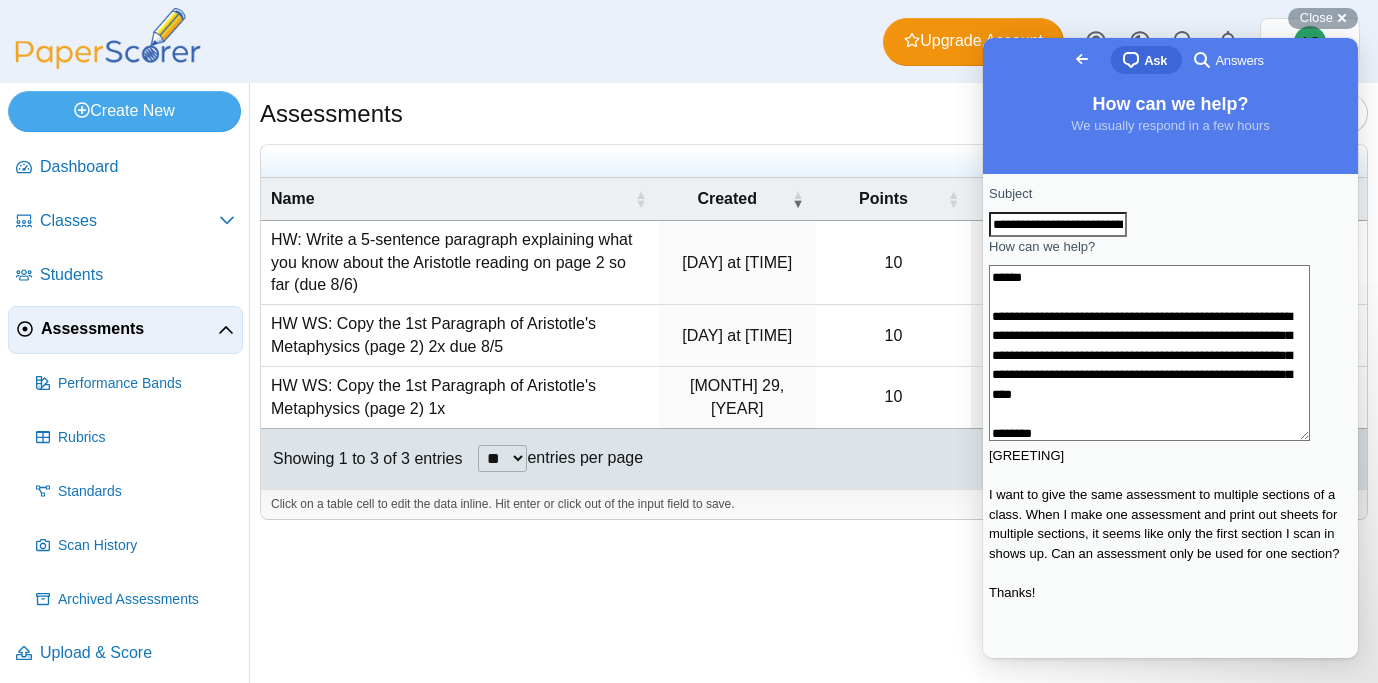 click on "**********" at bounding box center (1149, 353) 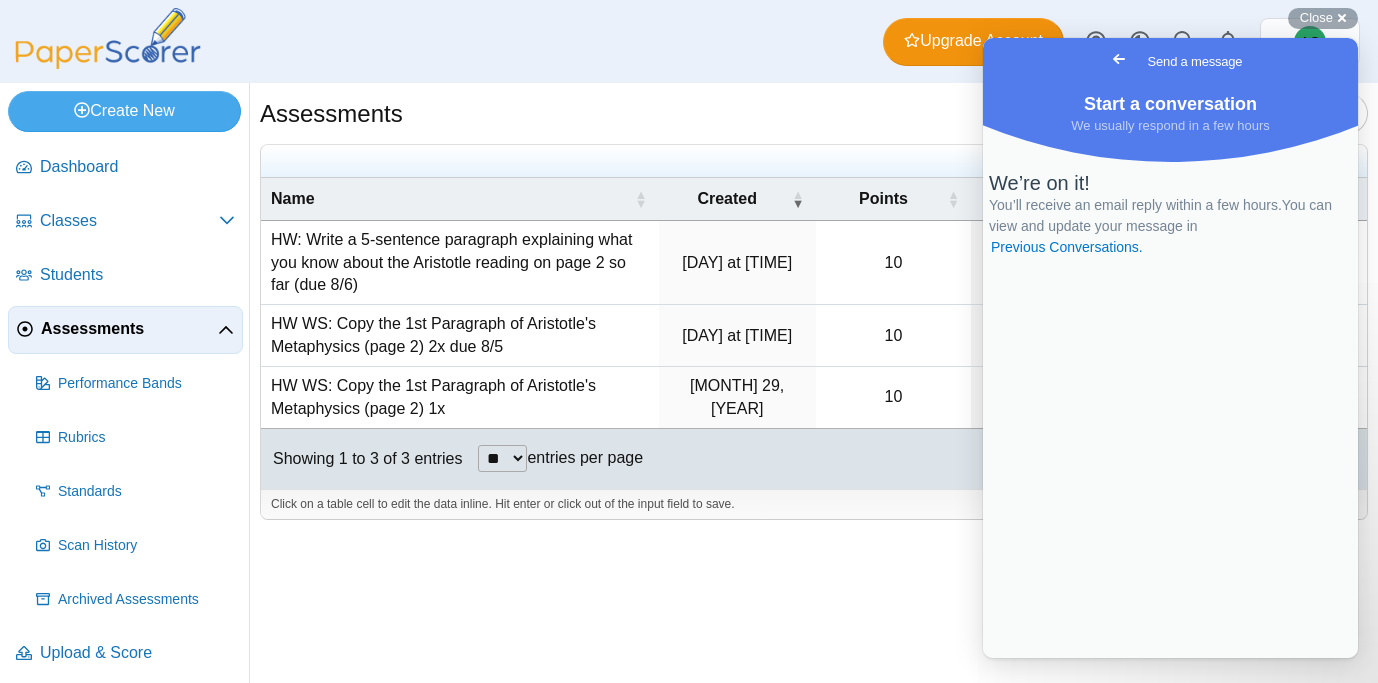 click on "Go back" at bounding box center (1119, 59) 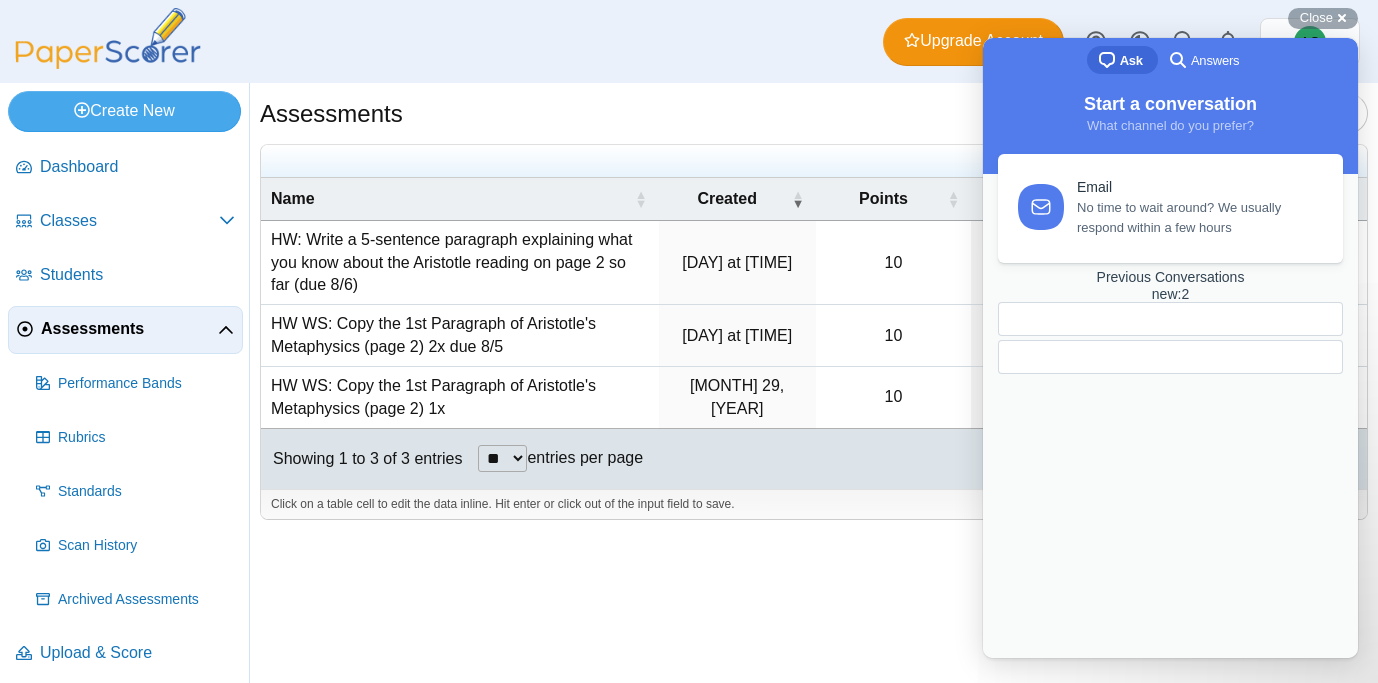 click on "new :  2" at bounding box center (1170, 294) 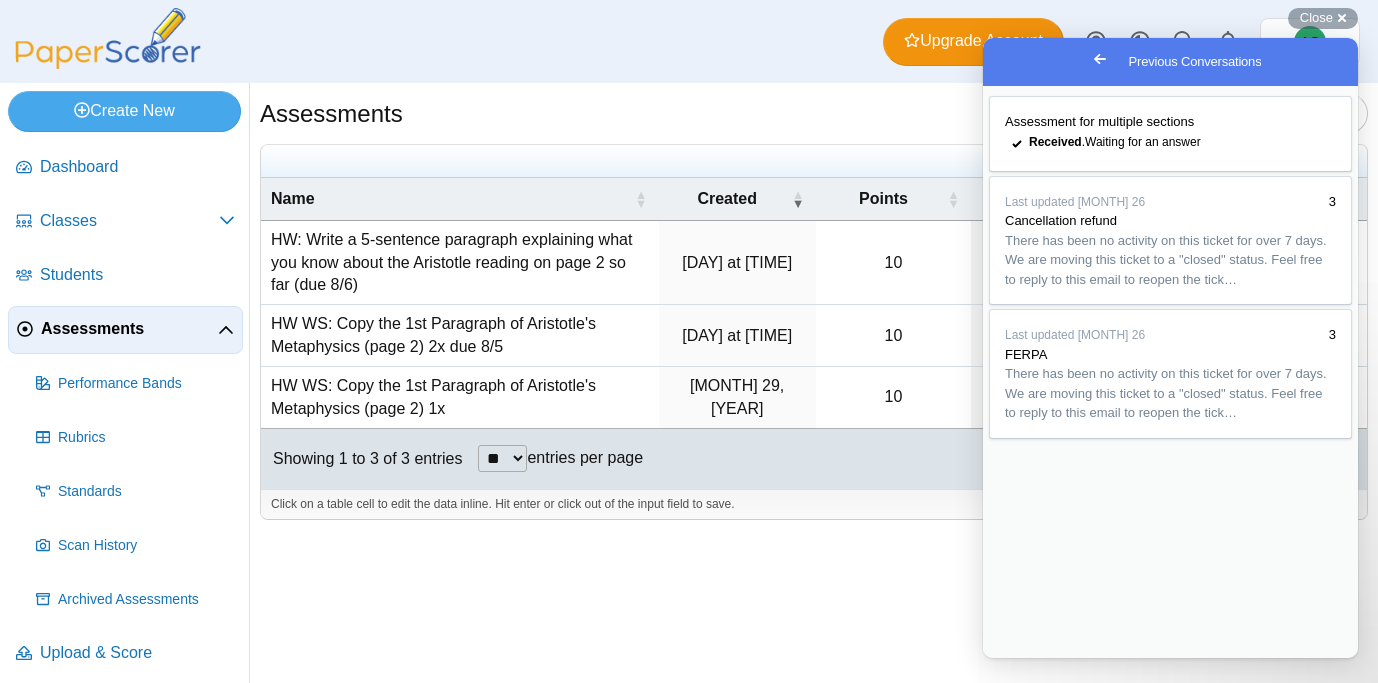 click on "Go back" at bounding box center (1100, 59) 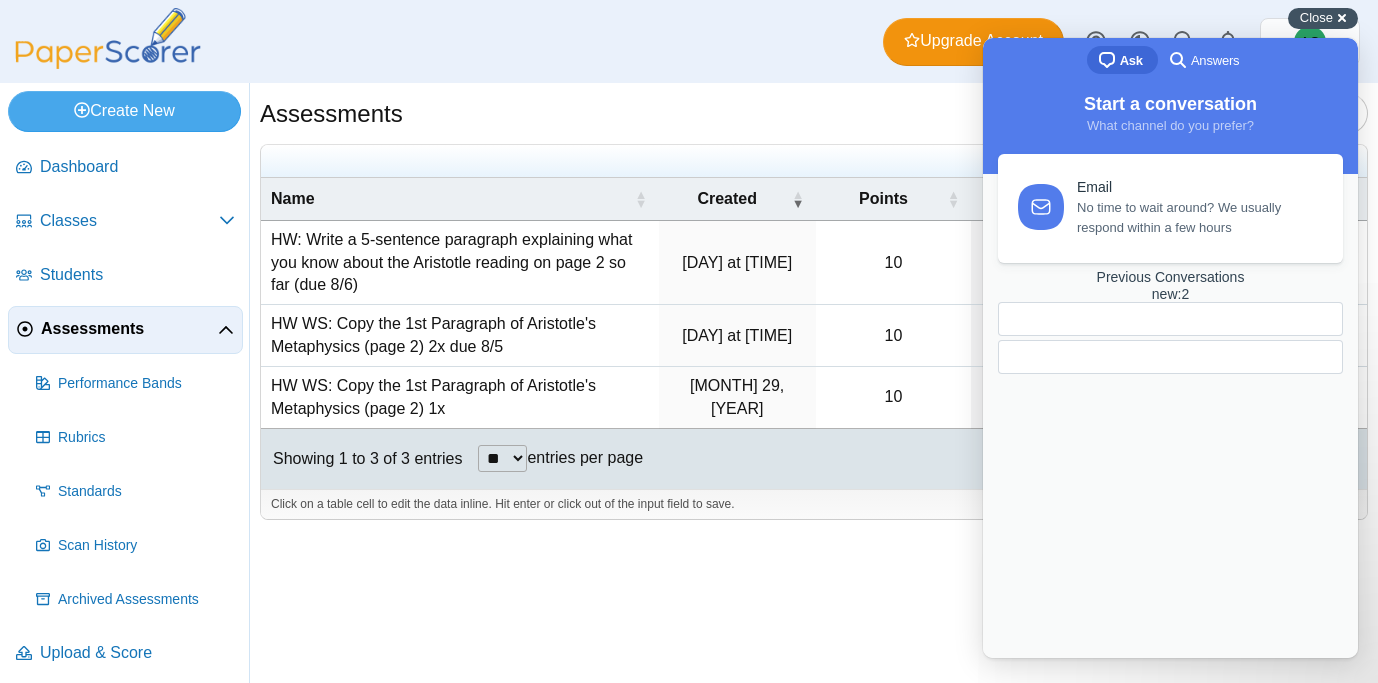 click on "Close" at bounding box center [1316, 17] 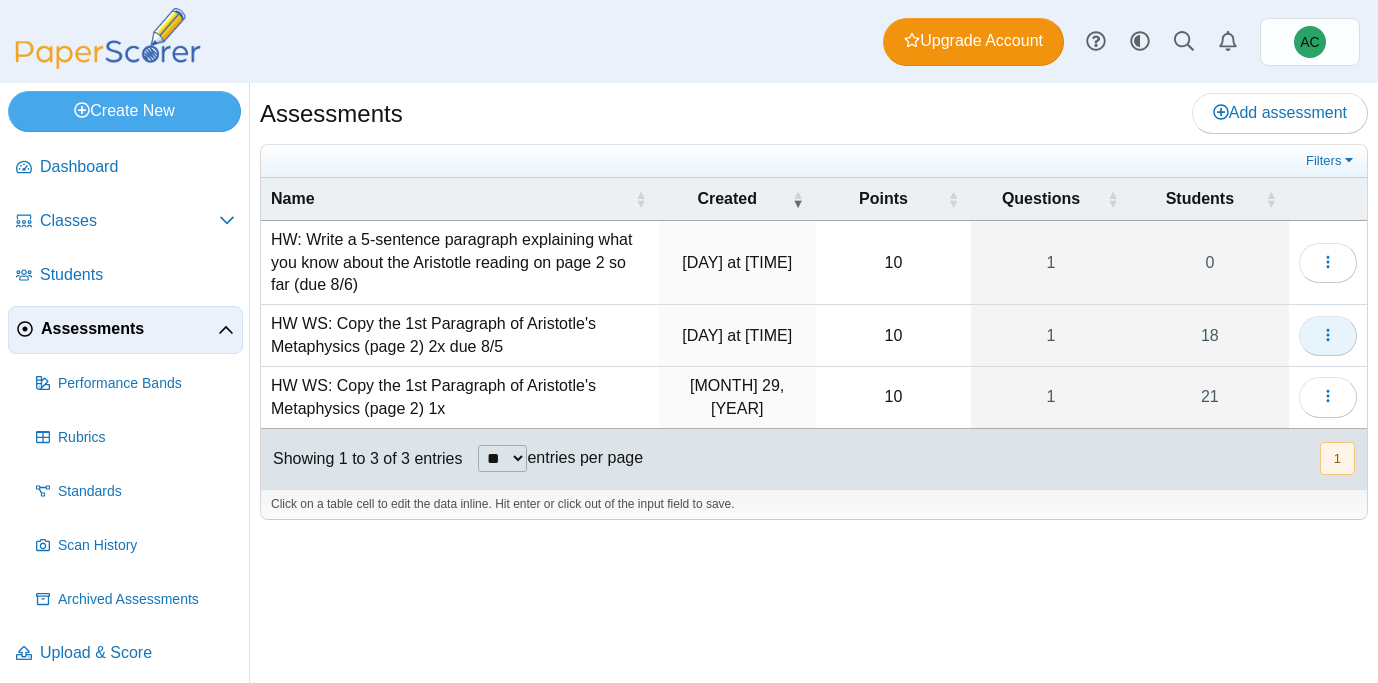 click 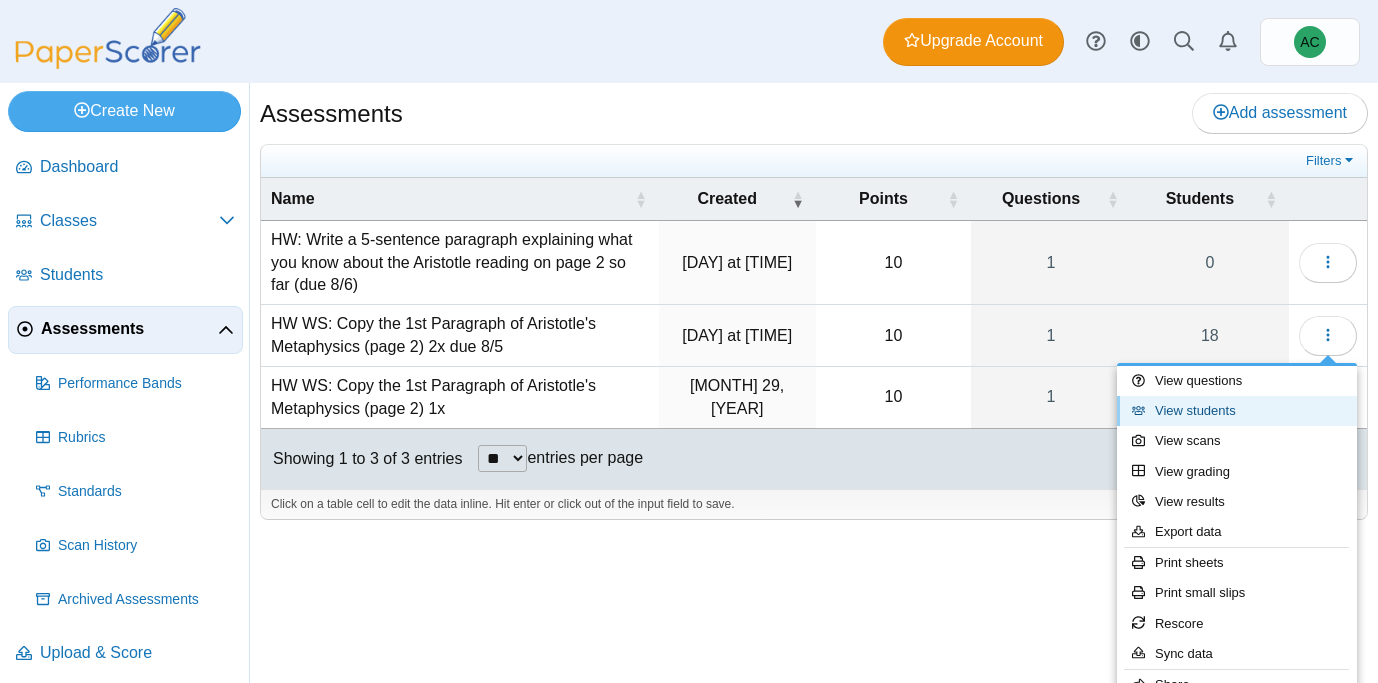 click on "View students" at bounding box center [1237, 411] 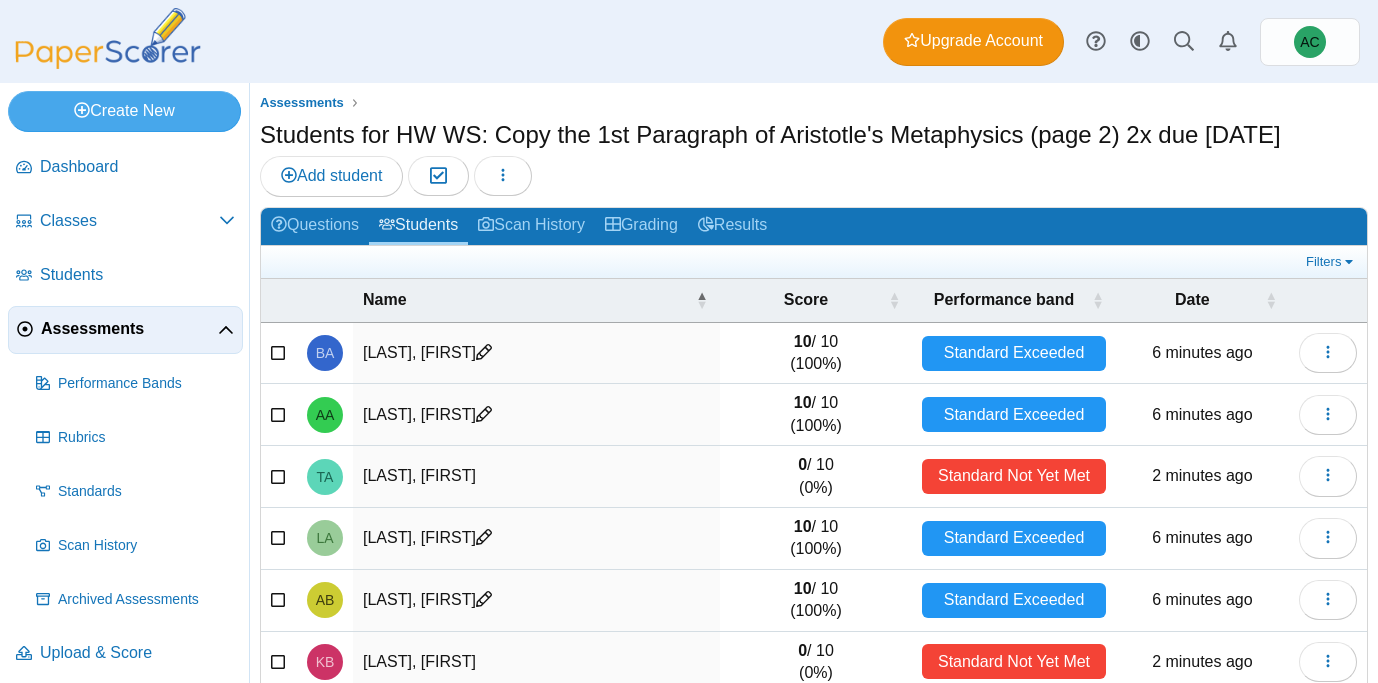 scroll, scrollTop: 0, scrollLeft: 0, axis: both 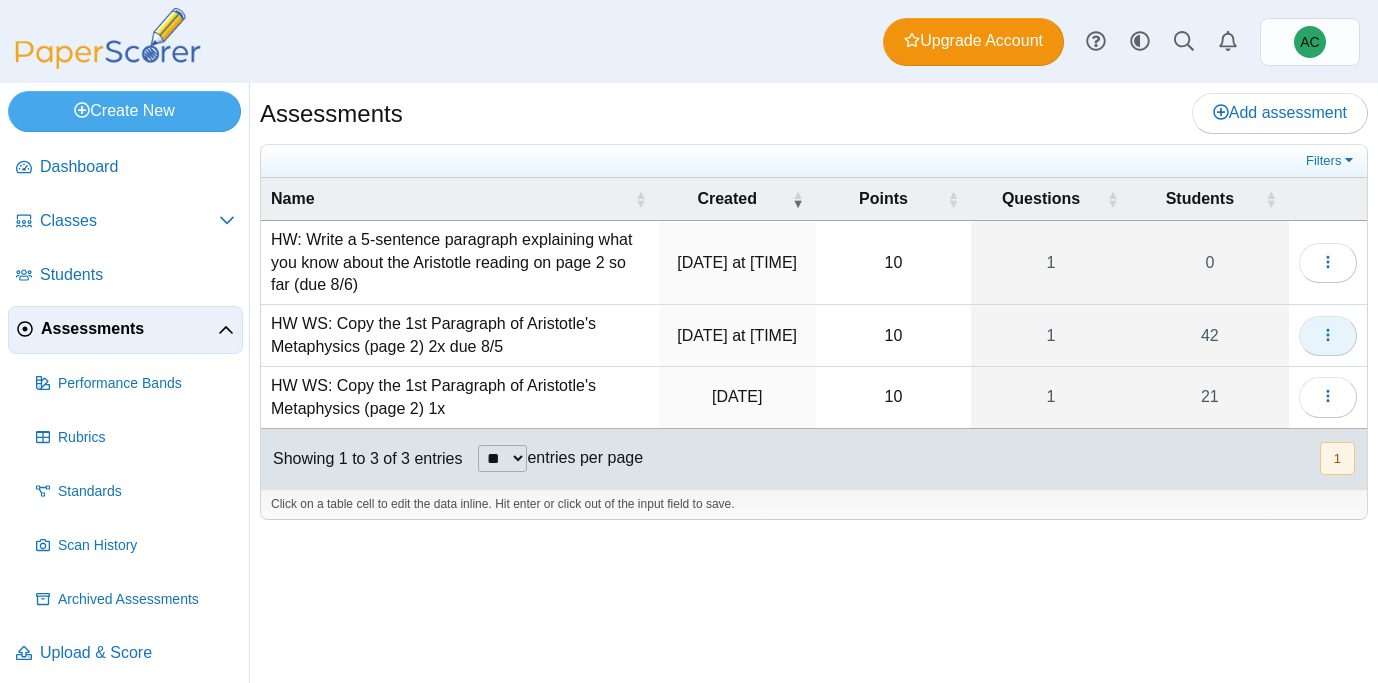 click at bounding box center (1328, 336) 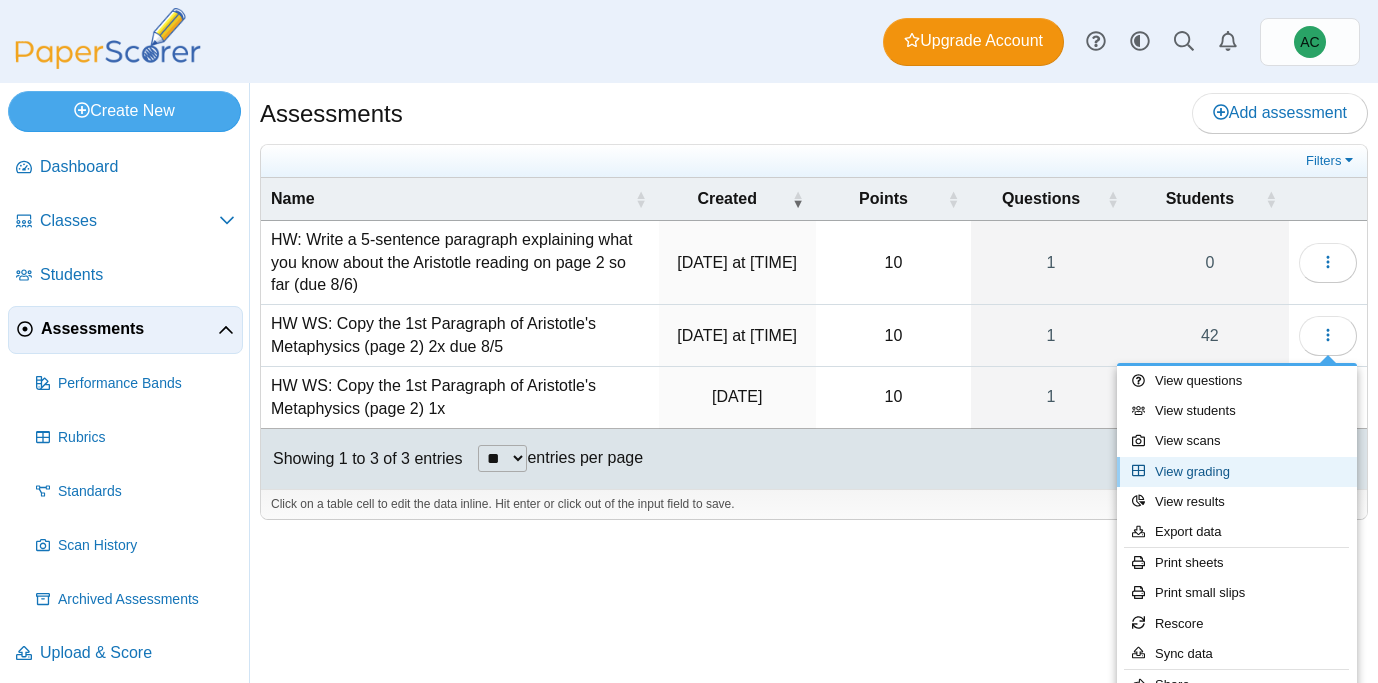 click on "View grading" at bounding box center (1237, 472) 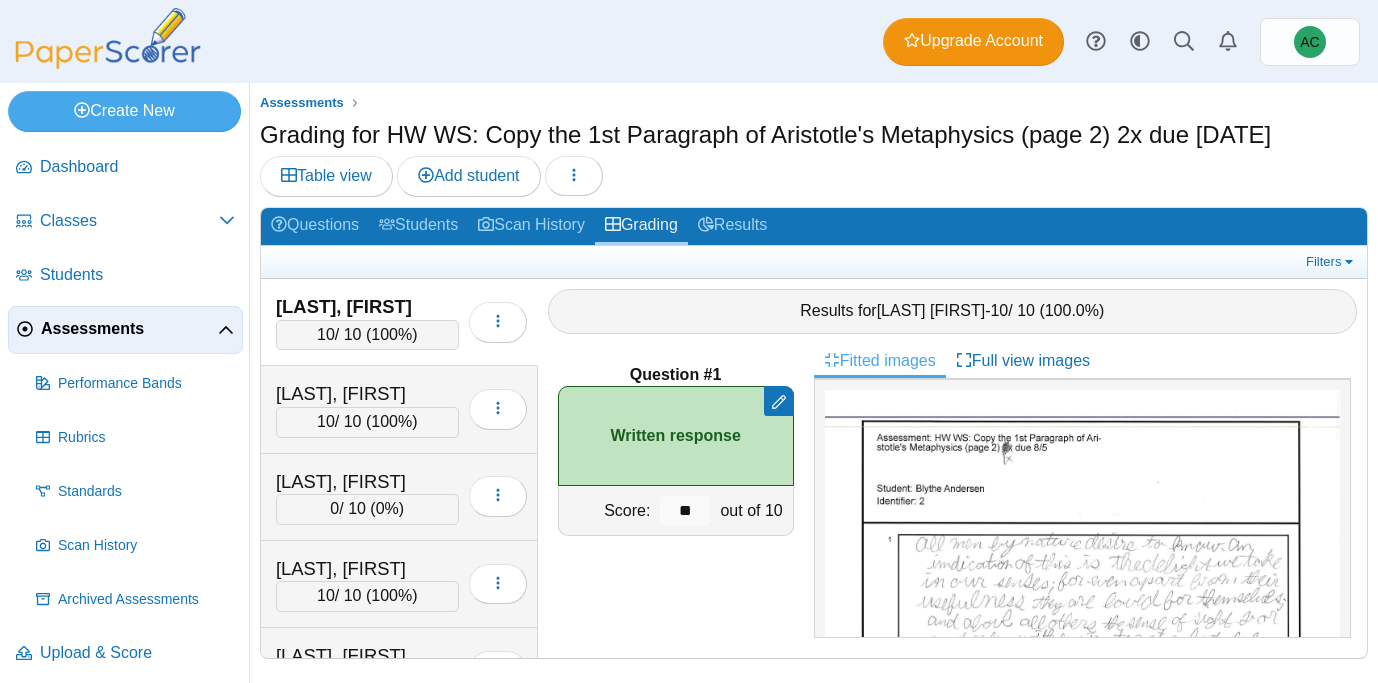 scroll, scrollTop: 0, scrollLeft: 0, axis: both 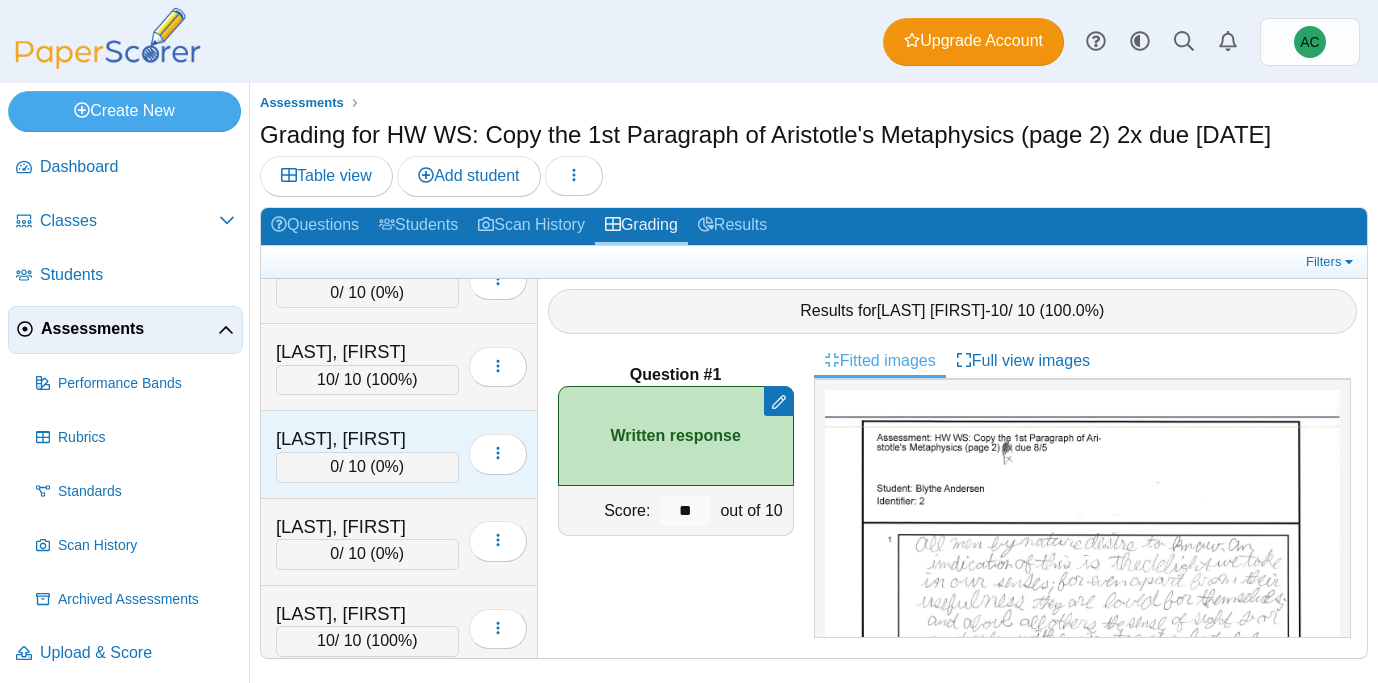 click on "Crowe, Bennett" at bounding box center [367, 439] 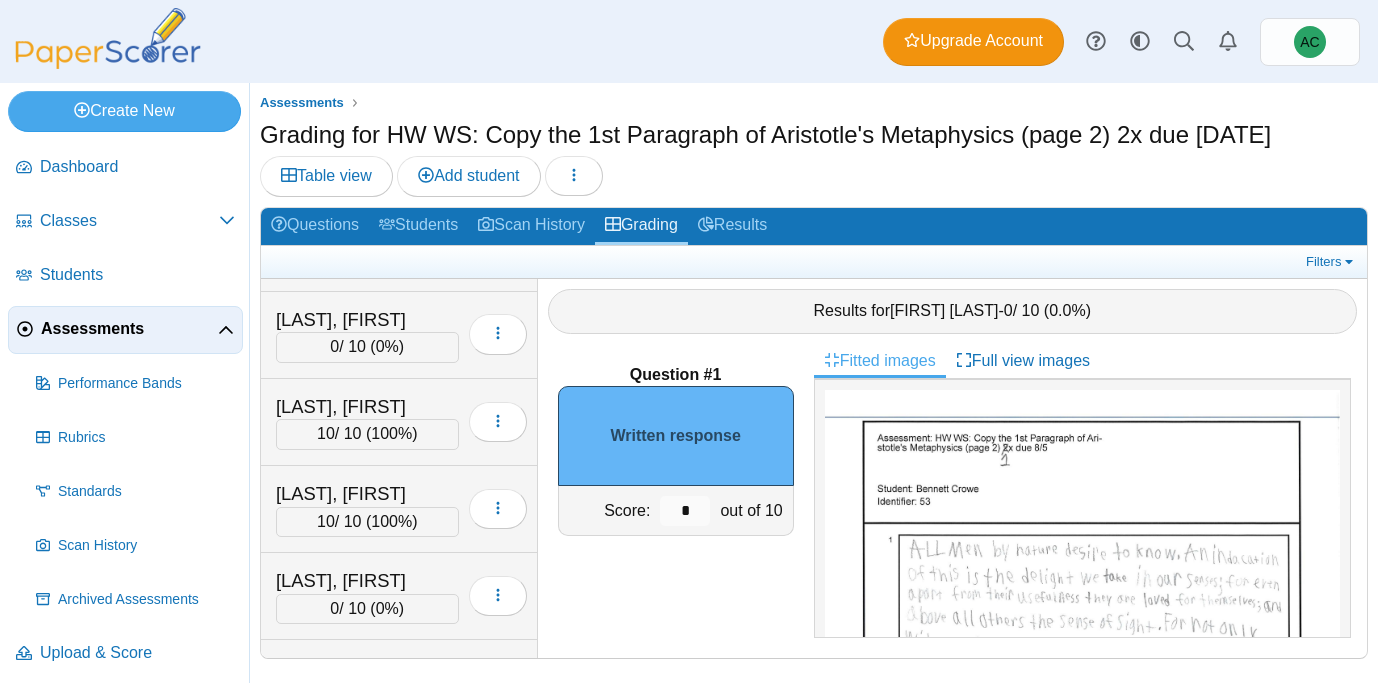 scroll, scrollTop: 0, scrollLeft: 0, axis: both 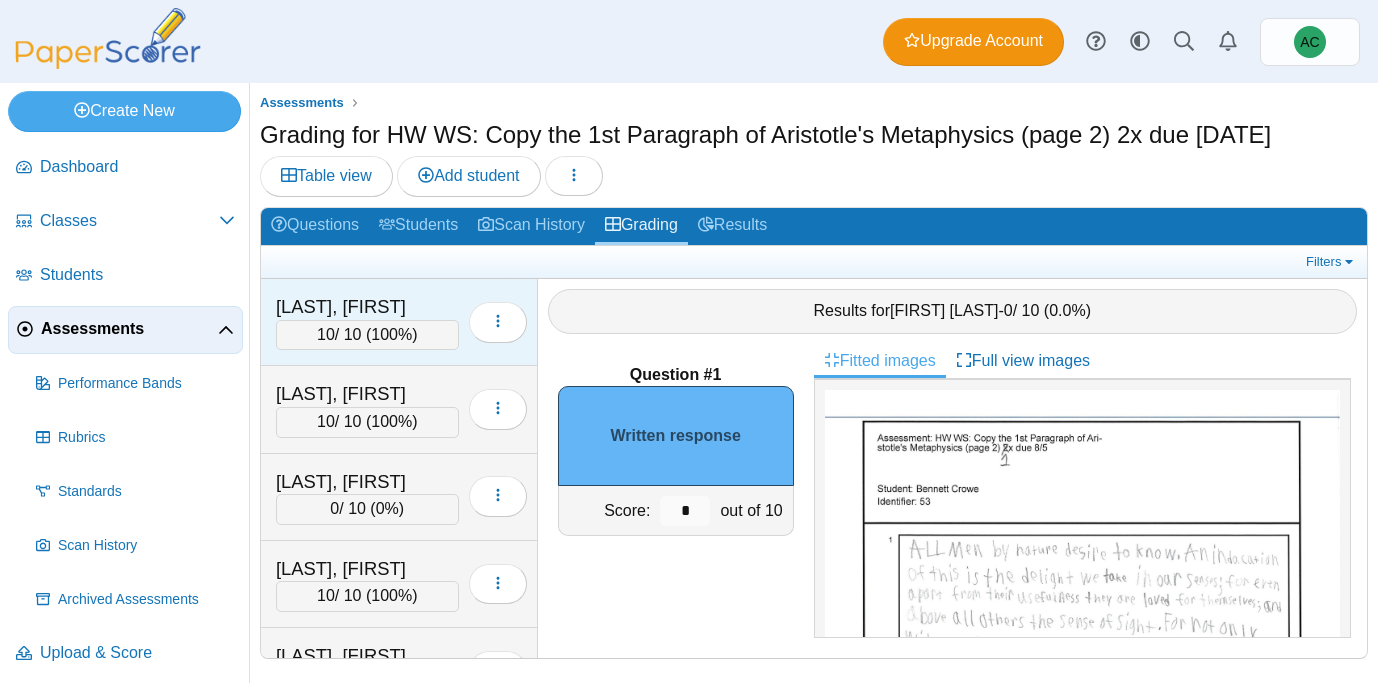 click on "Andersen, Blythe" at bounding box center [367, 307] 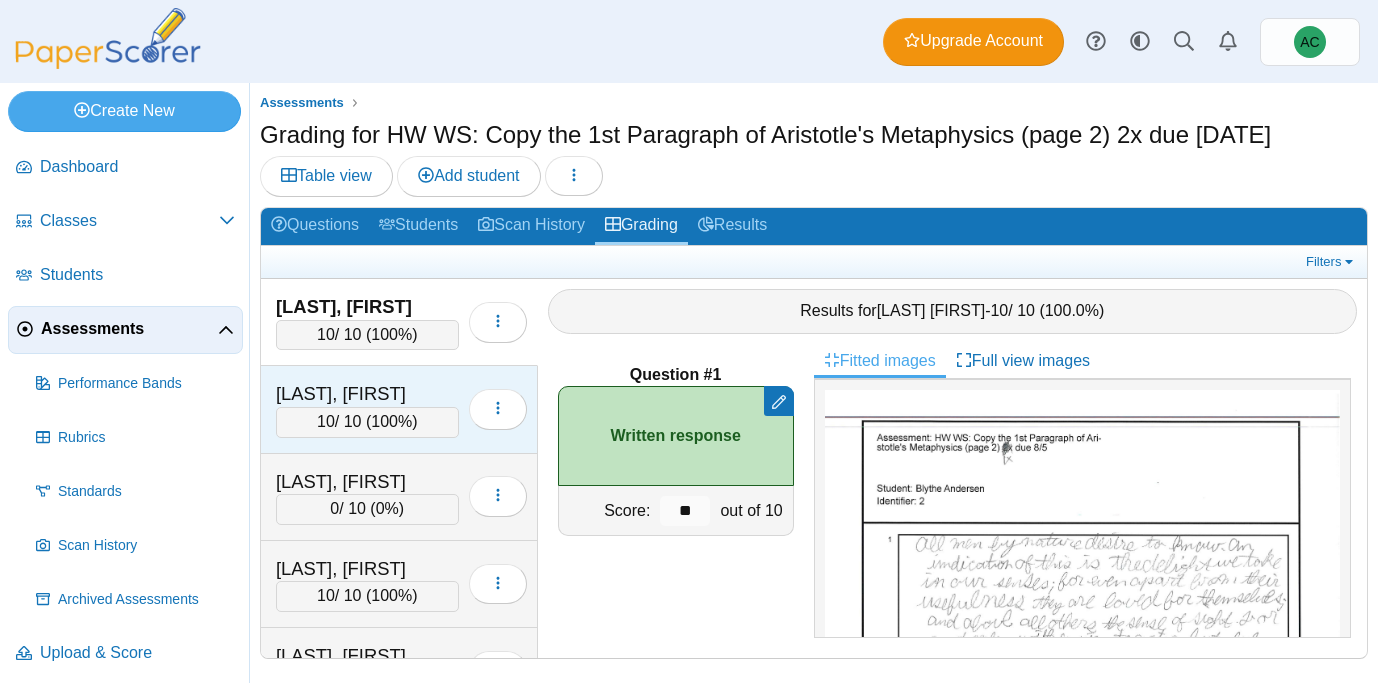 click on "Arnold, Adam" at bounding box center (367, 394) 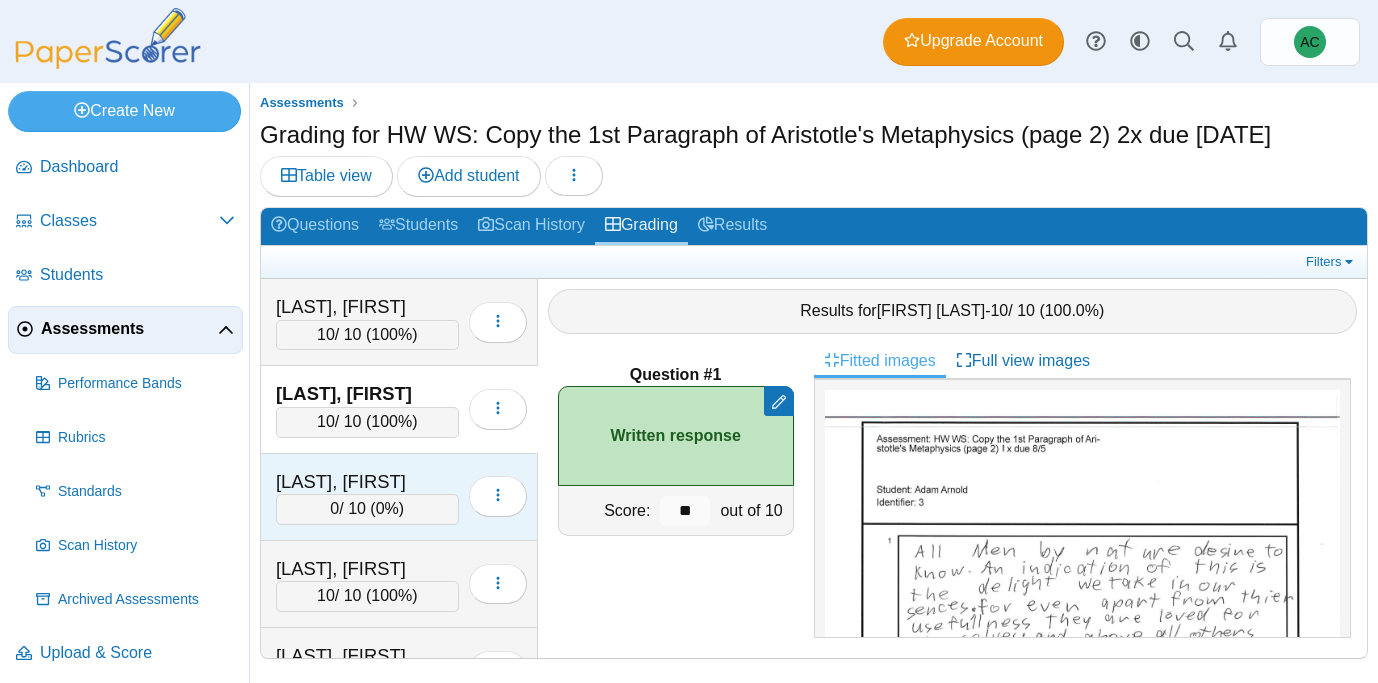 click on "Arunkumar, Tharan
0  / 10
( 0% )
Loading…" at bounding box center (399, 497) 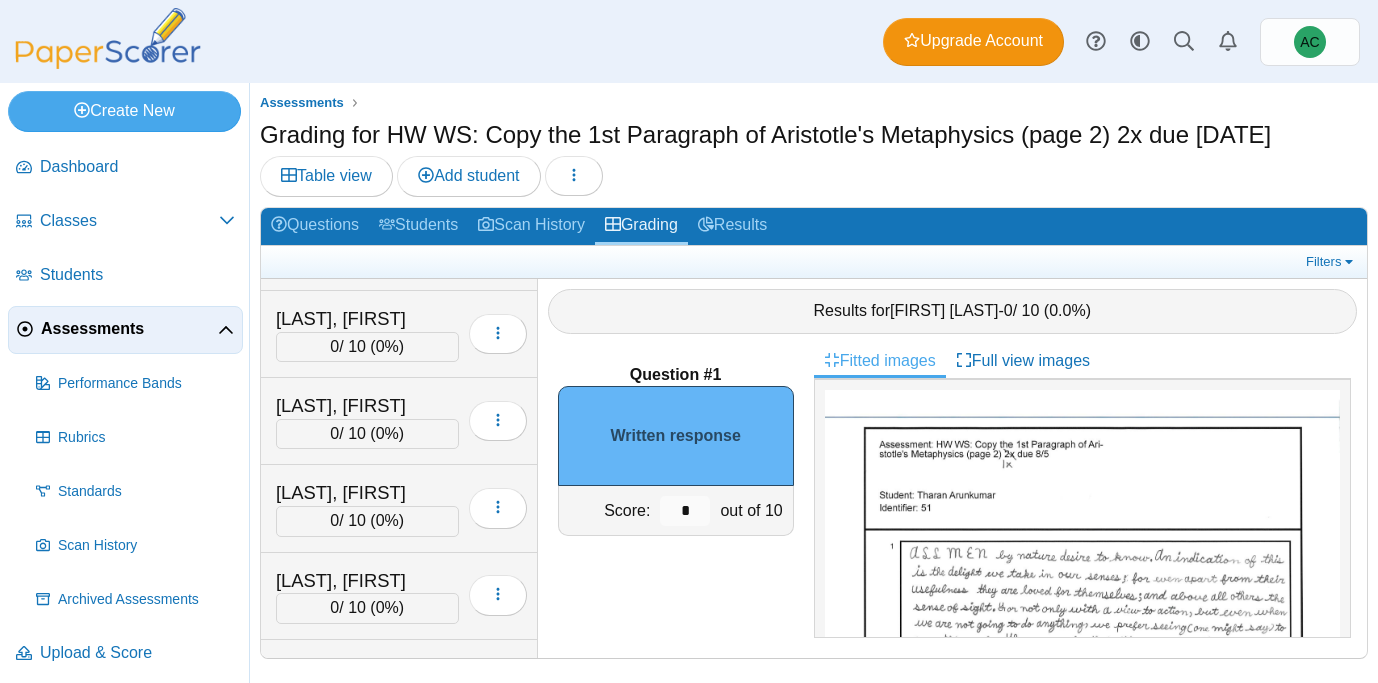 scroll, scrollTop: 3280, scrollLeft: 0, axis: vertical 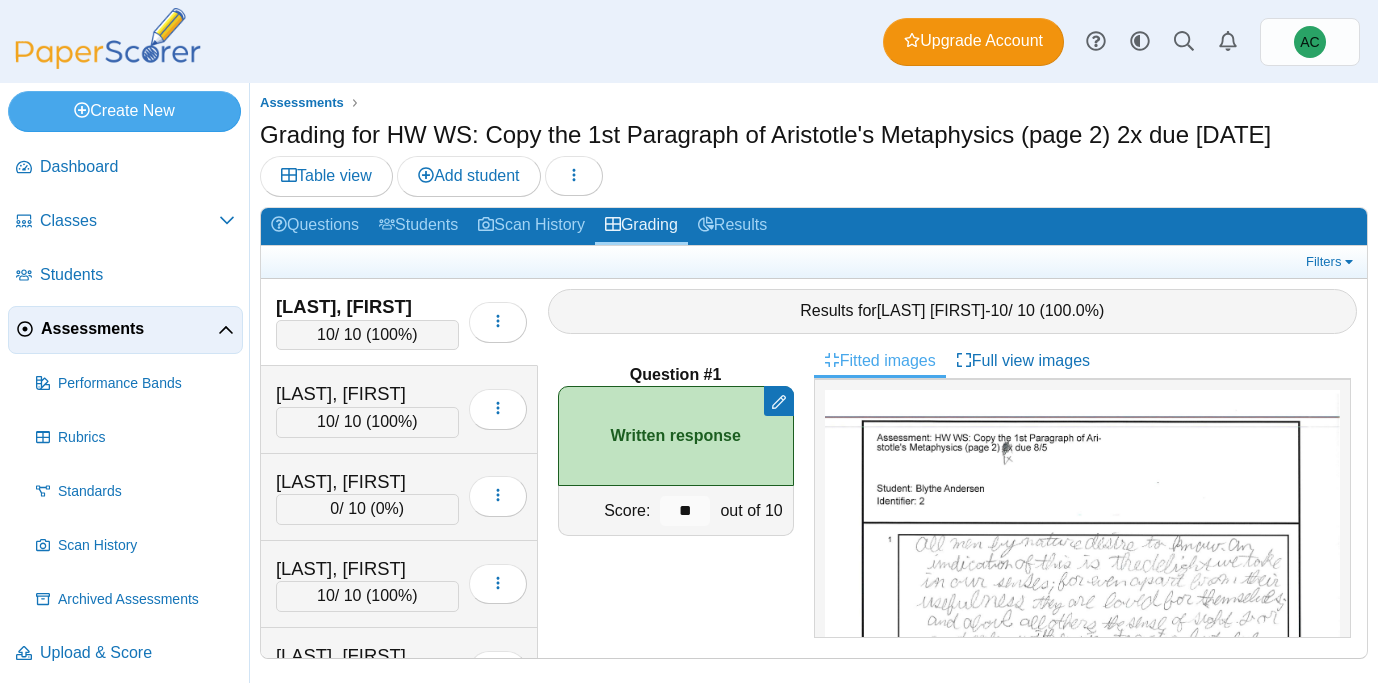 click on "Assessments" at bounding box center [129, 329] 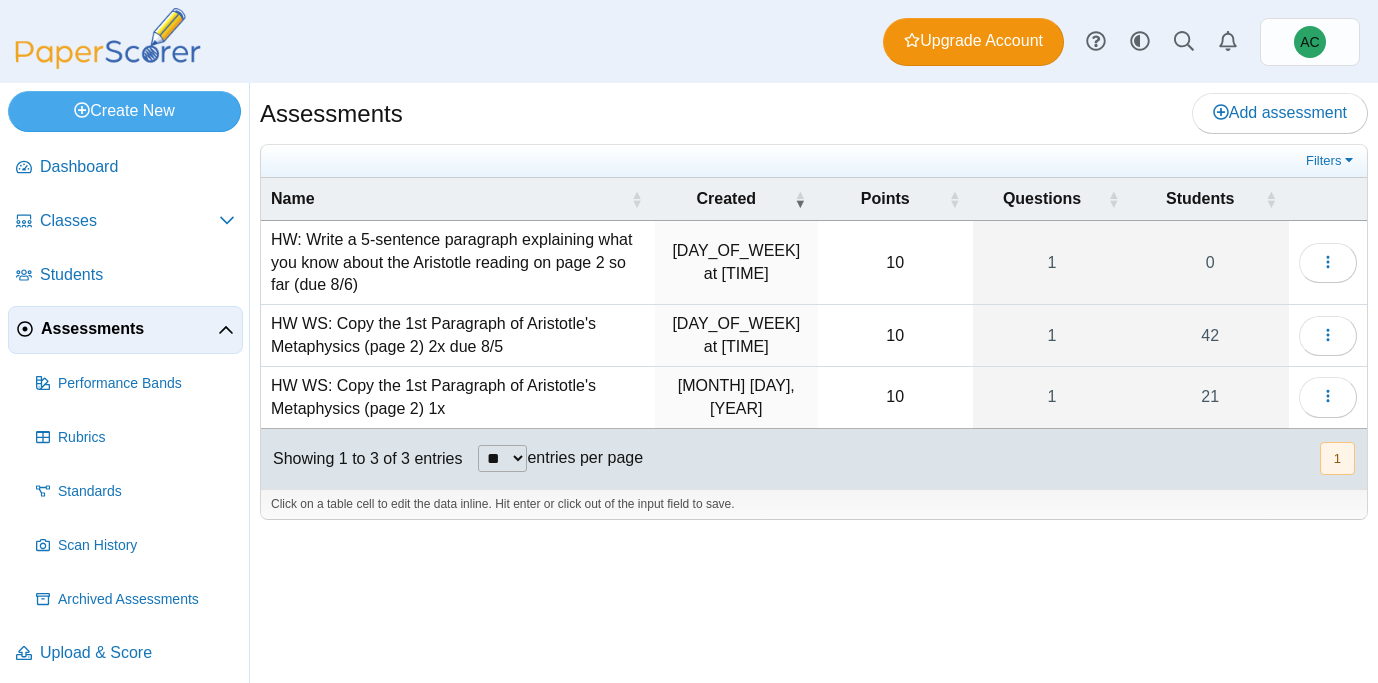 scroll, scrollTop: 0, scrollLeft: 0, axis: both 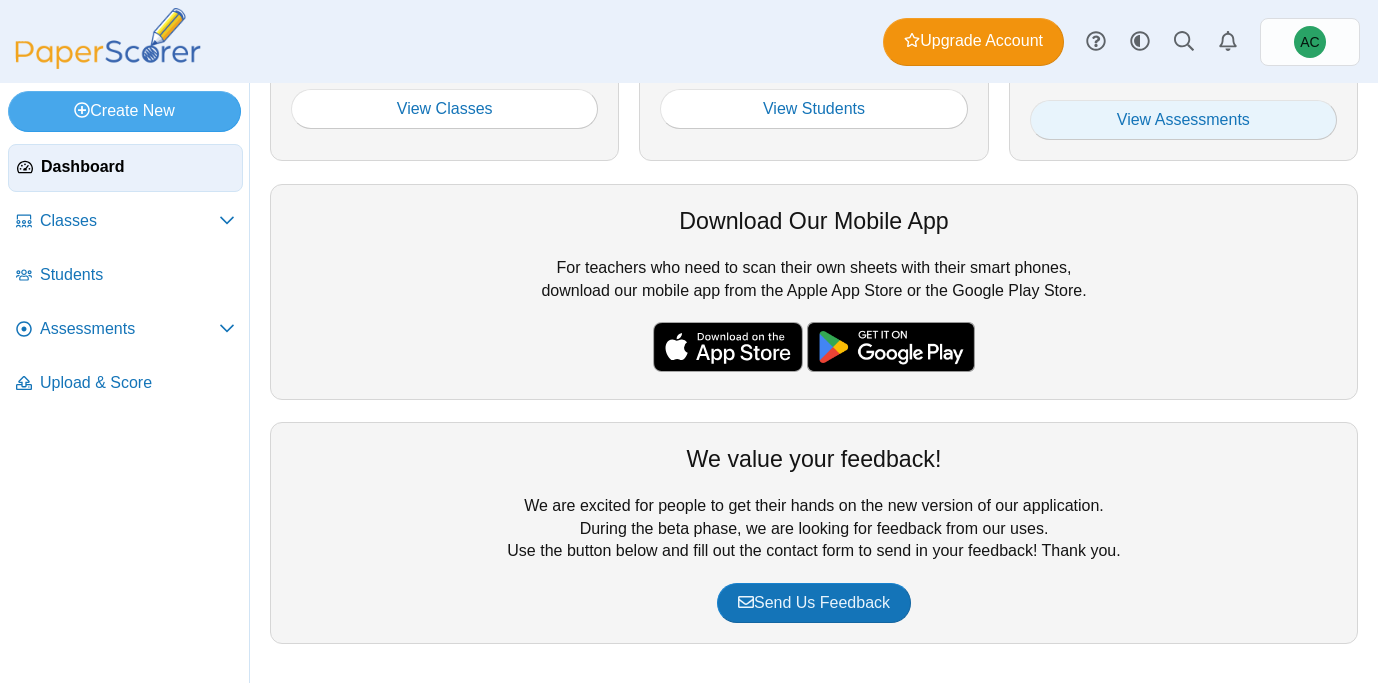 click on "View Assessments" at bounding box center (1183, 120) 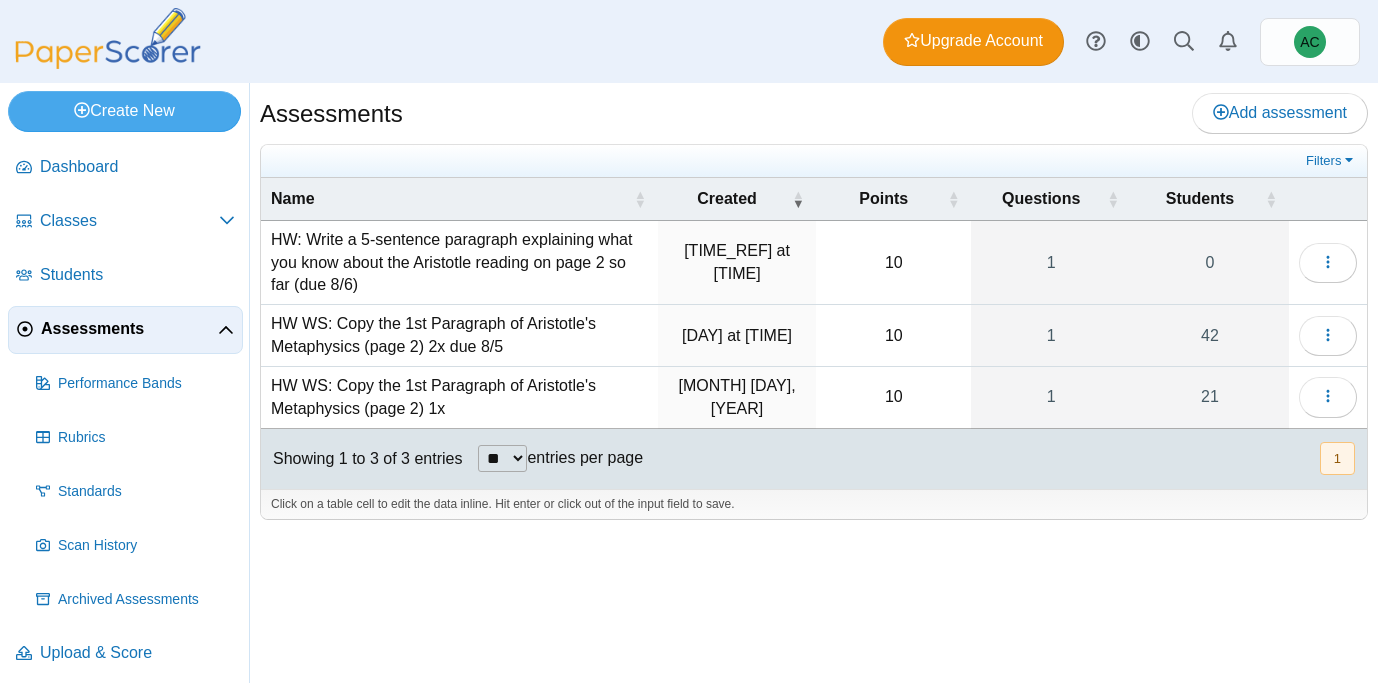 scroll, scrollTop: 0, scrollLeft: 0, axis: both 